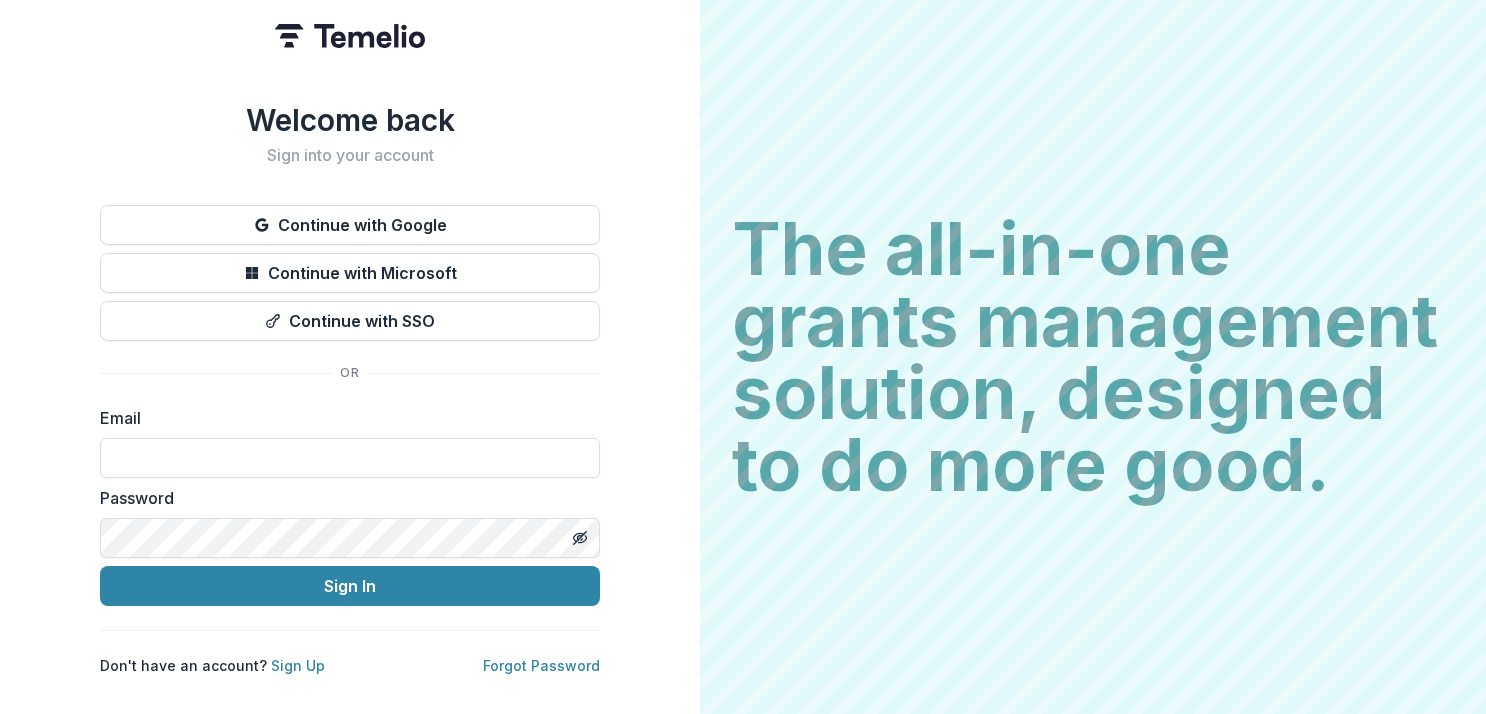 scroll, scrollTop: 0, scrollLeft: 0, axis: both 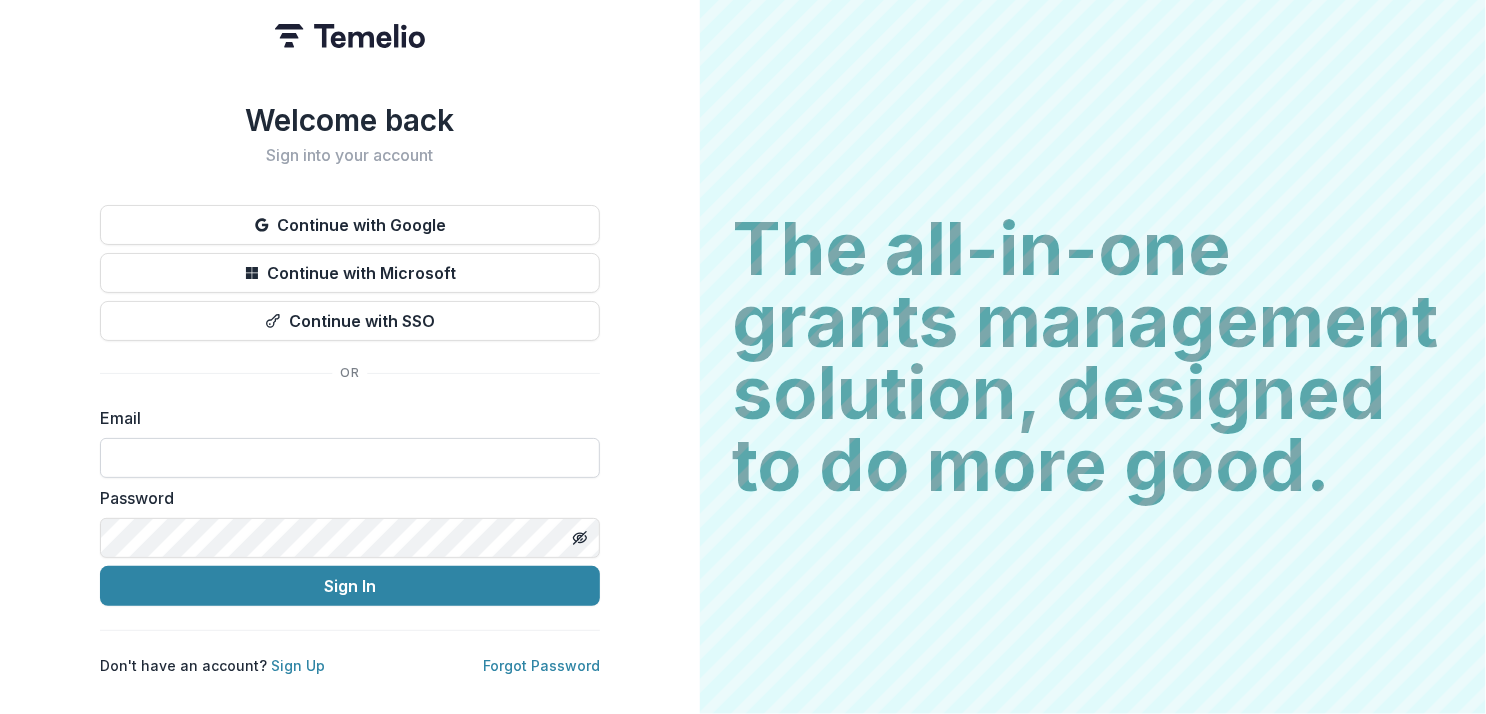 click at bounding box center (350, 458) 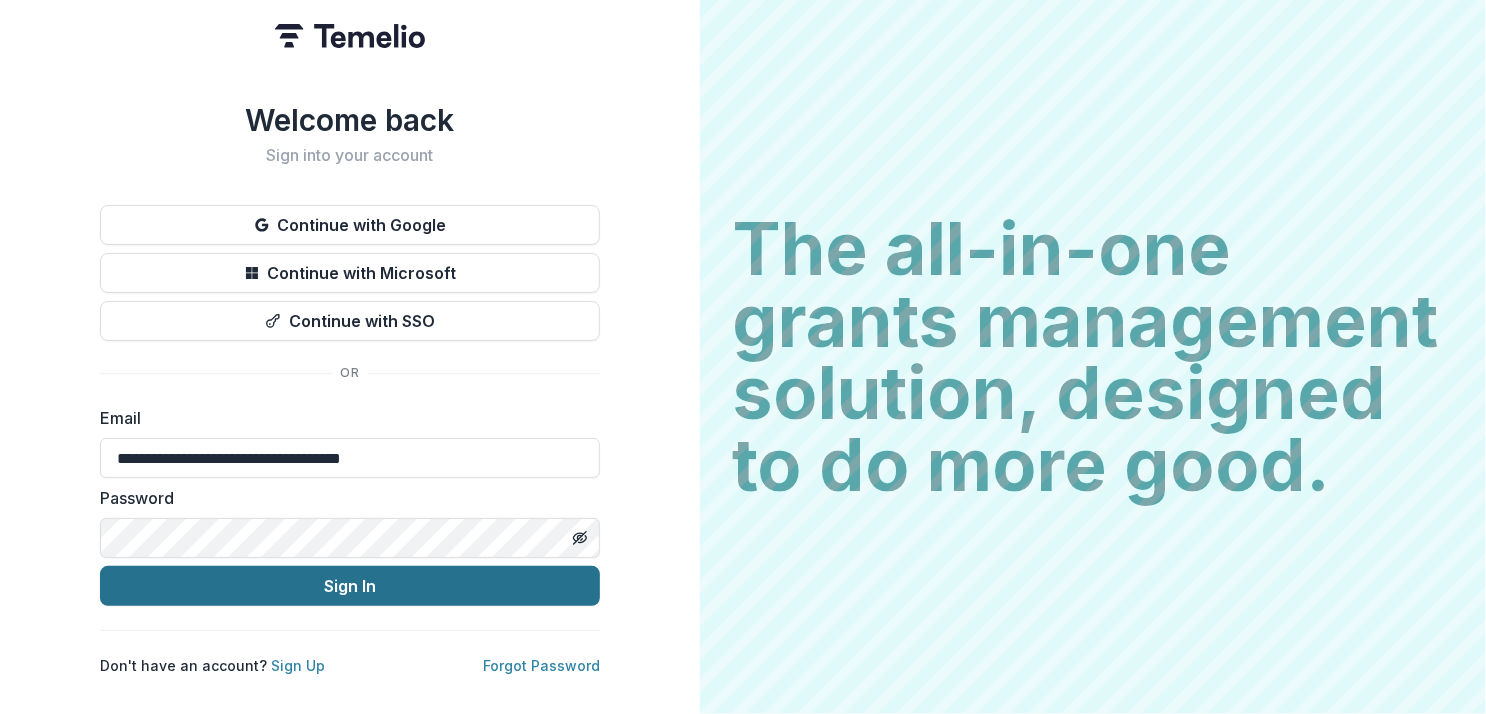 click on "Sign In" at bounding box center (350, 586) 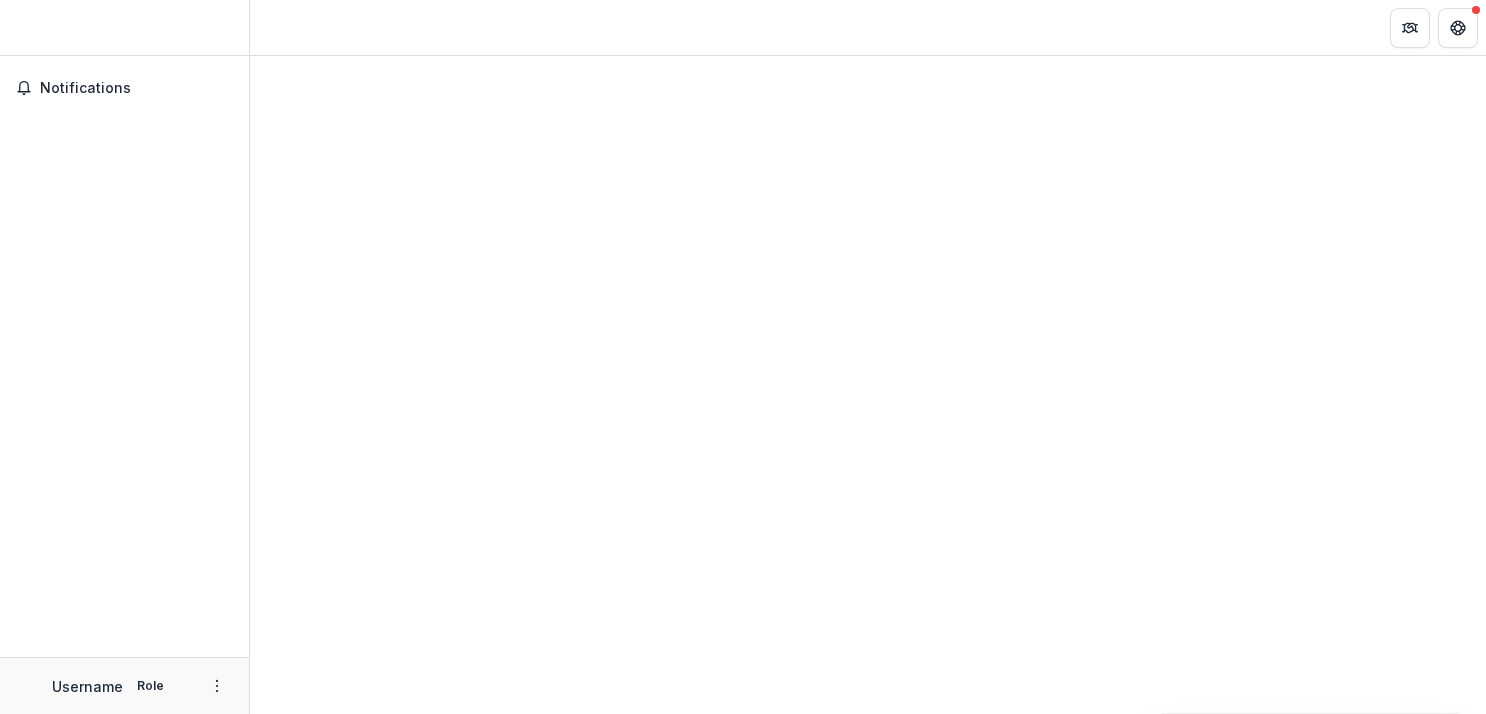 scroll, scrollTop: 0, scrollLeft: 0, axis: both 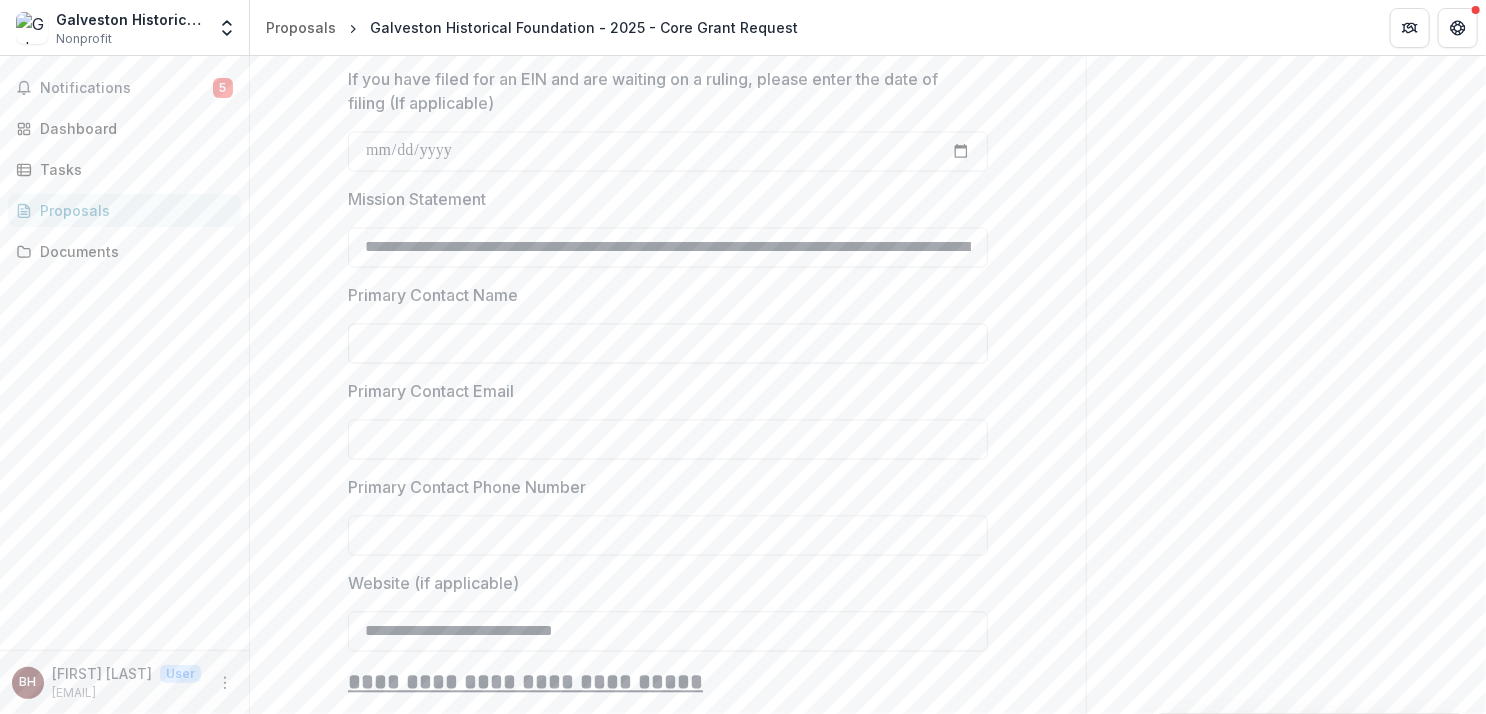 click on "Primary Contact Name" at bounding box center [668, 343] 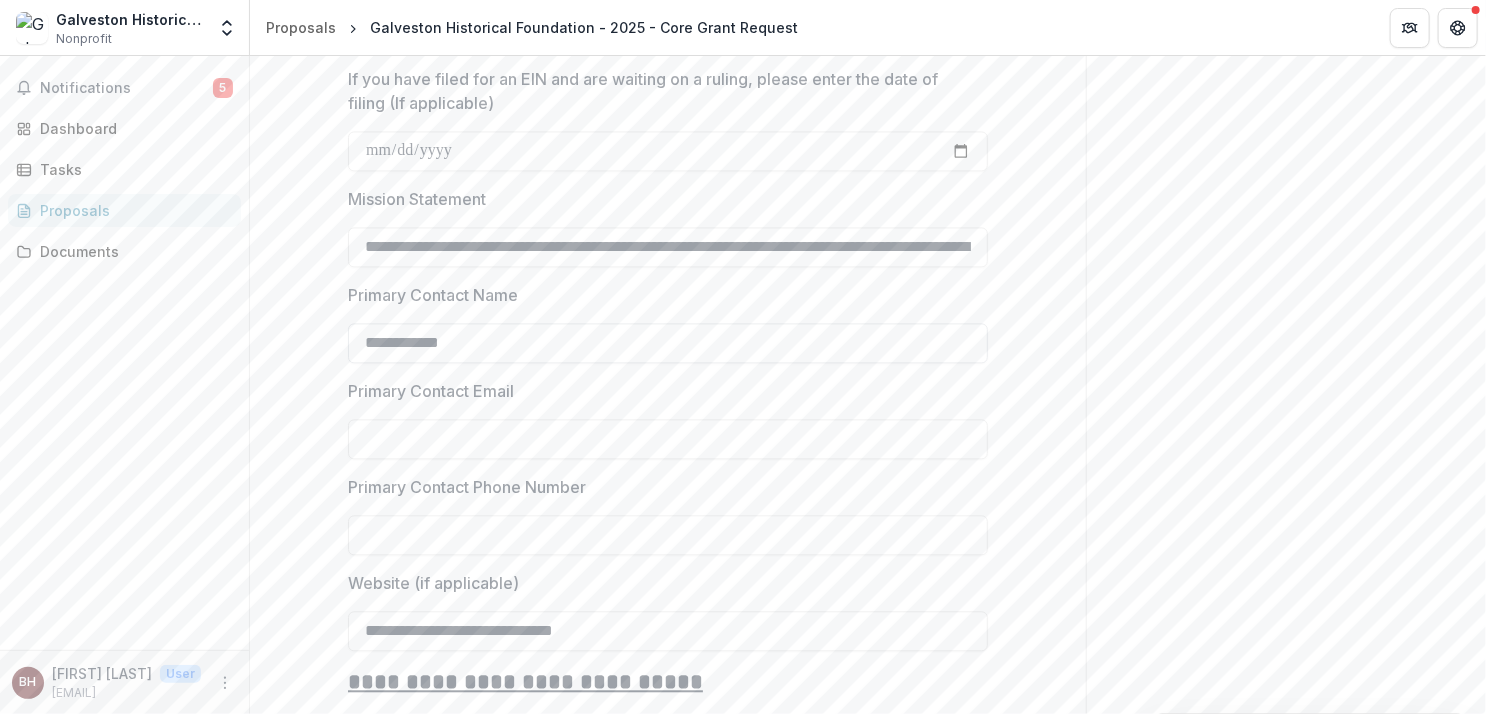 type on "**********" 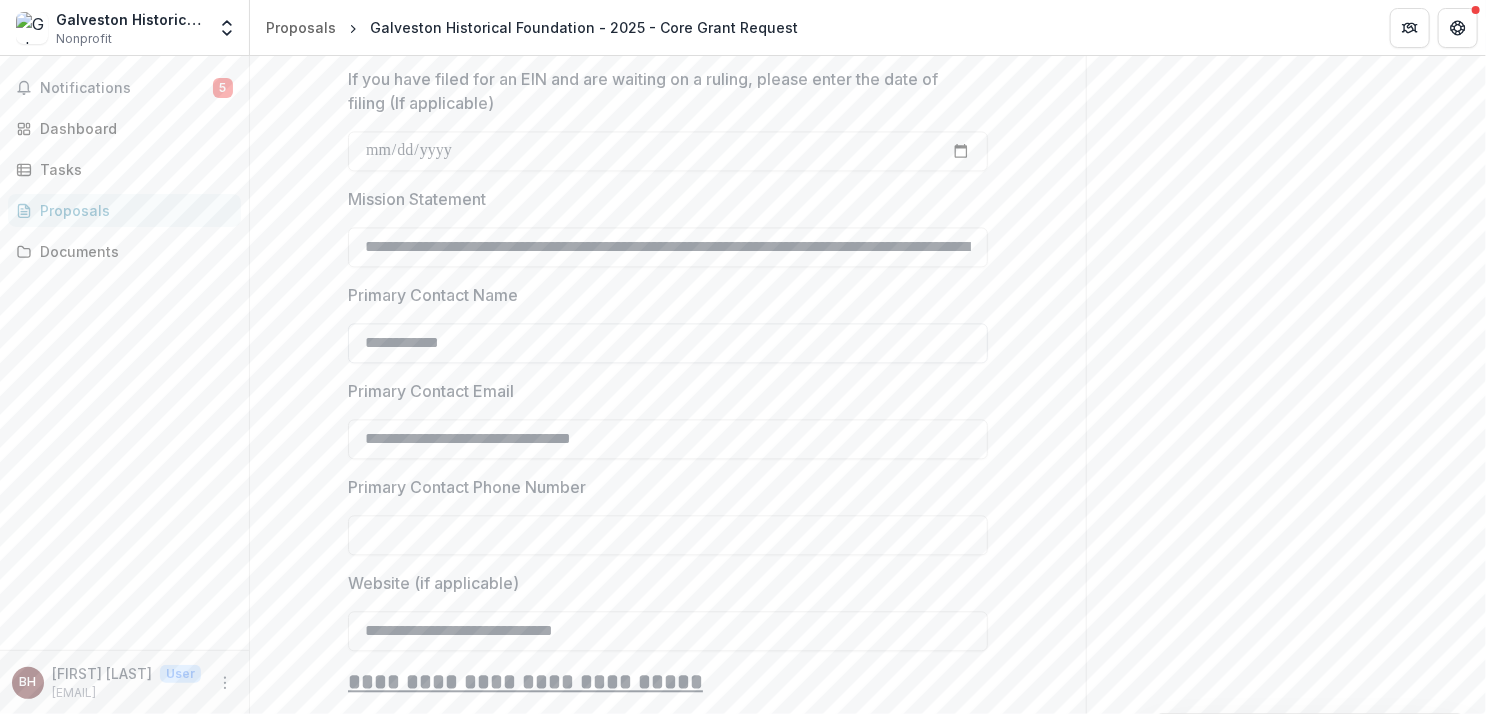type on "**********" 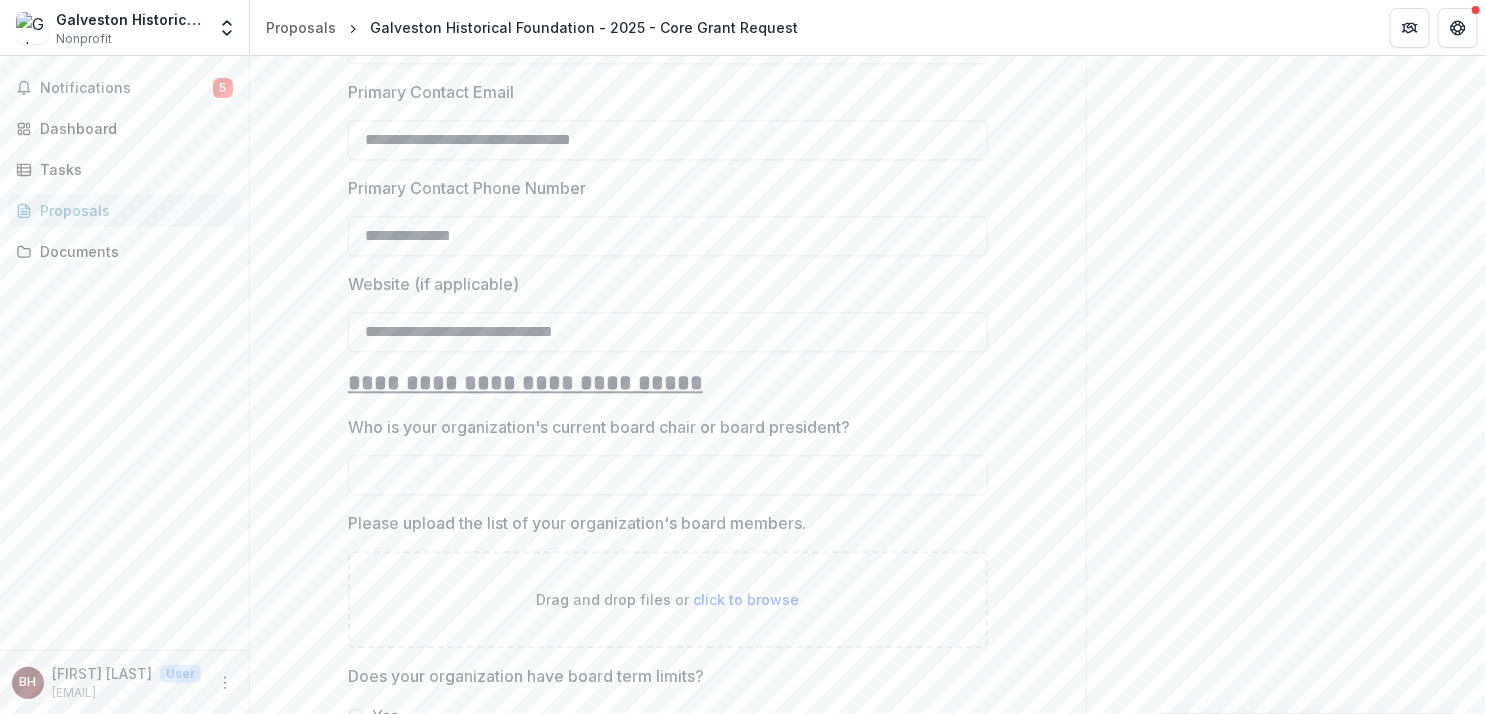 scroll, scrollTop: 2300, scrollLeft: 0, axis: vertical 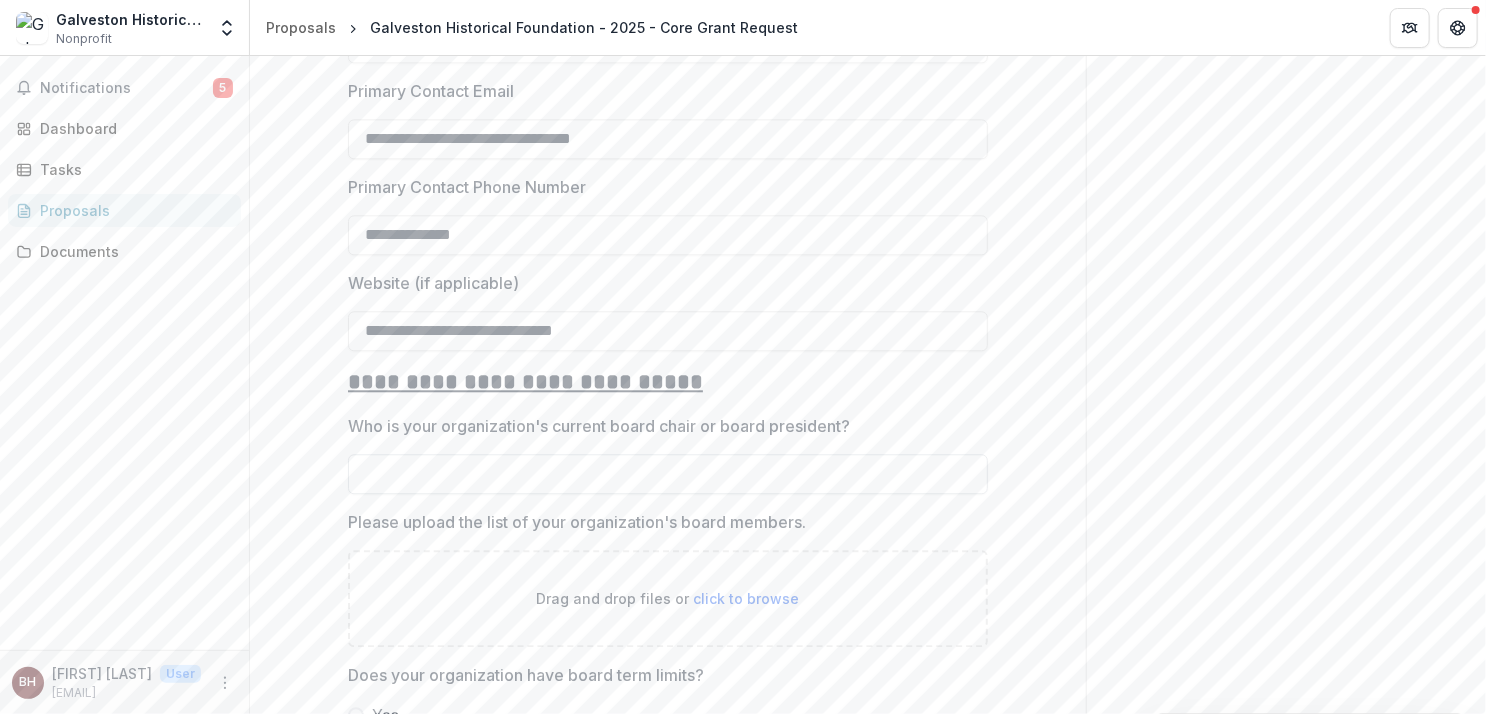type on "**********" 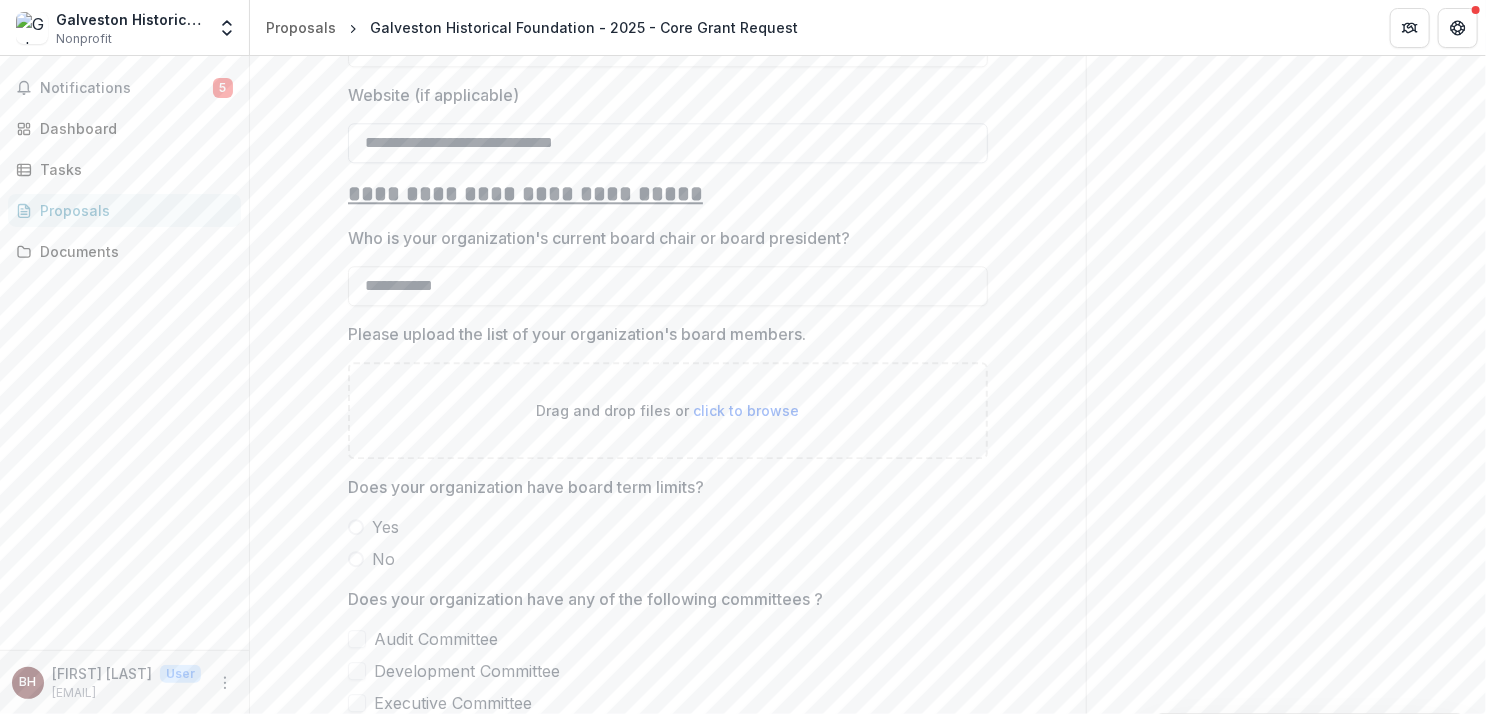 scroll, scrollTop: 2500, scrollLeft: 0, axis: vertical 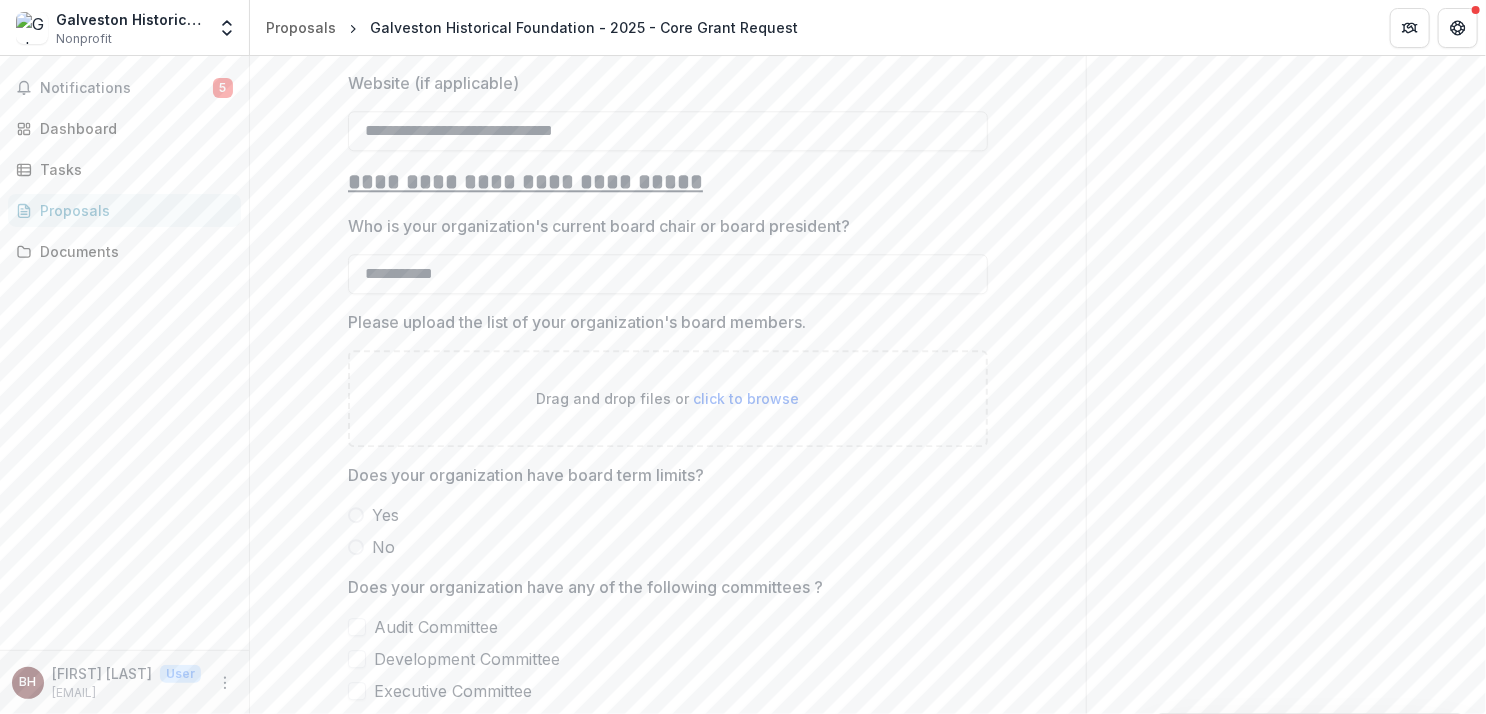 type on "**********" 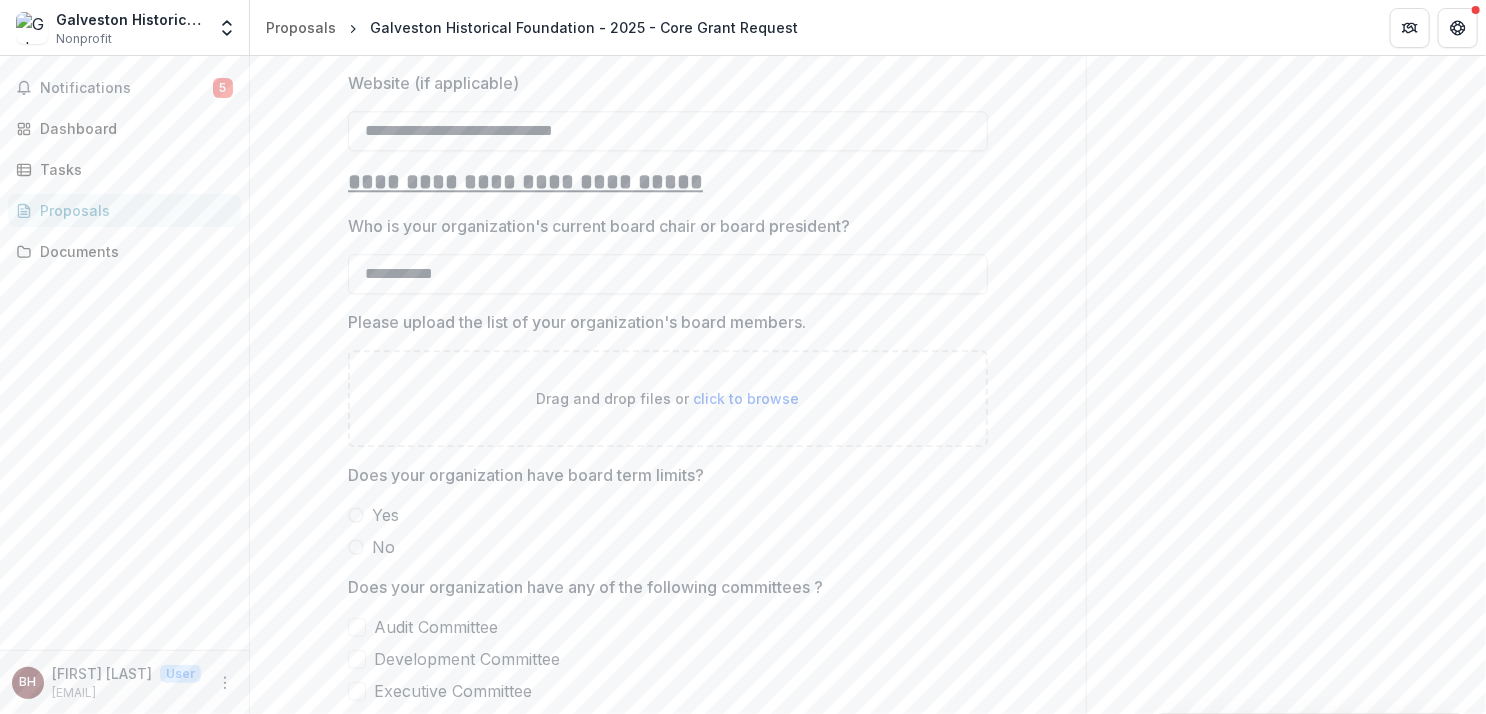 click on "click to browse" at bounding box center [747, 398] 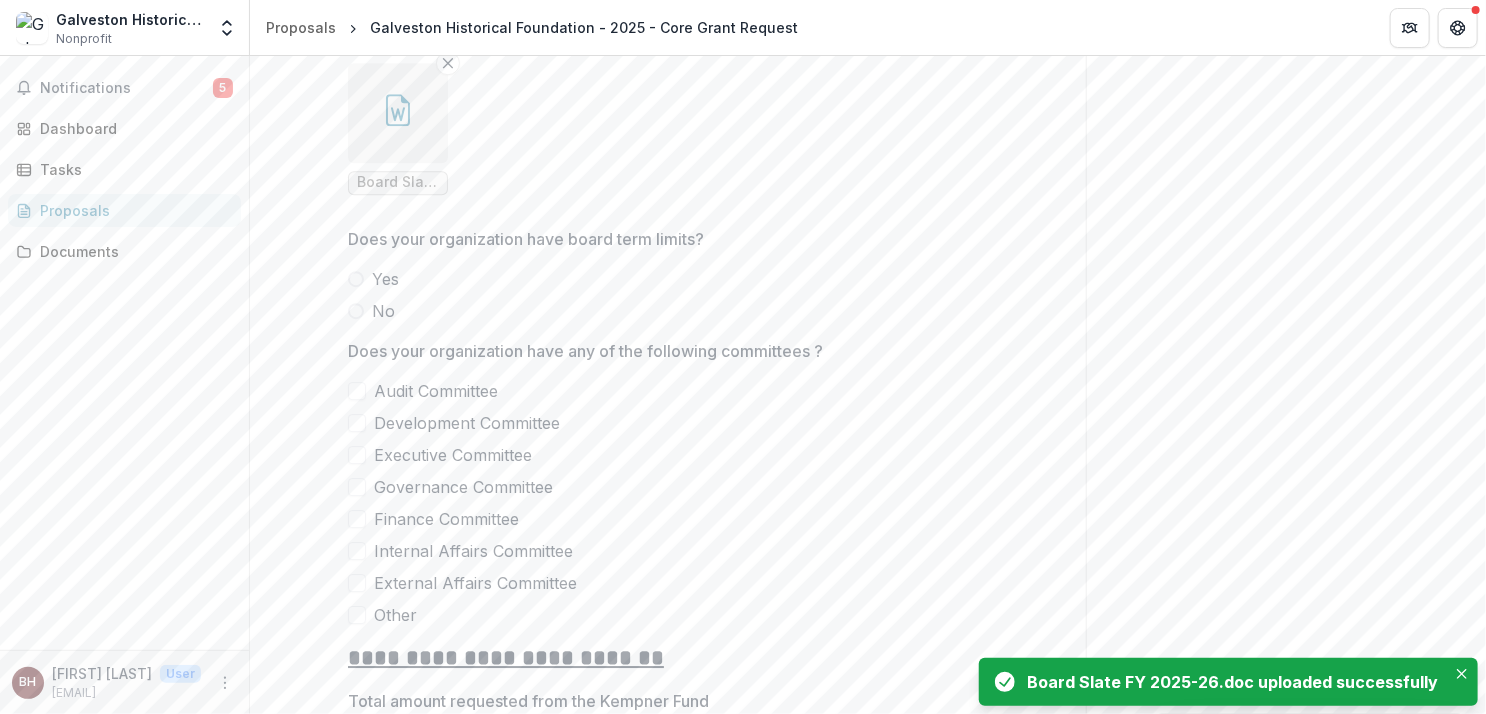 scroll, scrollTop: 2800, scrollLeft: 0, axis: vertical 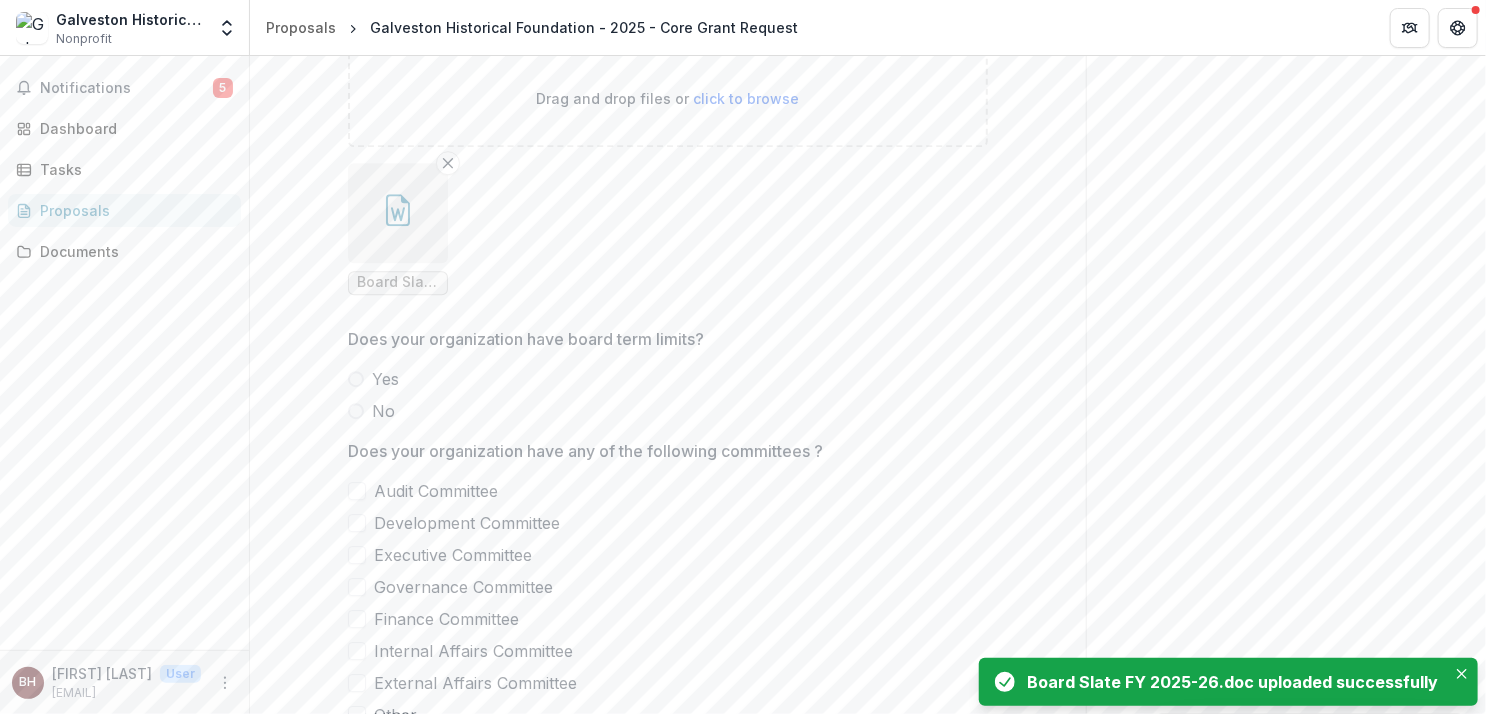 click at bounding box center [356, 379] 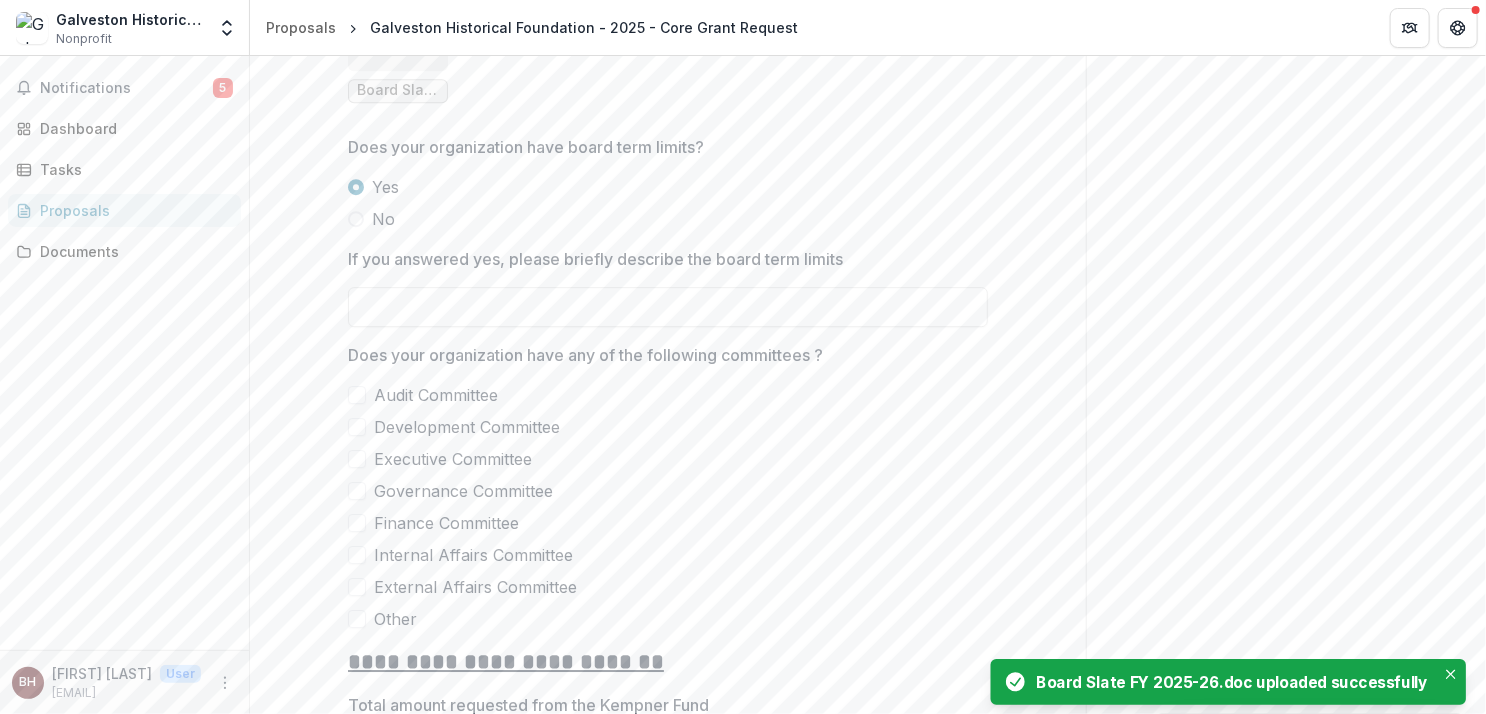 scroll, scrollTop: 3000, scrollLeft: 0, axis: vertical 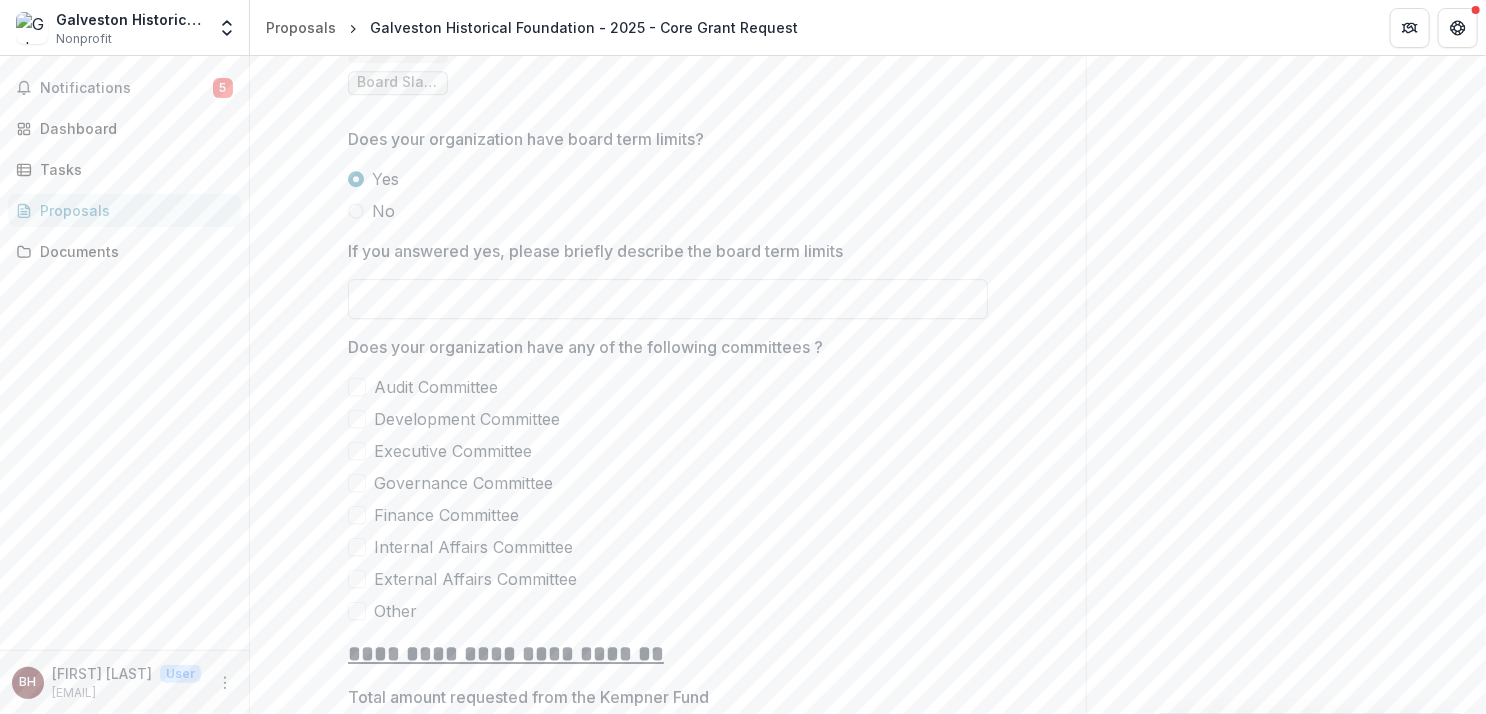 click on "If you answered yes, please briefly describe the board term limits" at bounding box center (668, 299) 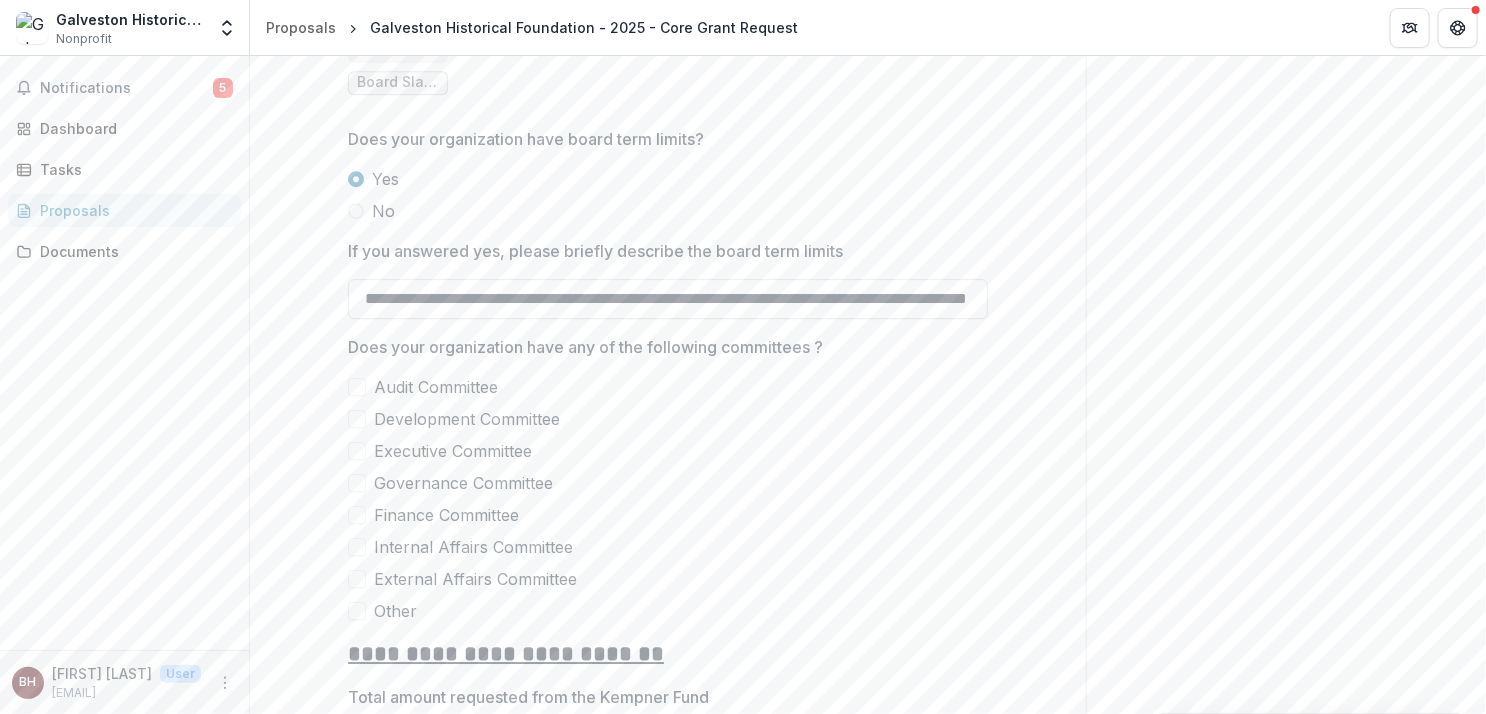 click on "**********" at bounding box center [668, 299] 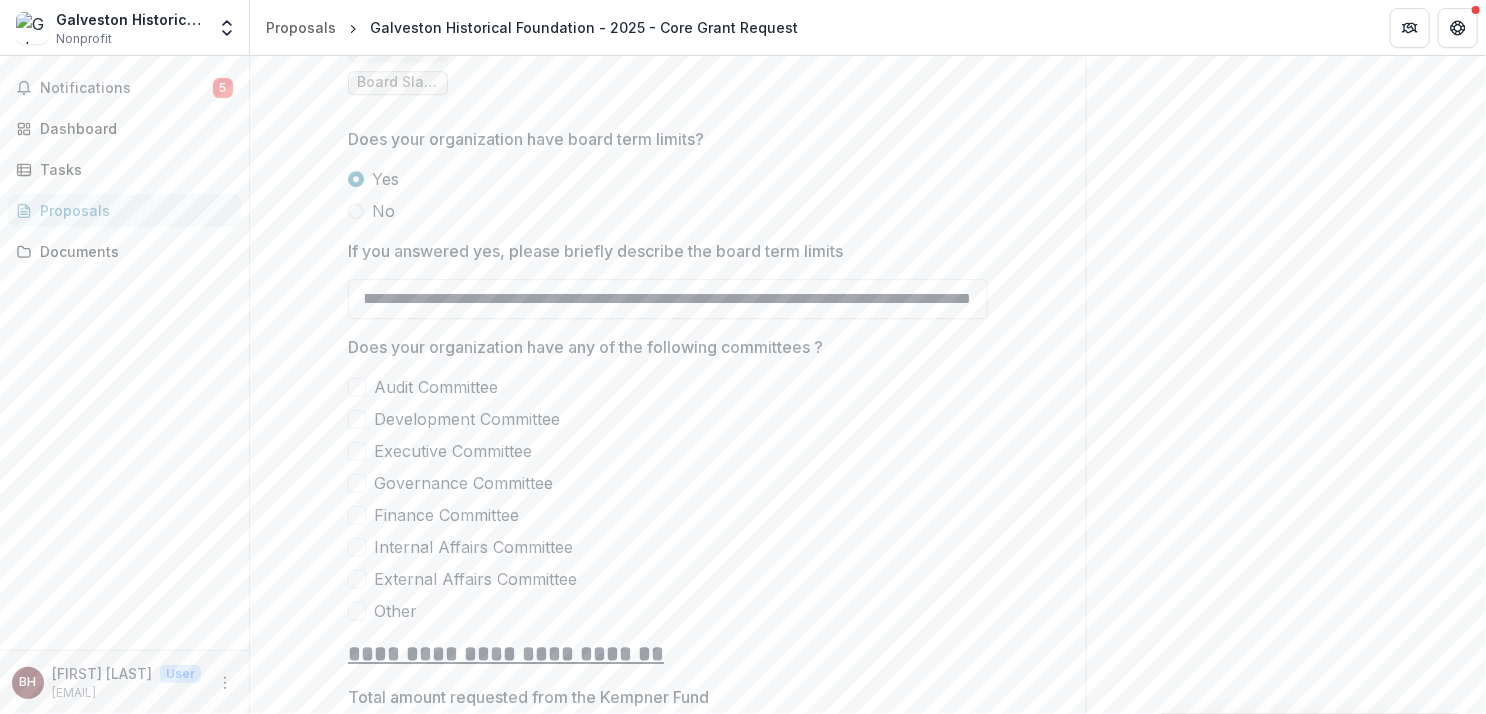 scroll, scrollTop: 0, scrollLeft: 1140, axis: horizontal 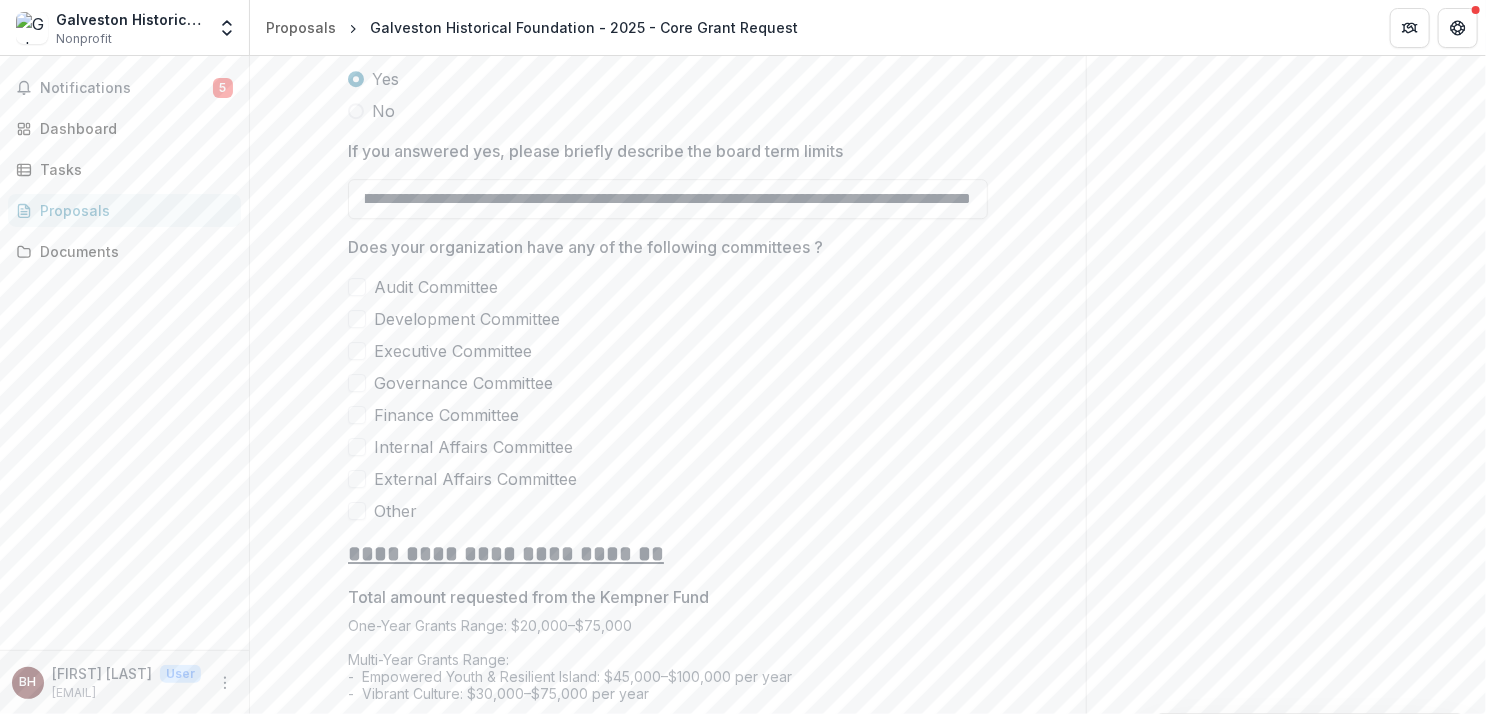 type on "**********" 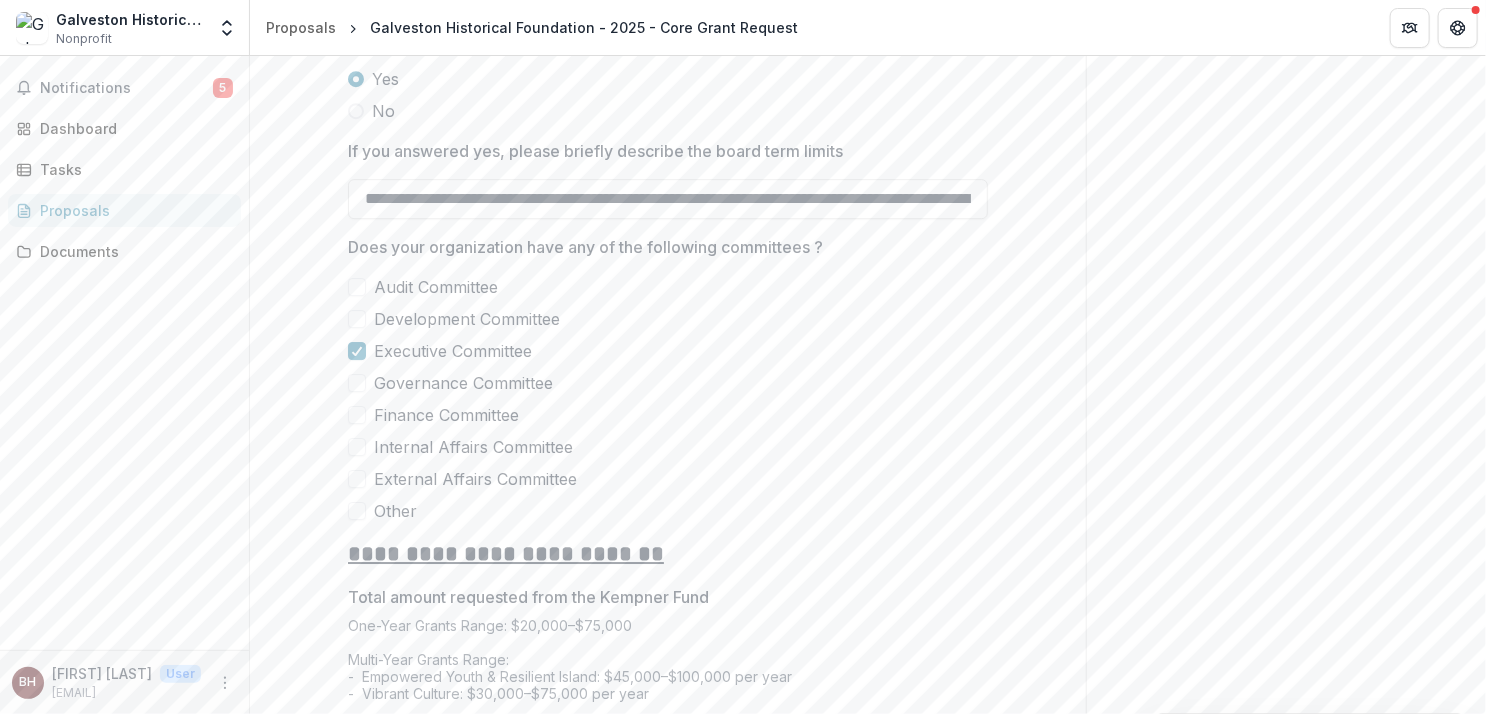 click at bounding box center (357, 415) 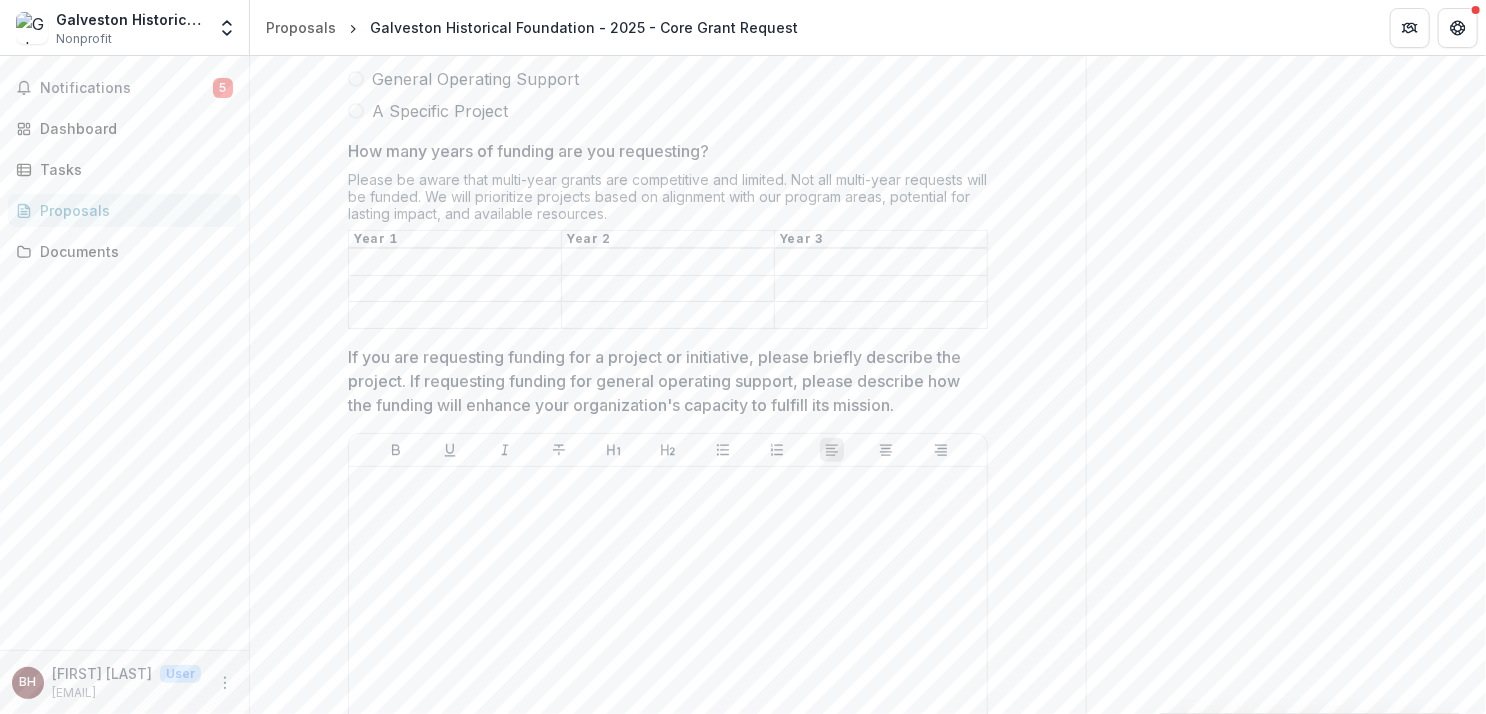 scroll, scrollTop: 3900, scrollLeft: 0, axis: vertical 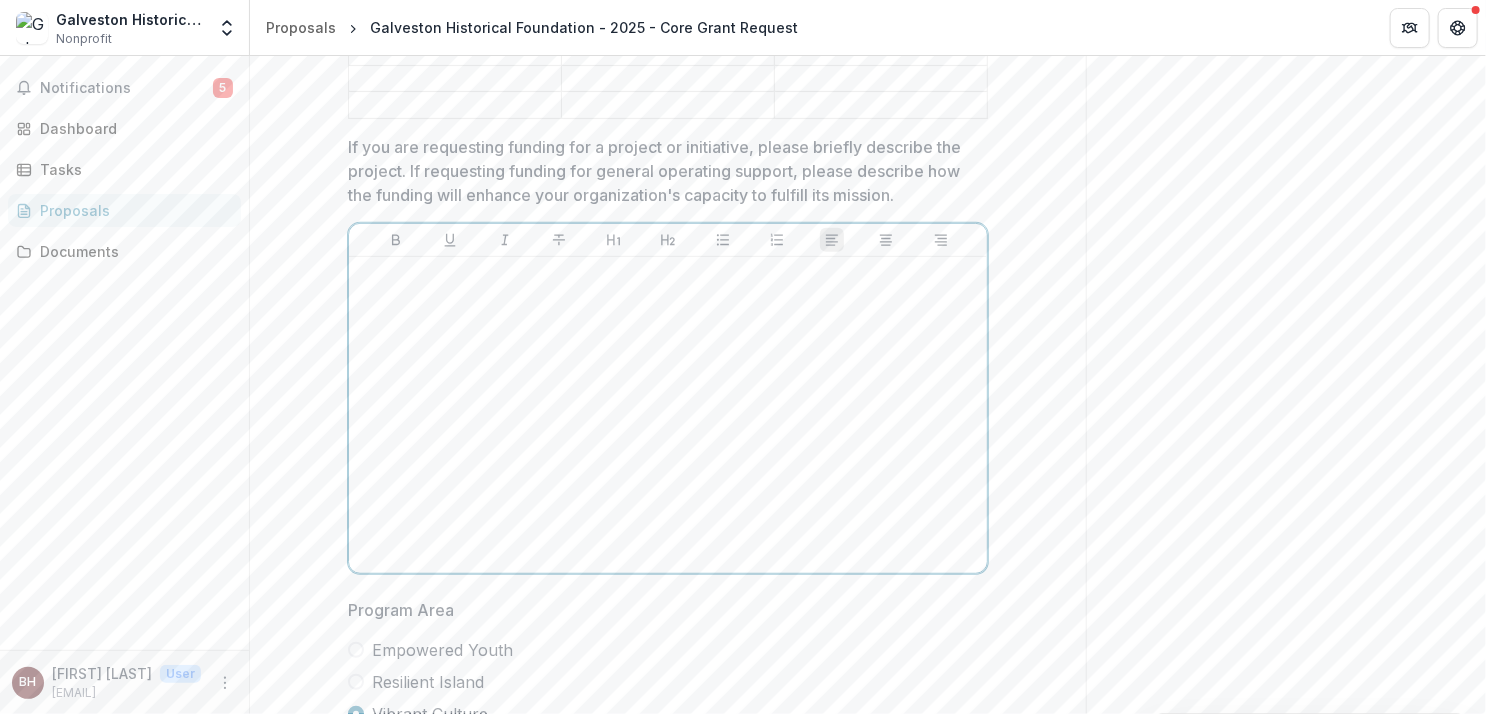 click at bounding box center [668, 415] 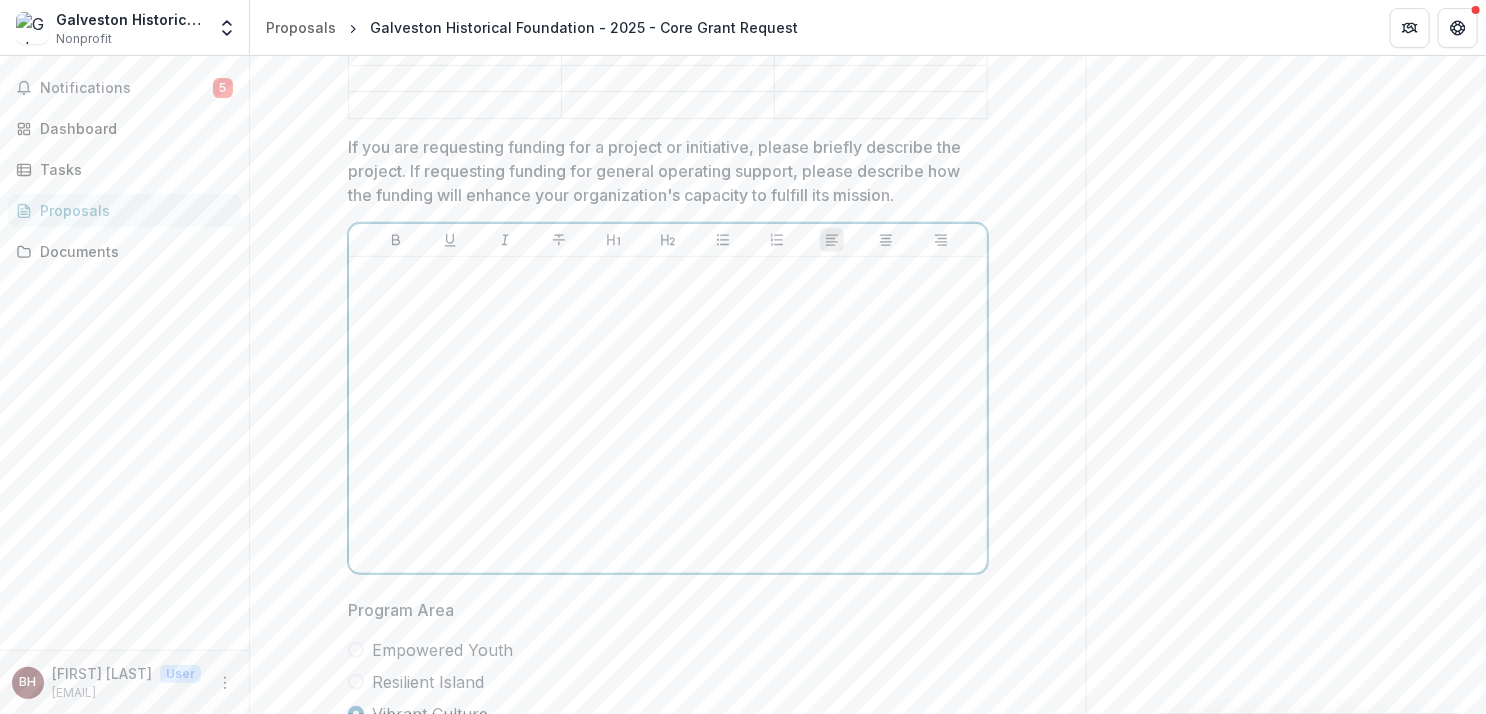 type 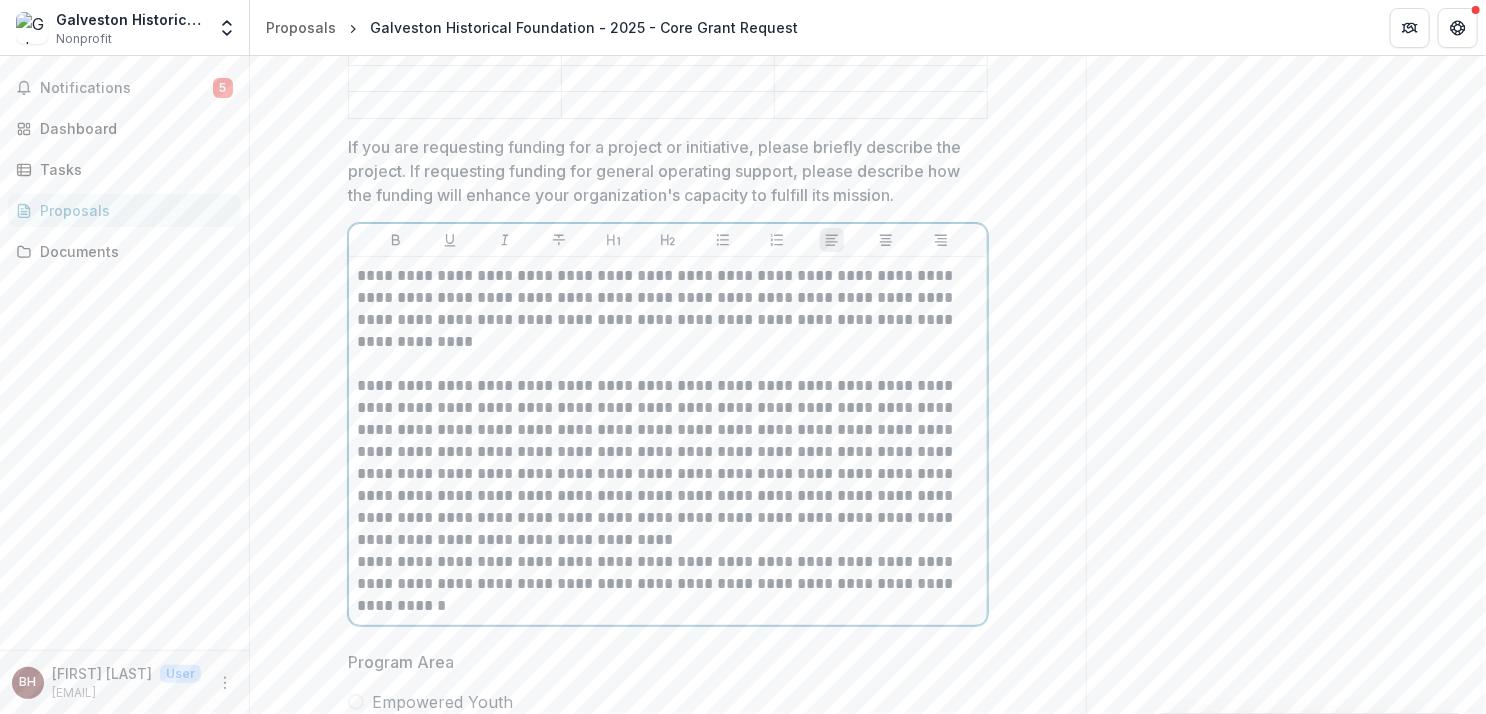 click on "**********" at bounding box center (668, 452) 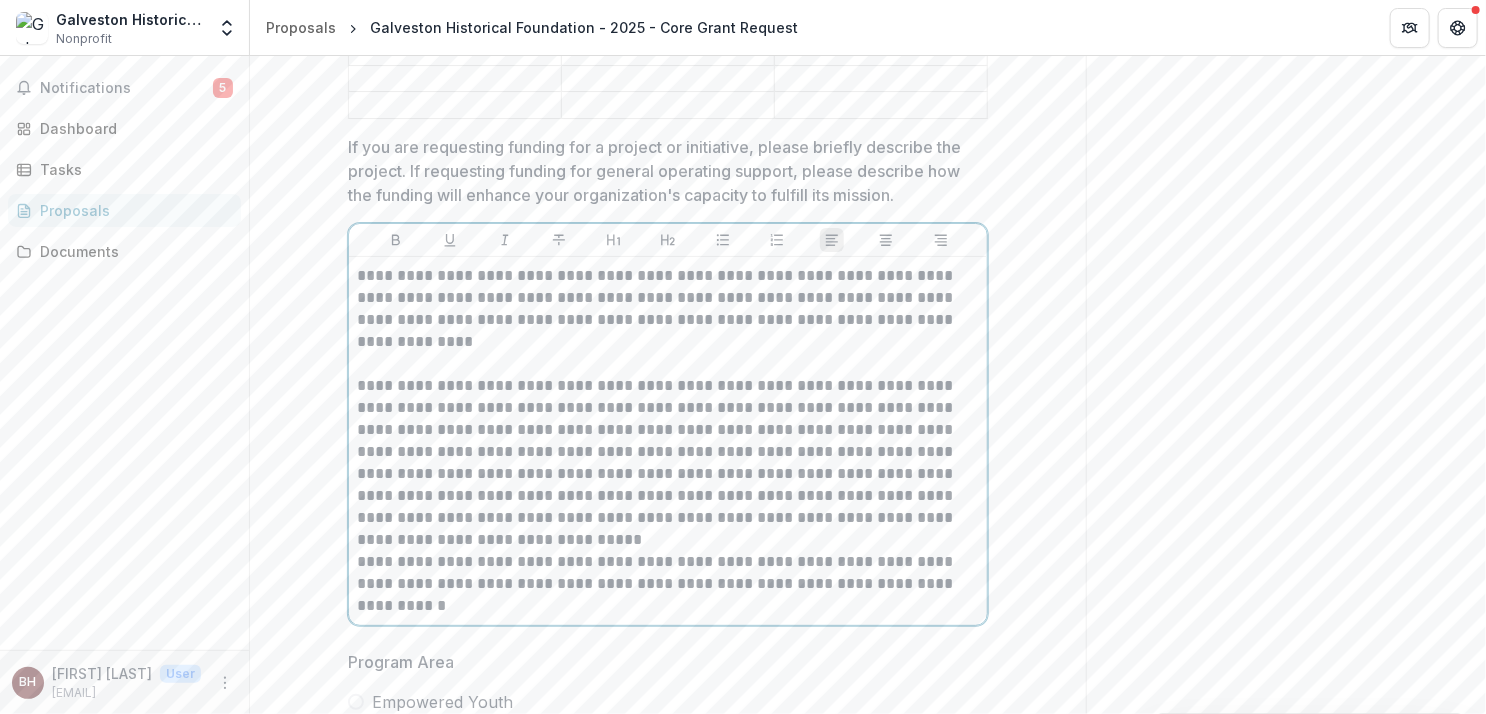 click on "**********" at bounding box center (668, 452) 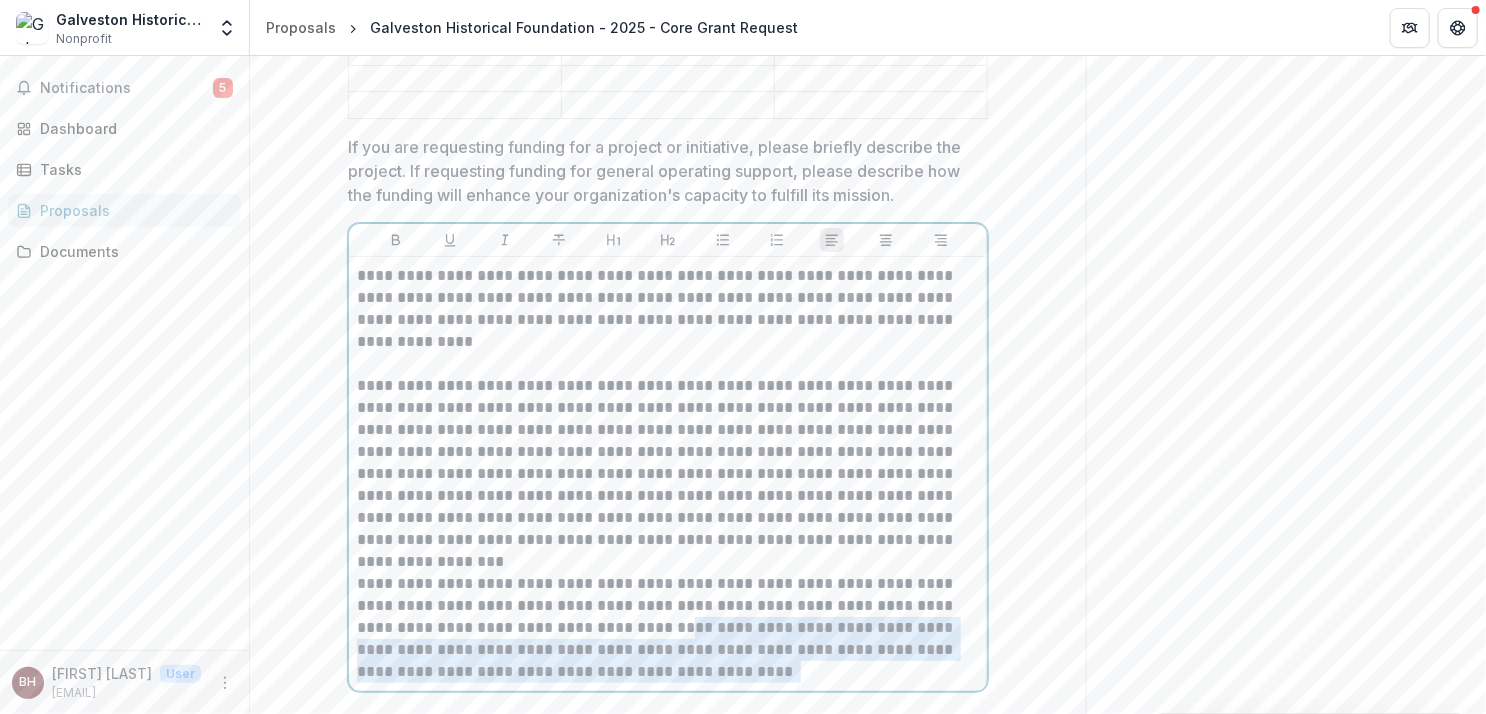 drag, startPoint x: 608, startPoint y: 633, endPoint x: 679, endPoint y: 681, distance: 85.70297 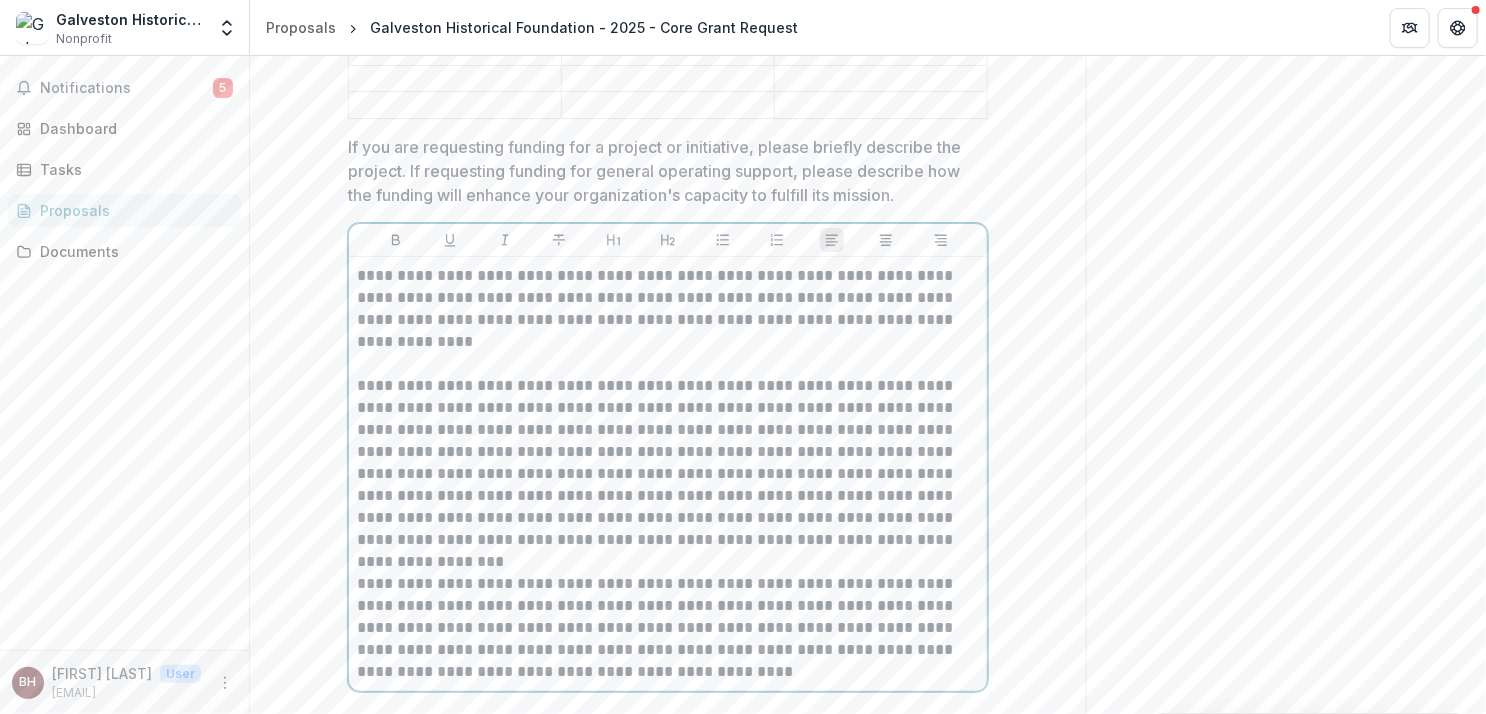 click on "**********" at bounding box center [668, 628] 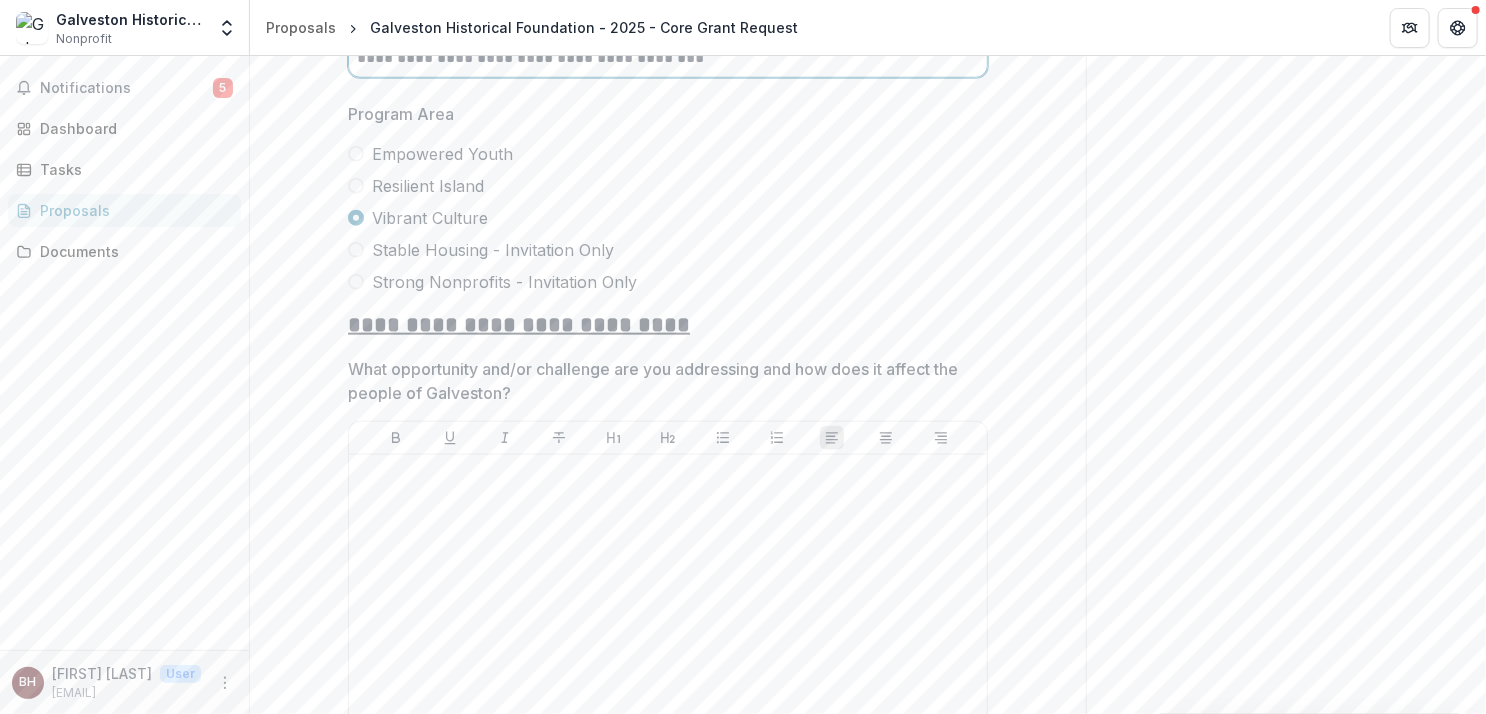 scroll, scrollTop: 4900, scrollLeft: 0, axis: vertical 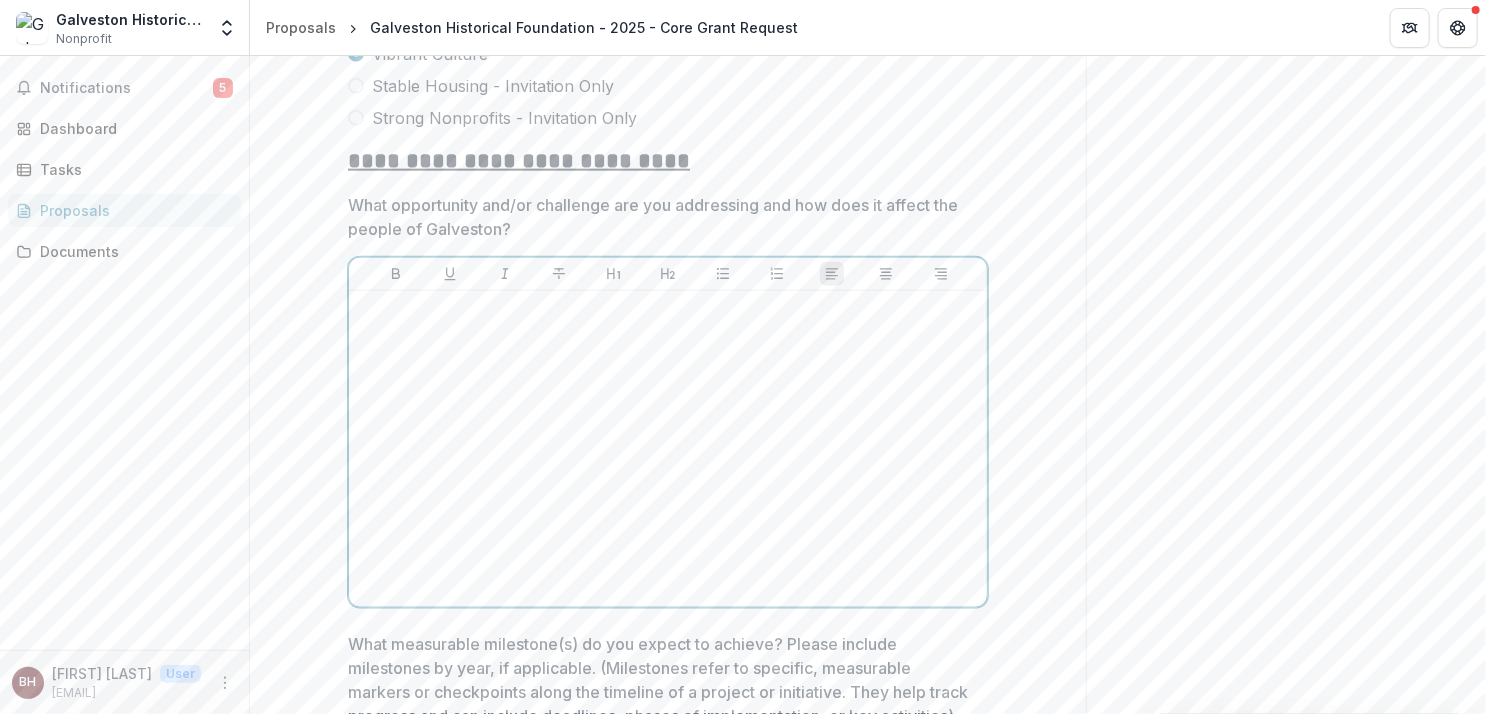 click at bounding box center (668, 449) 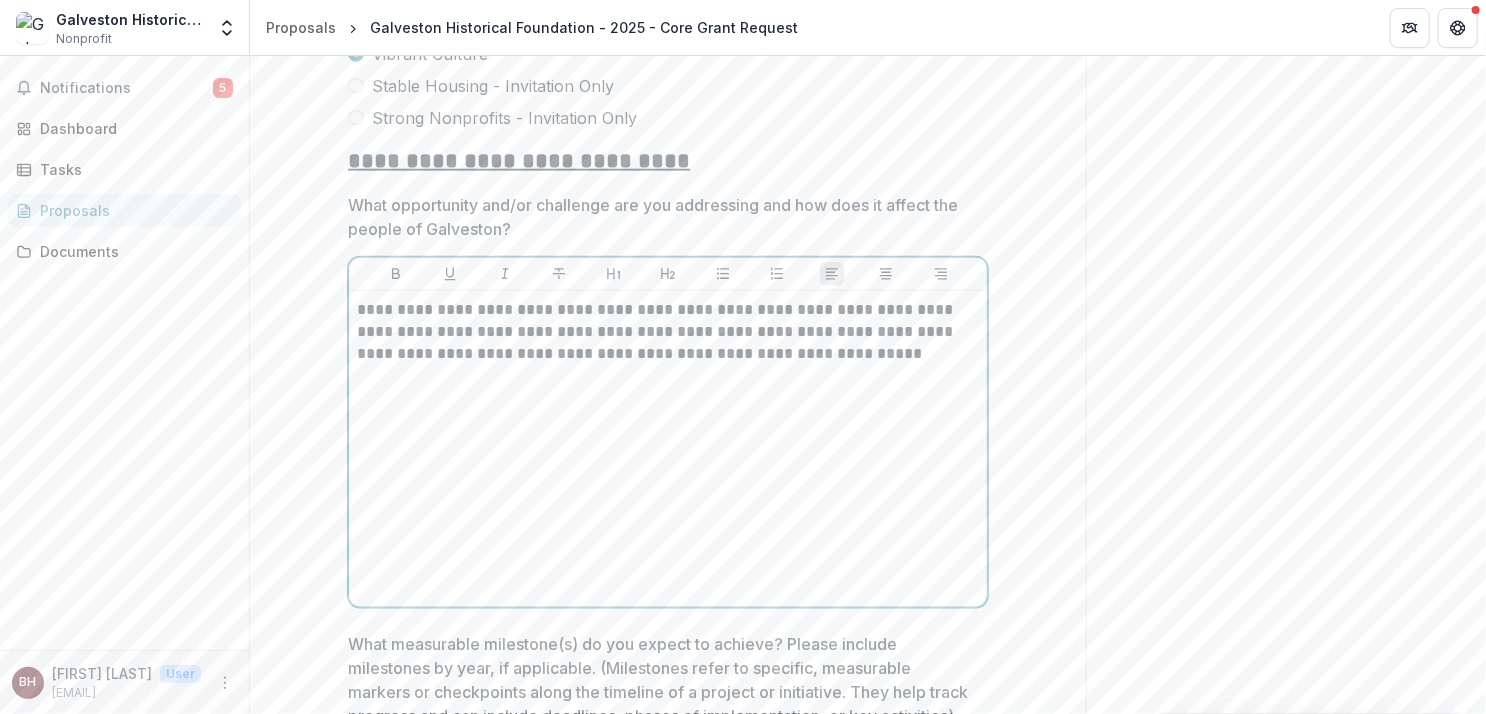 click on "**********" at bounding box center (668, 332) 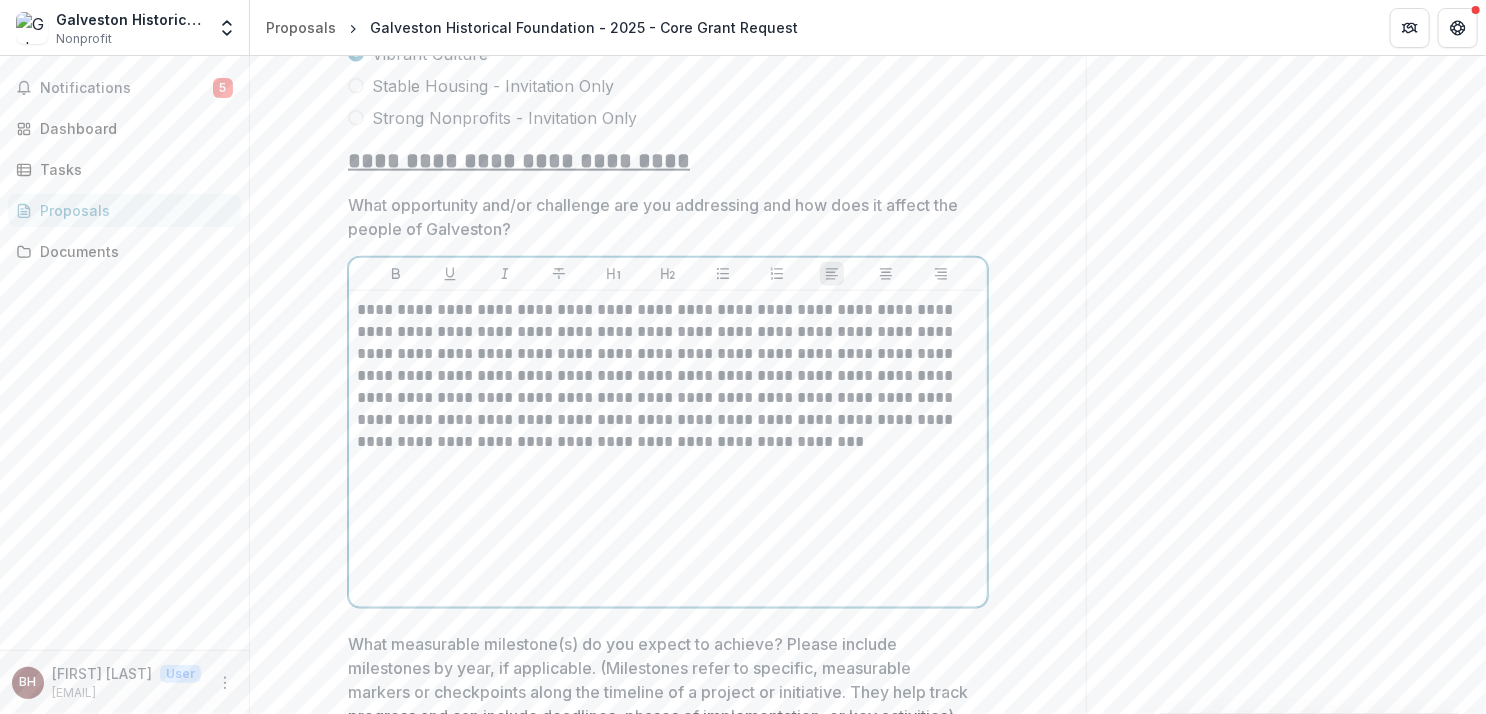 drag, startPoint x: 796, startPoint y: 377, endPoint x: 820, endPoint y: 361, distance: 28.84441 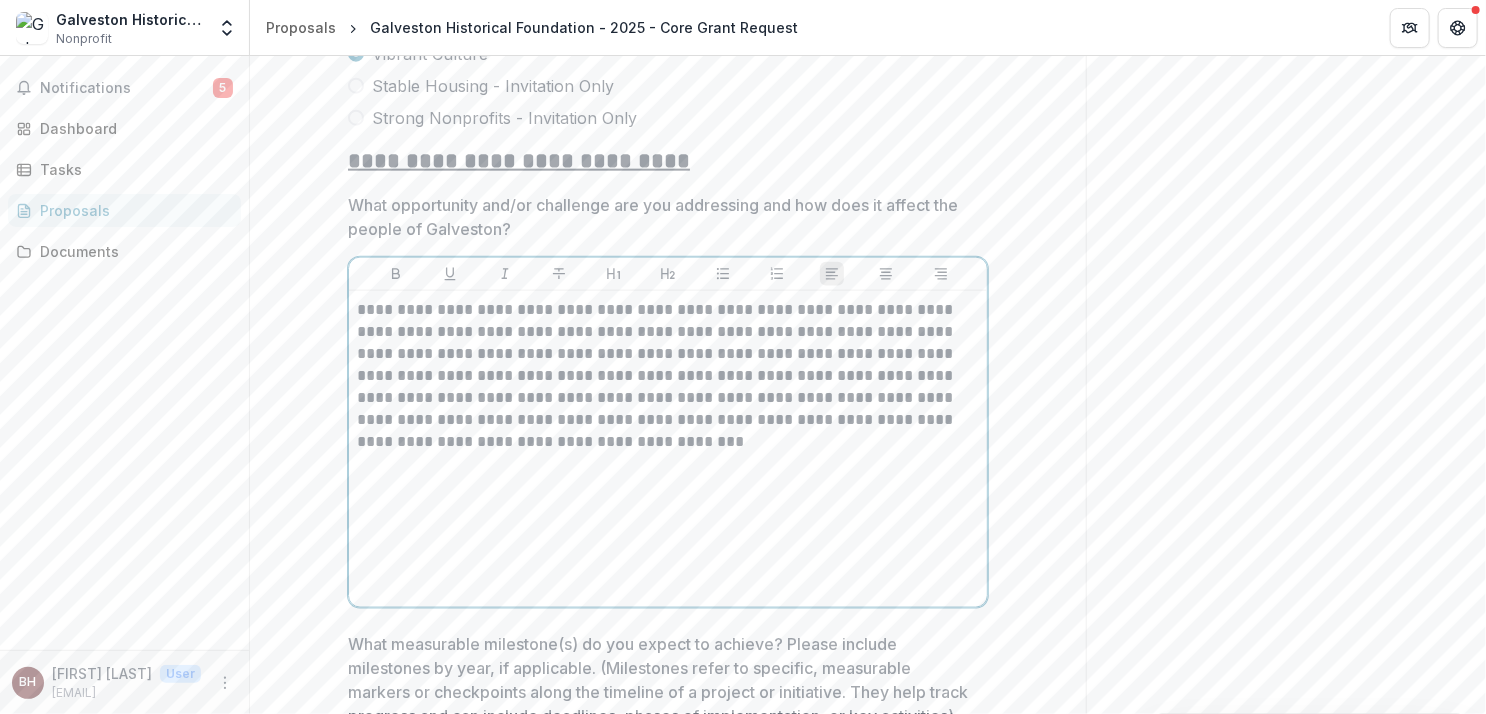 drag, startPoint x: 648, startPoint y: 378, endPoint x: 670, endPoint y: 366, distance: 25.059929 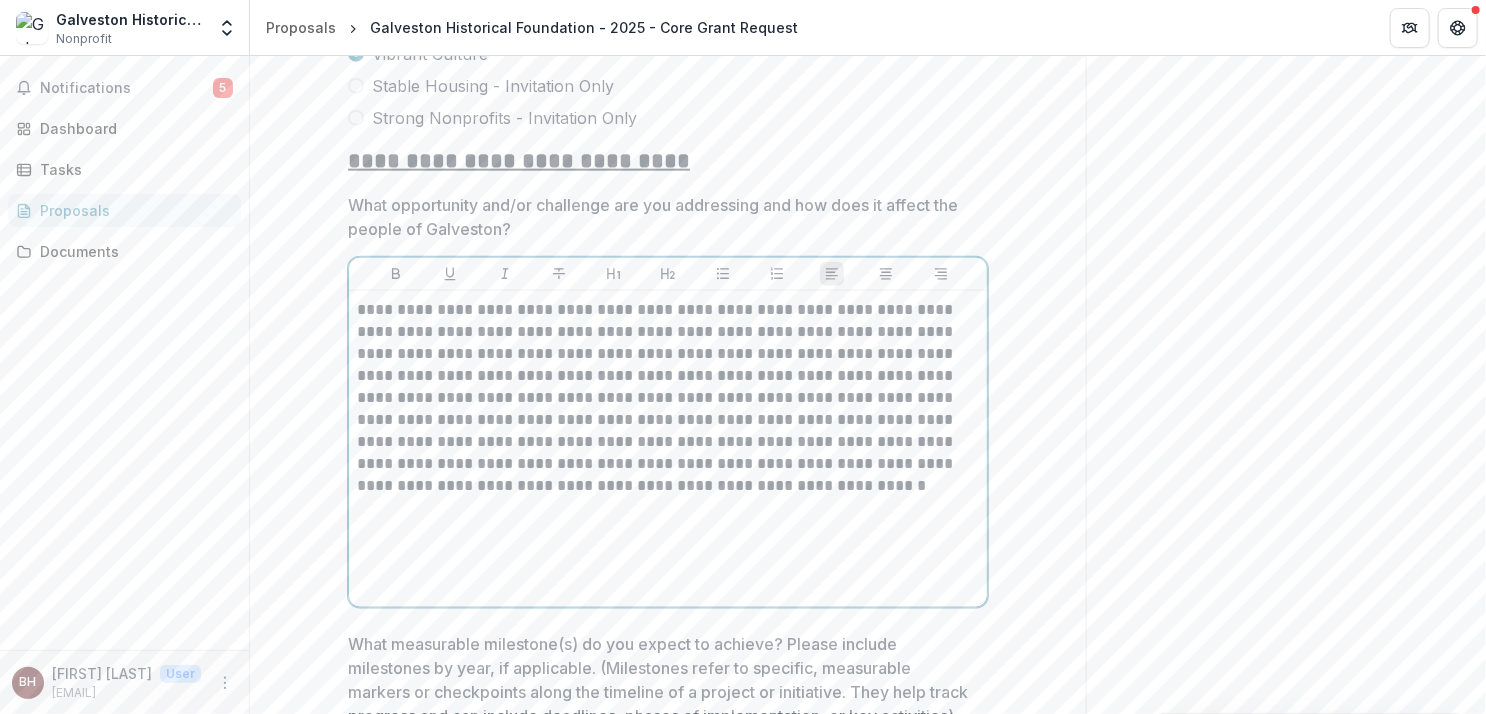 click on "**********" at bounding box center [668, 398] 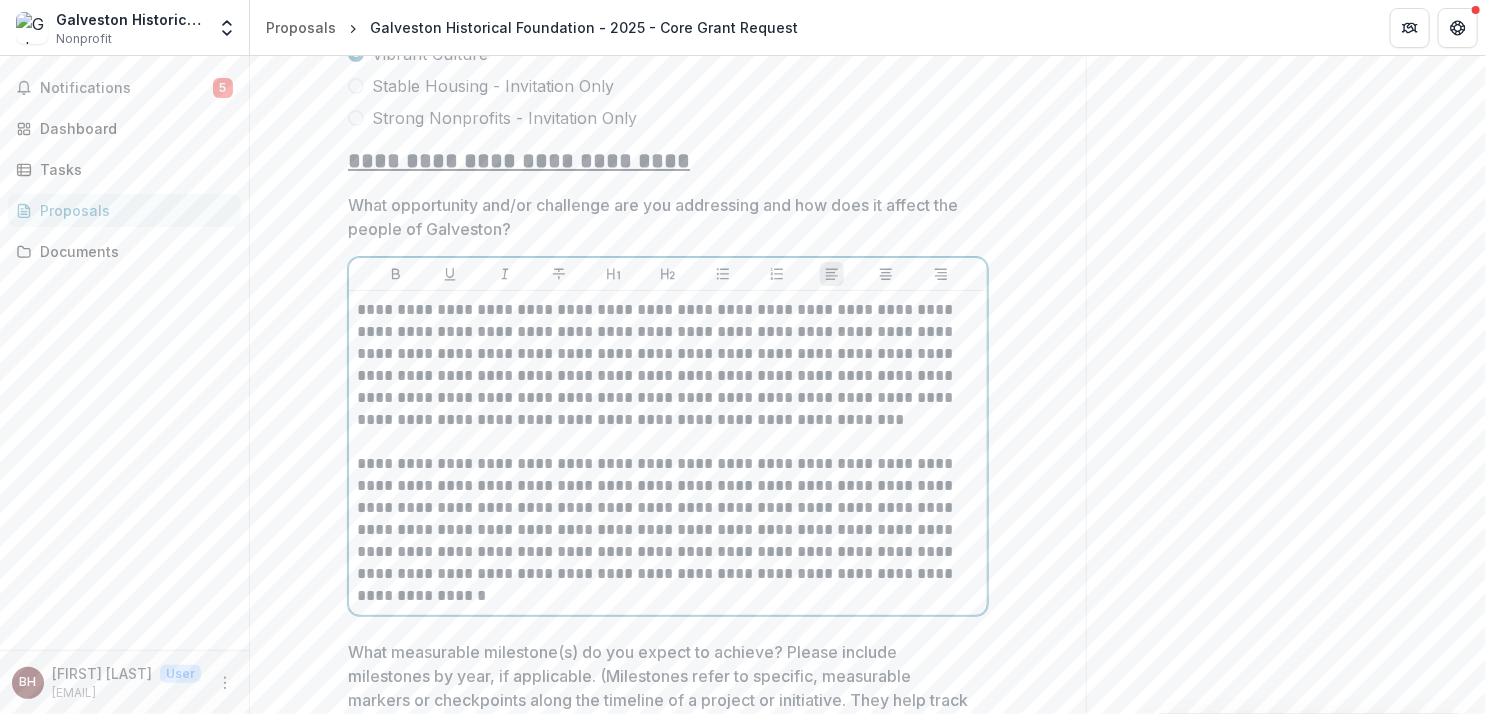 click on "**********" at bounding box center [668, 530] 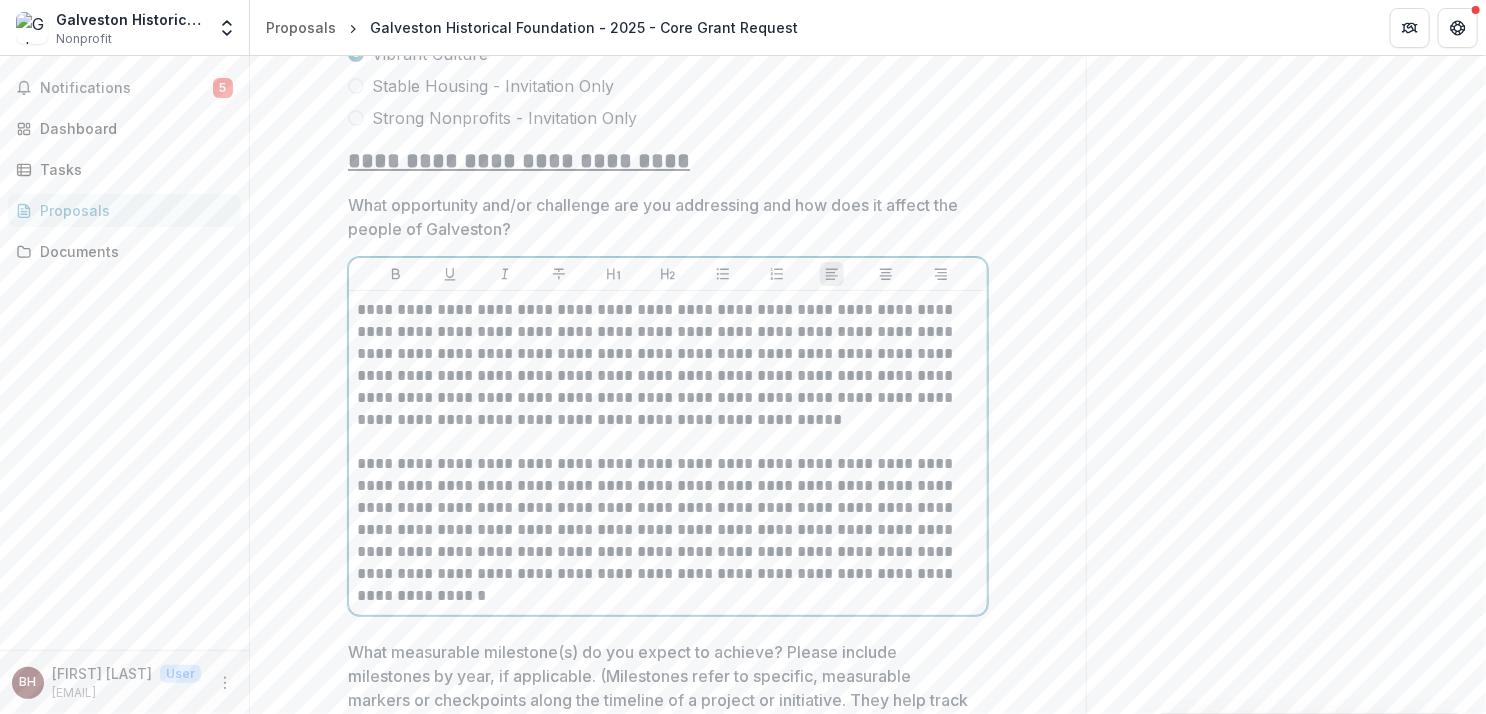 click on "**********" at bounding box center [668, 530] 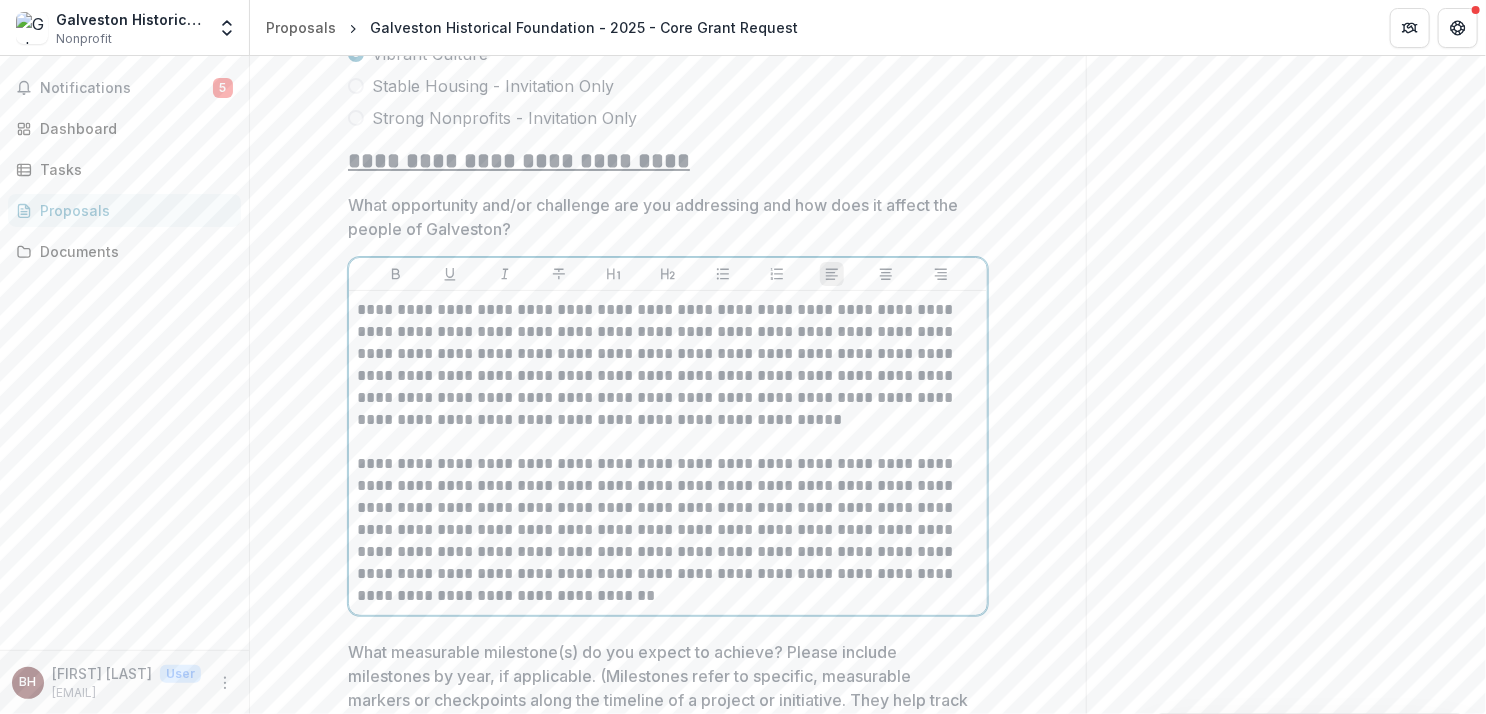 click on "**********" at bounding box center [668, 530] 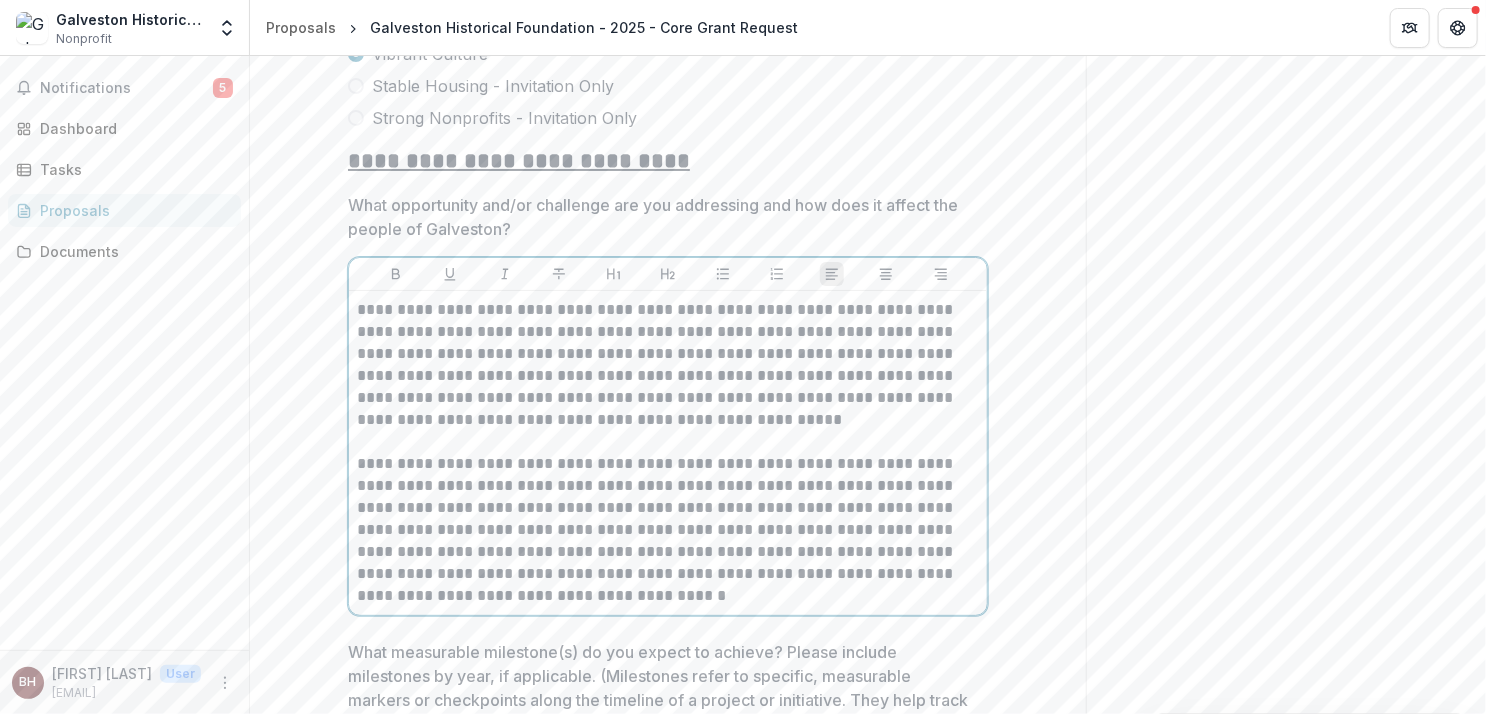 drag, startPoint x: 956, startPoint y: 510, endPoint x: 968, endPoint y: 505, distance: 13 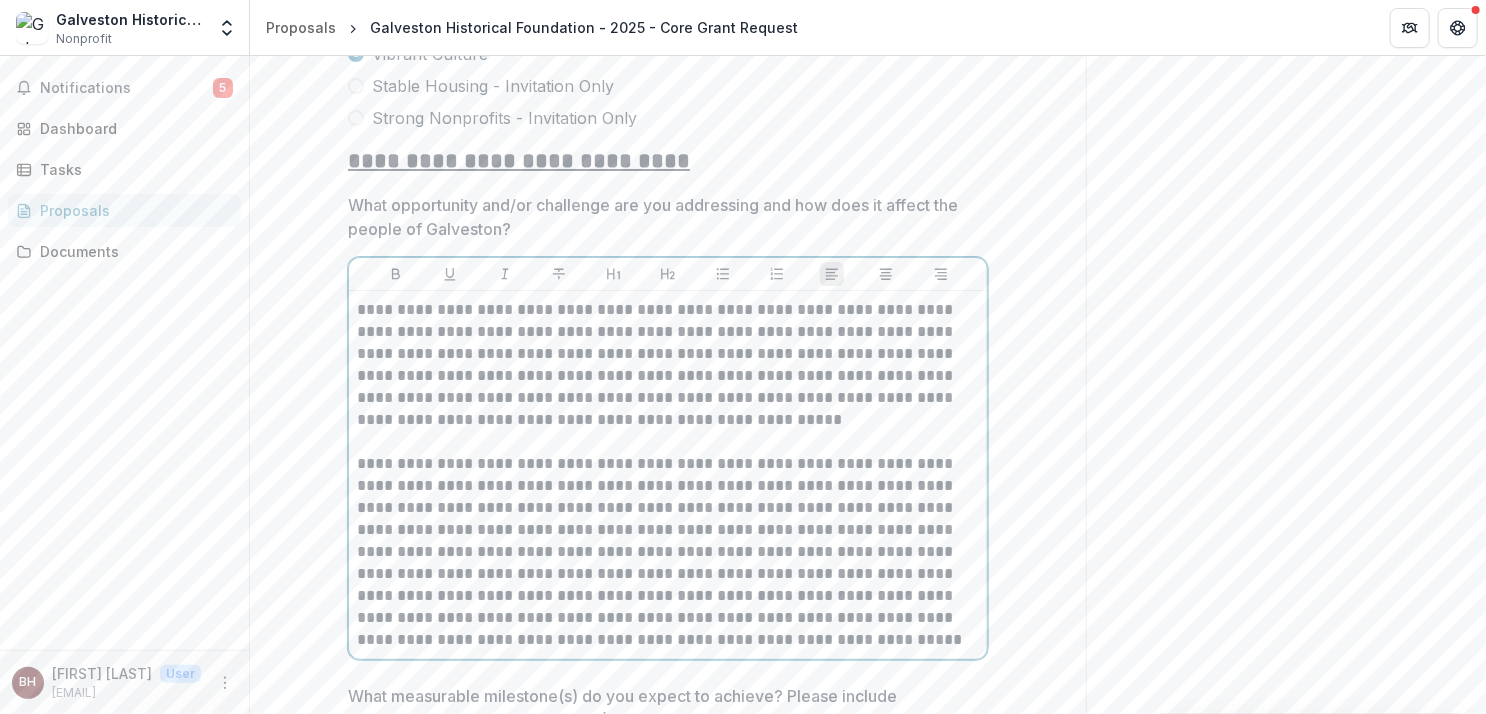 click on "**********" at bounding box center [668, 552] 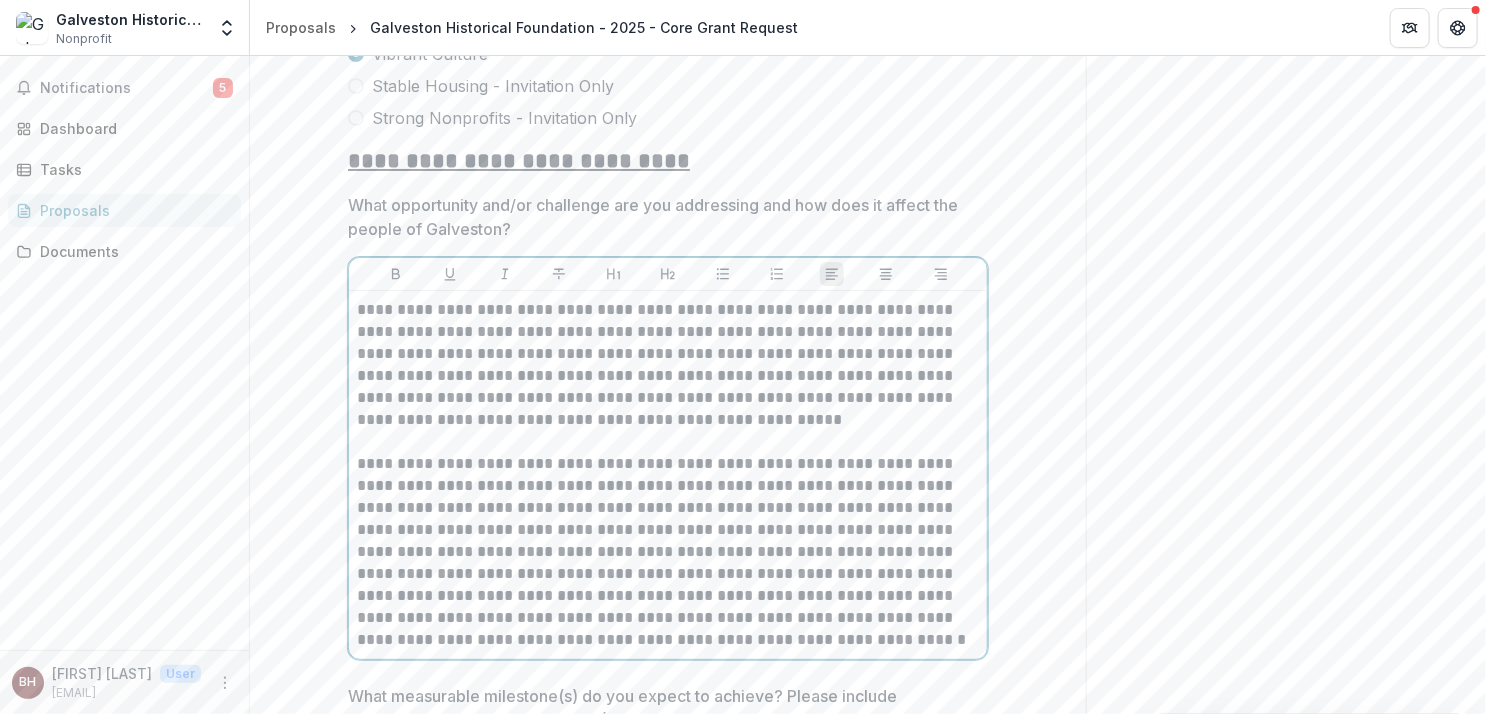 click on "**********" at bounding box center [668, 552] 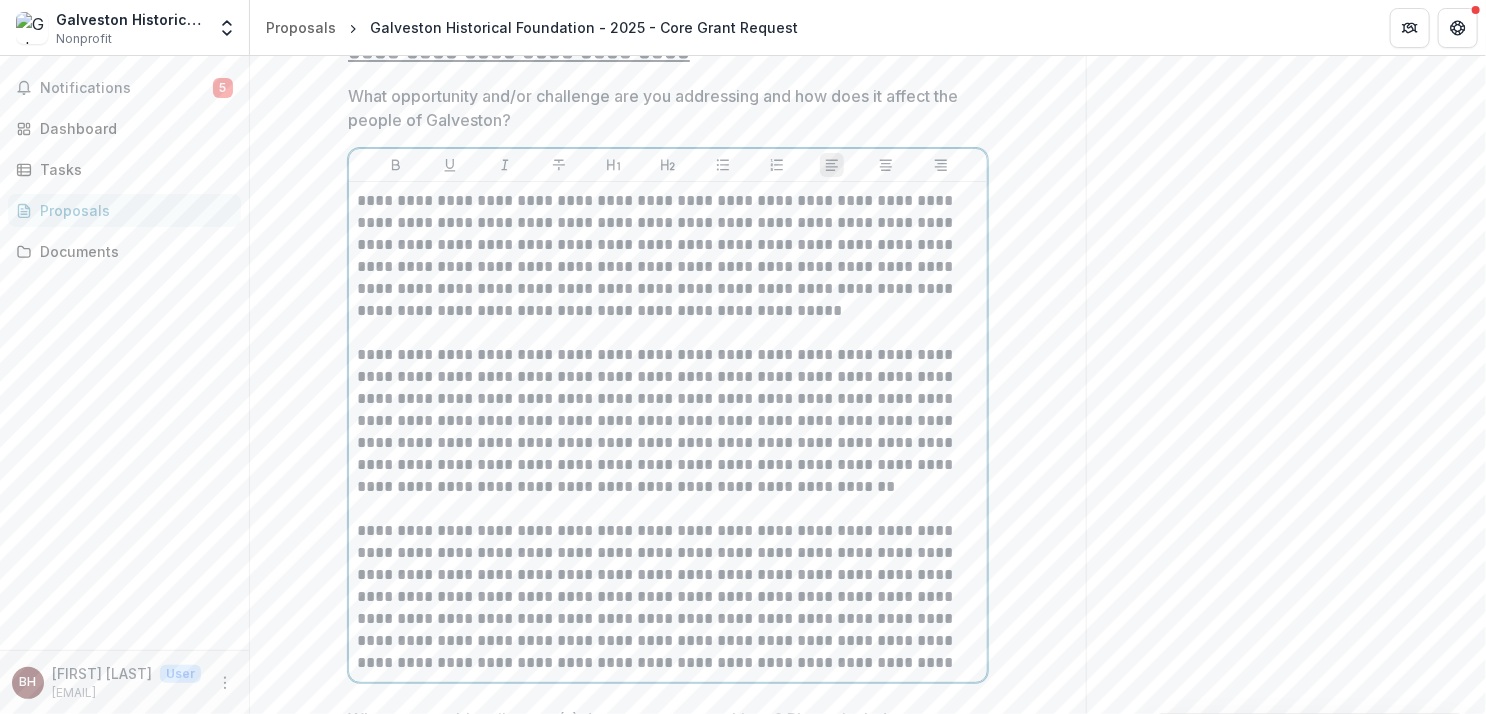 scroll, scrollTop: 5109, scrollLeft: 0, axis: vertical 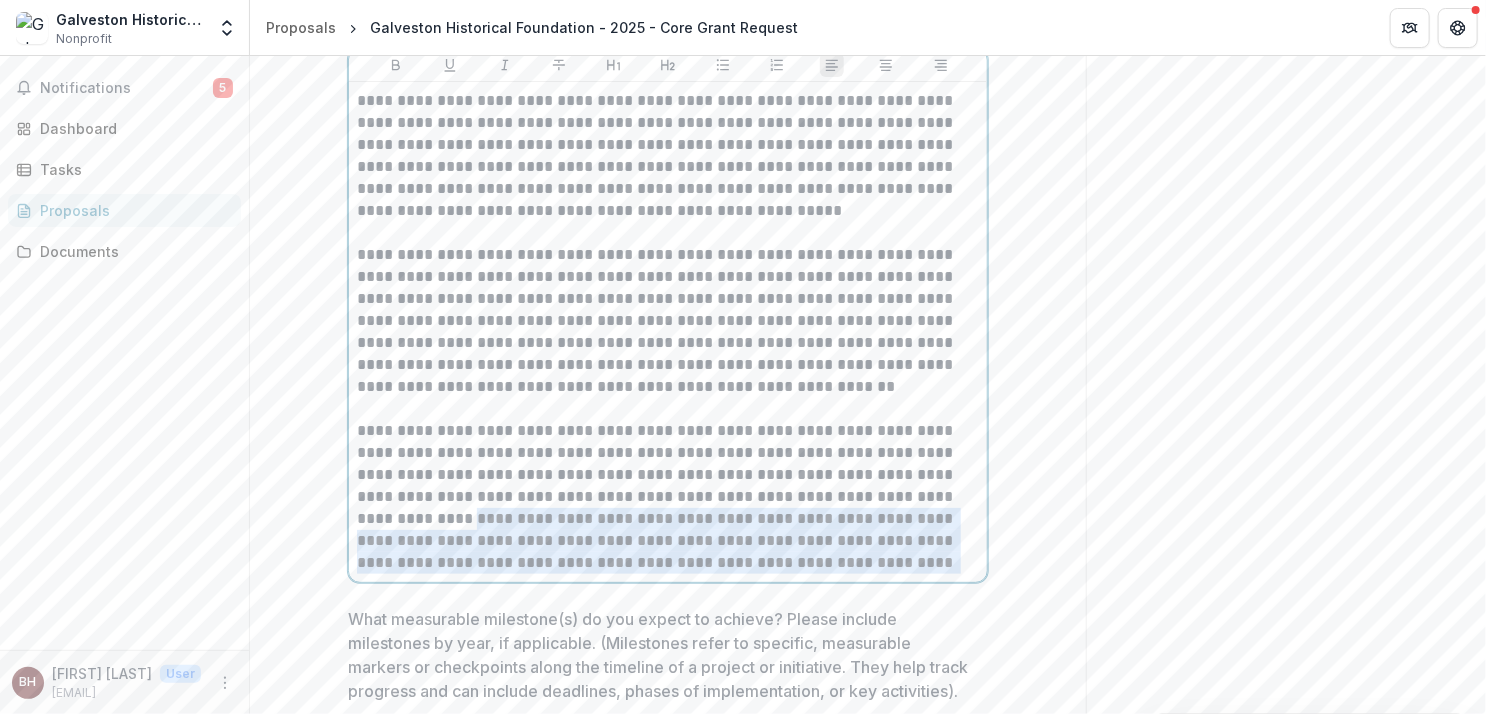 drag, startPoint x: 846, startPoint y: 501, endPoint x: 919, endPoint y: 562, distance: 95.131485 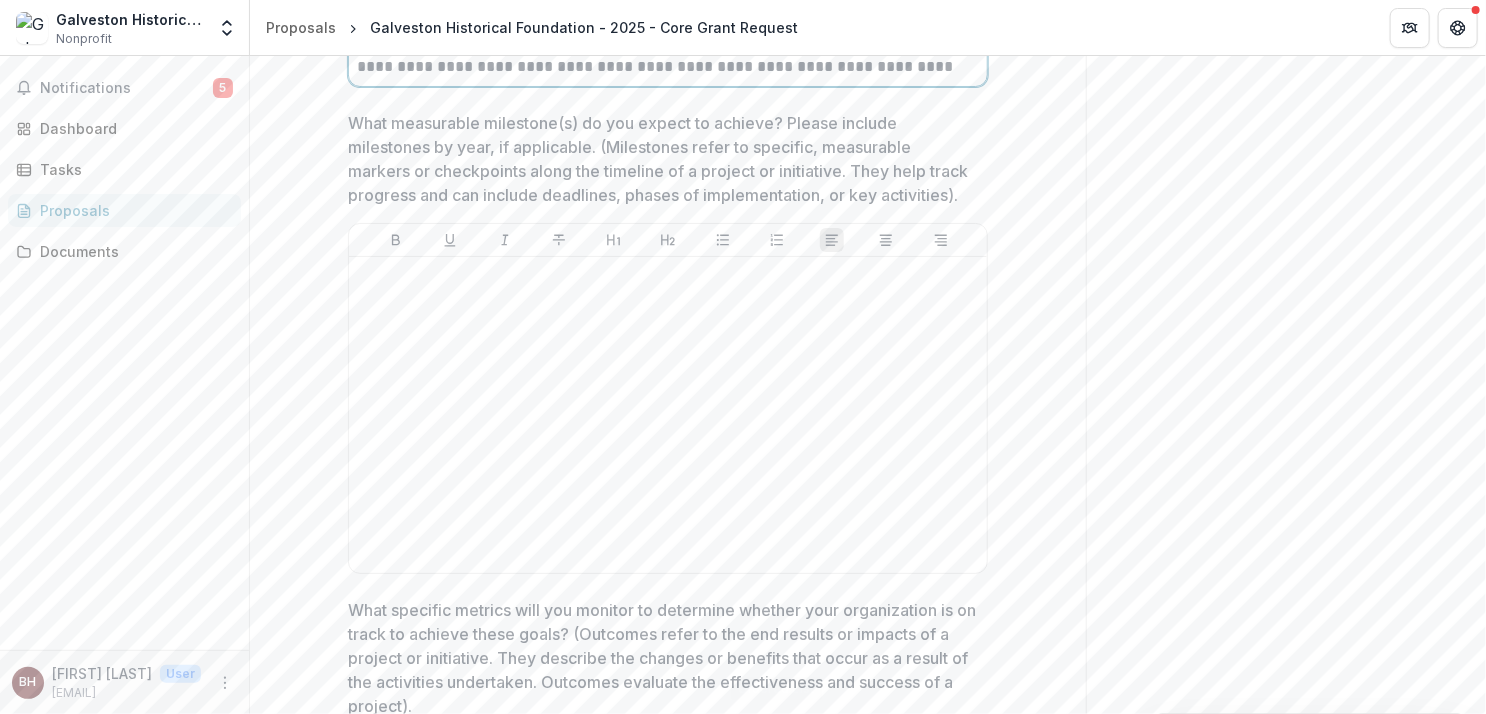 scroll, scrollTop: 5509, scrollLeft: 0, axis: vertical 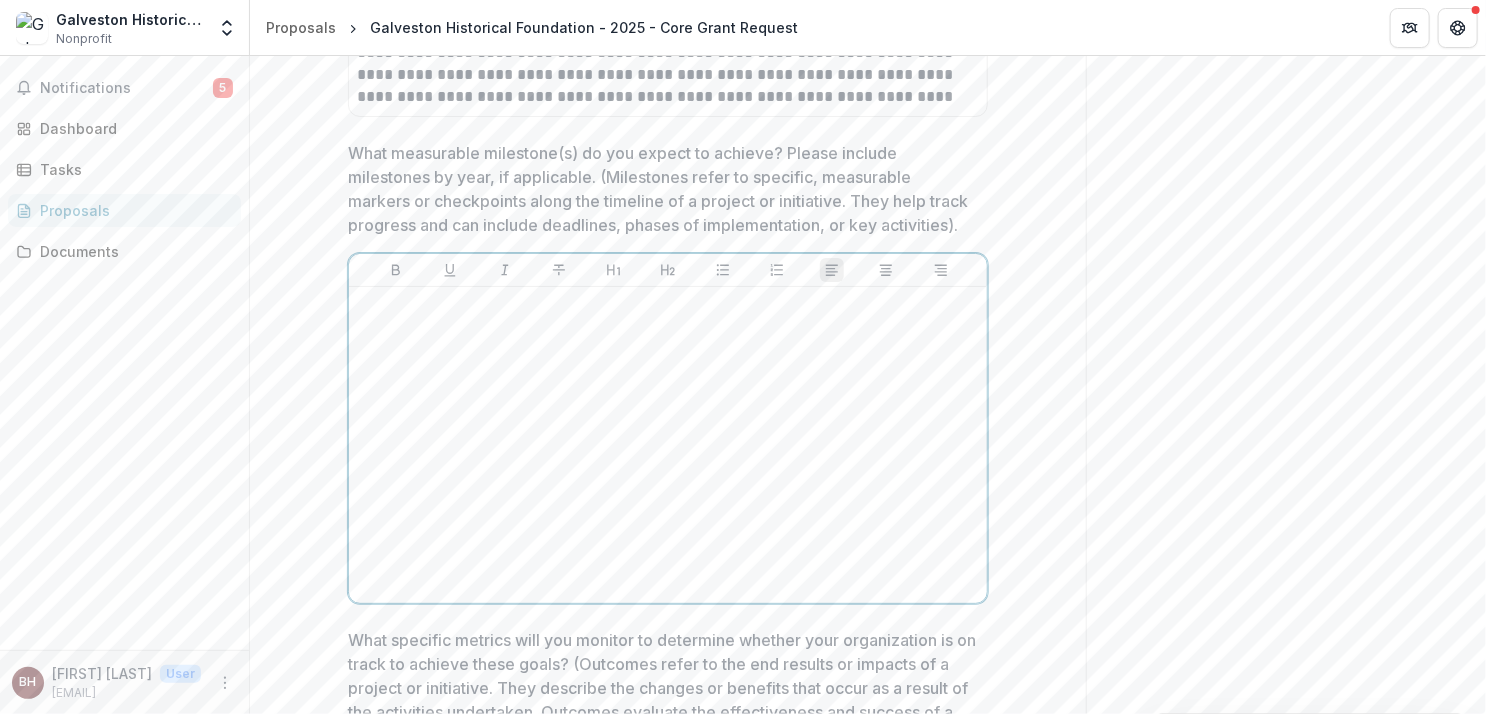 click at bounding box center (668, 445) 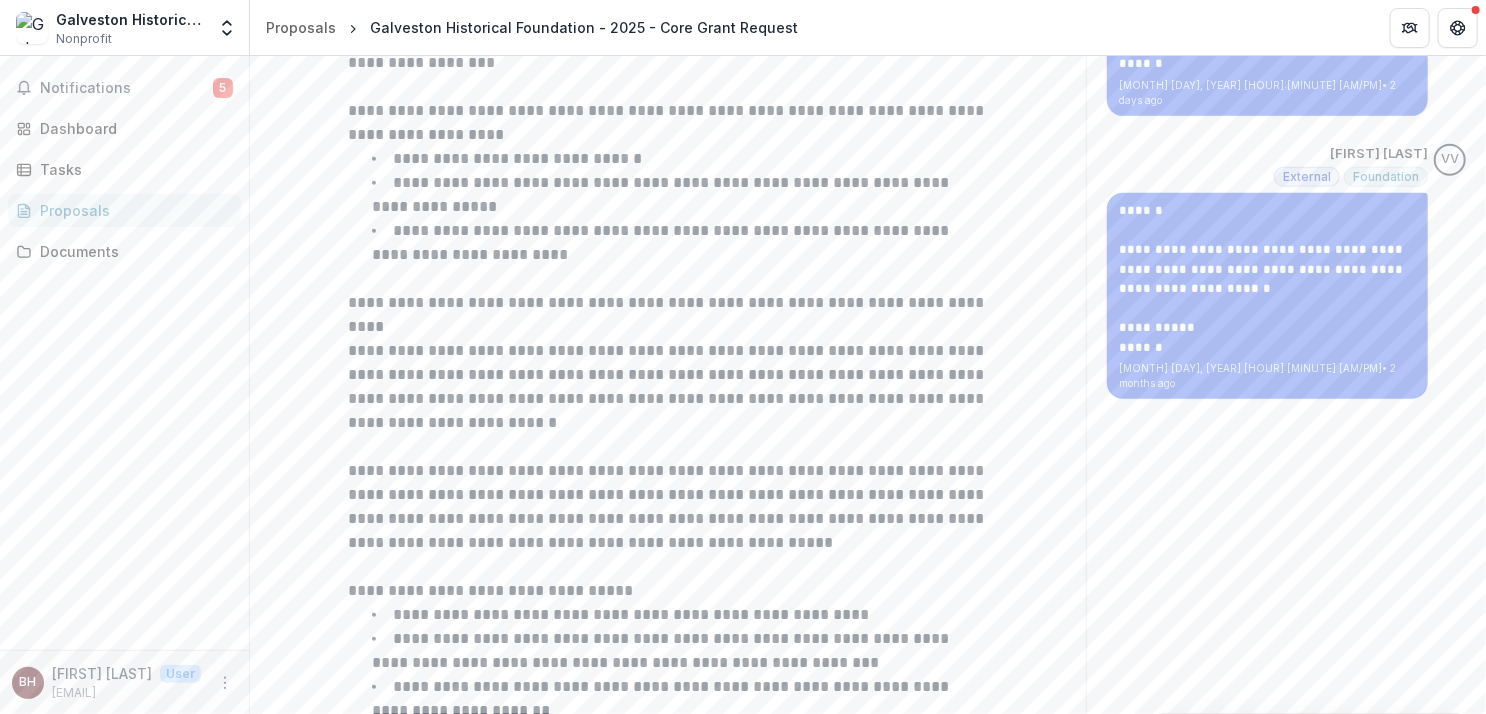 scroll, scrollTop: 0, scrollLeft: 0, axis: both 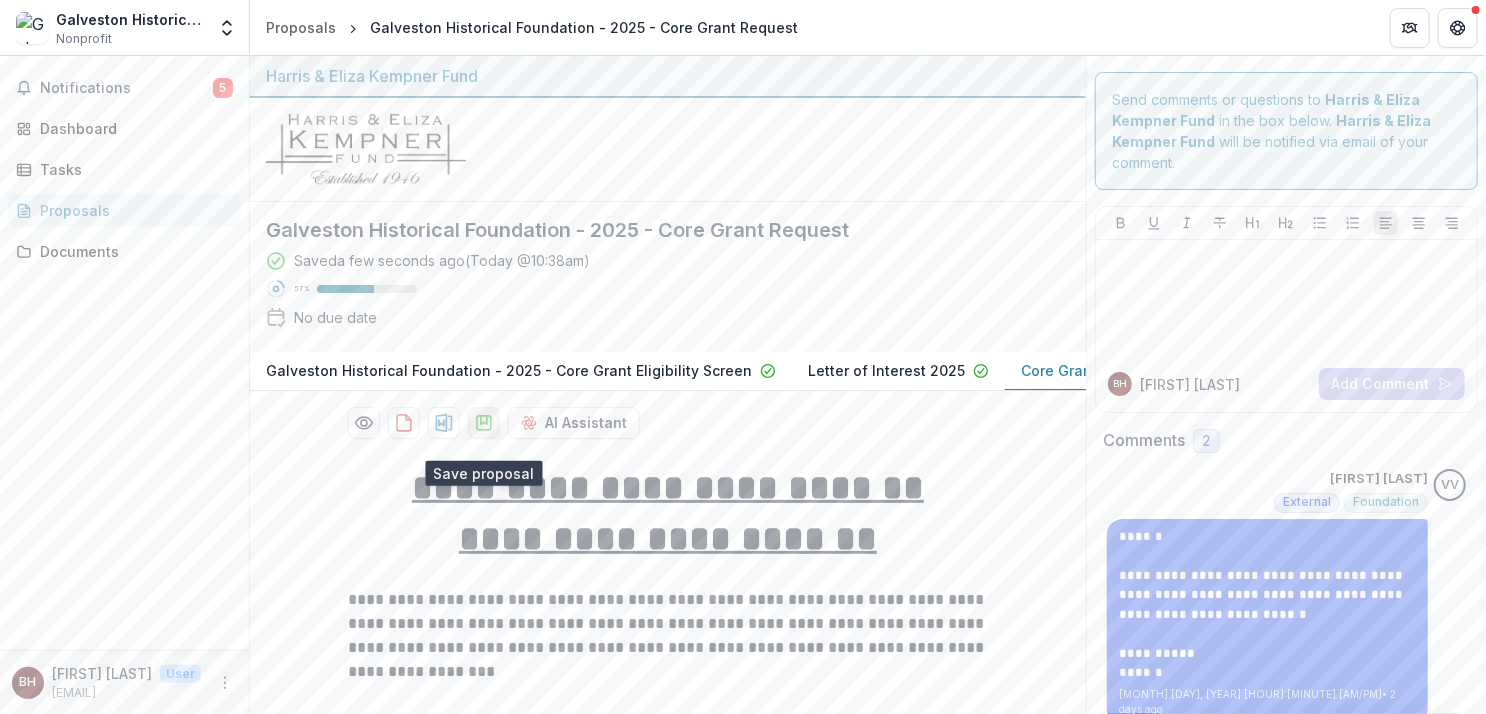 click 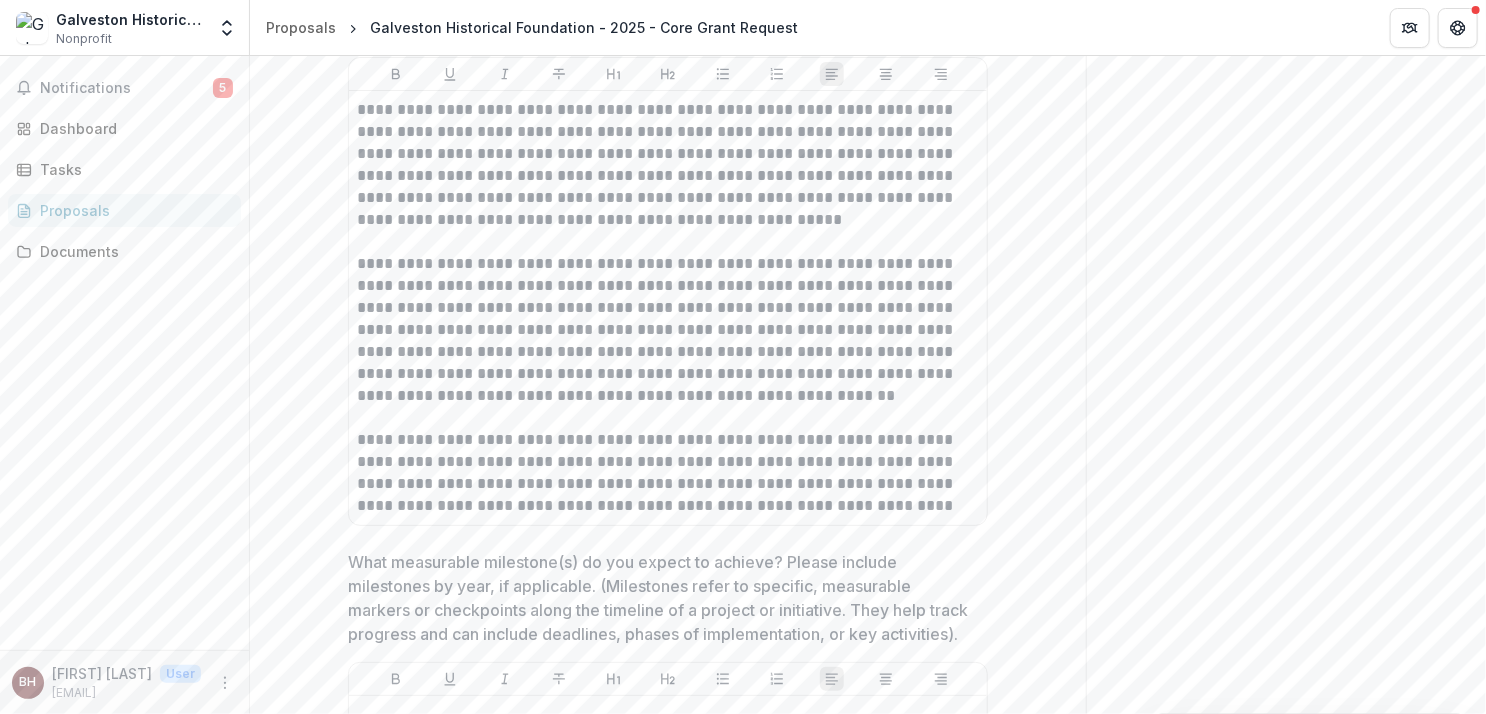 scroll, scrollTop: 5500, scrollLeft: 0, axis: vertical 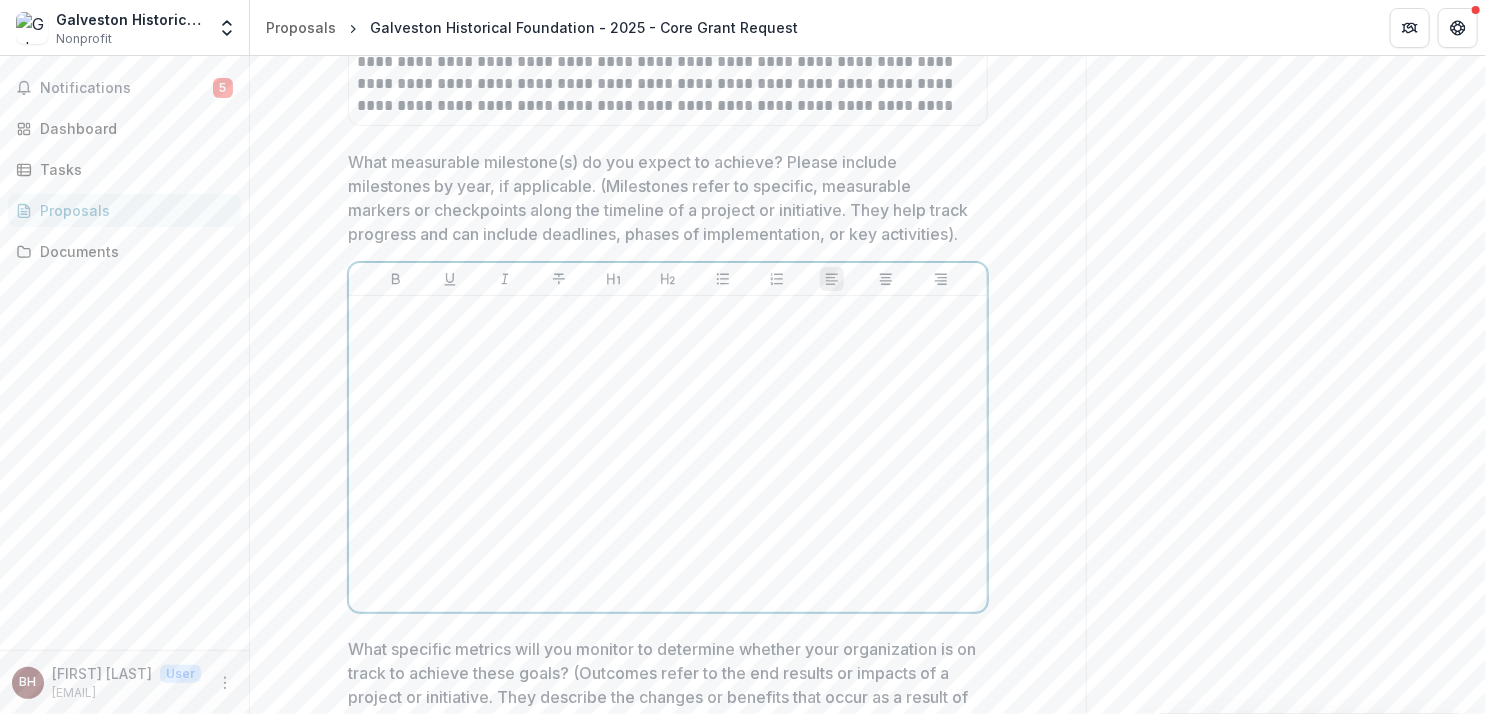 click at bounding box center [668, 454] 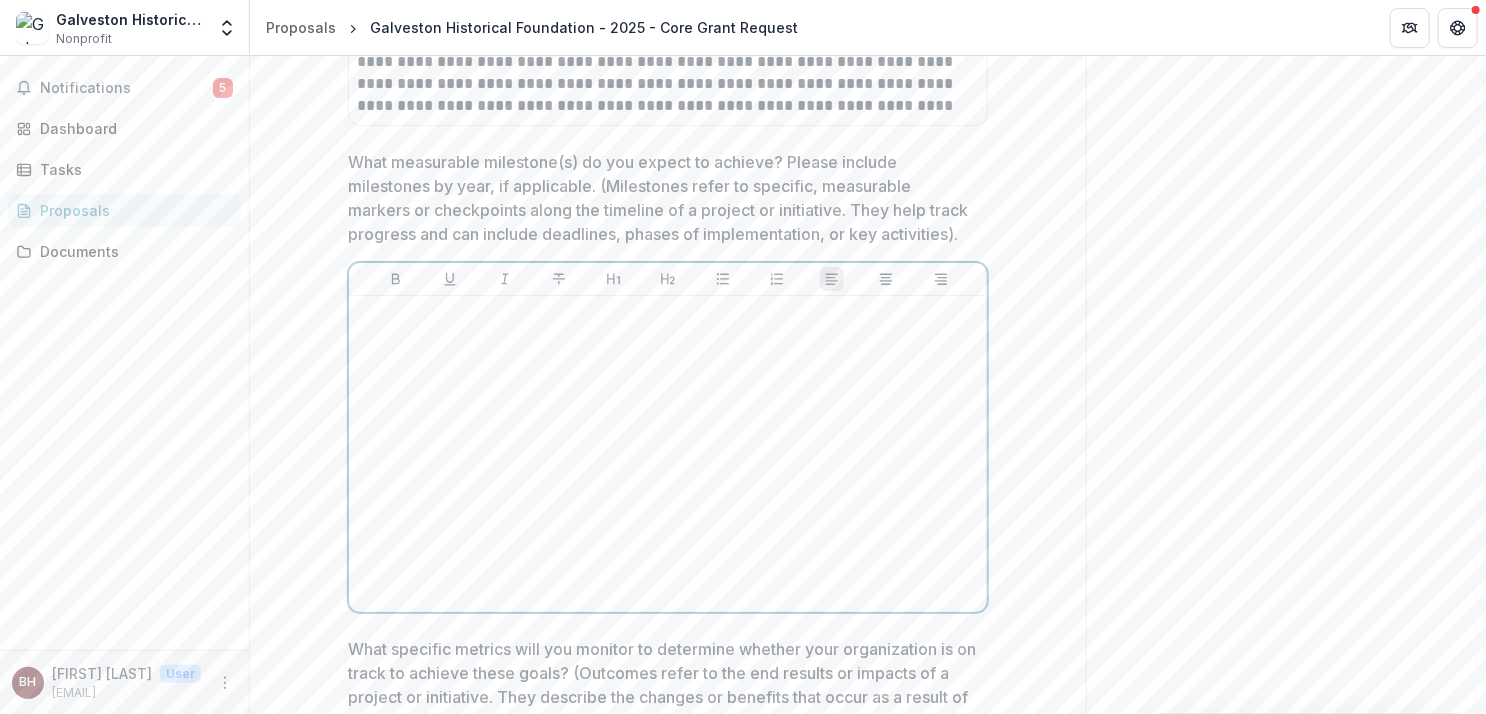type 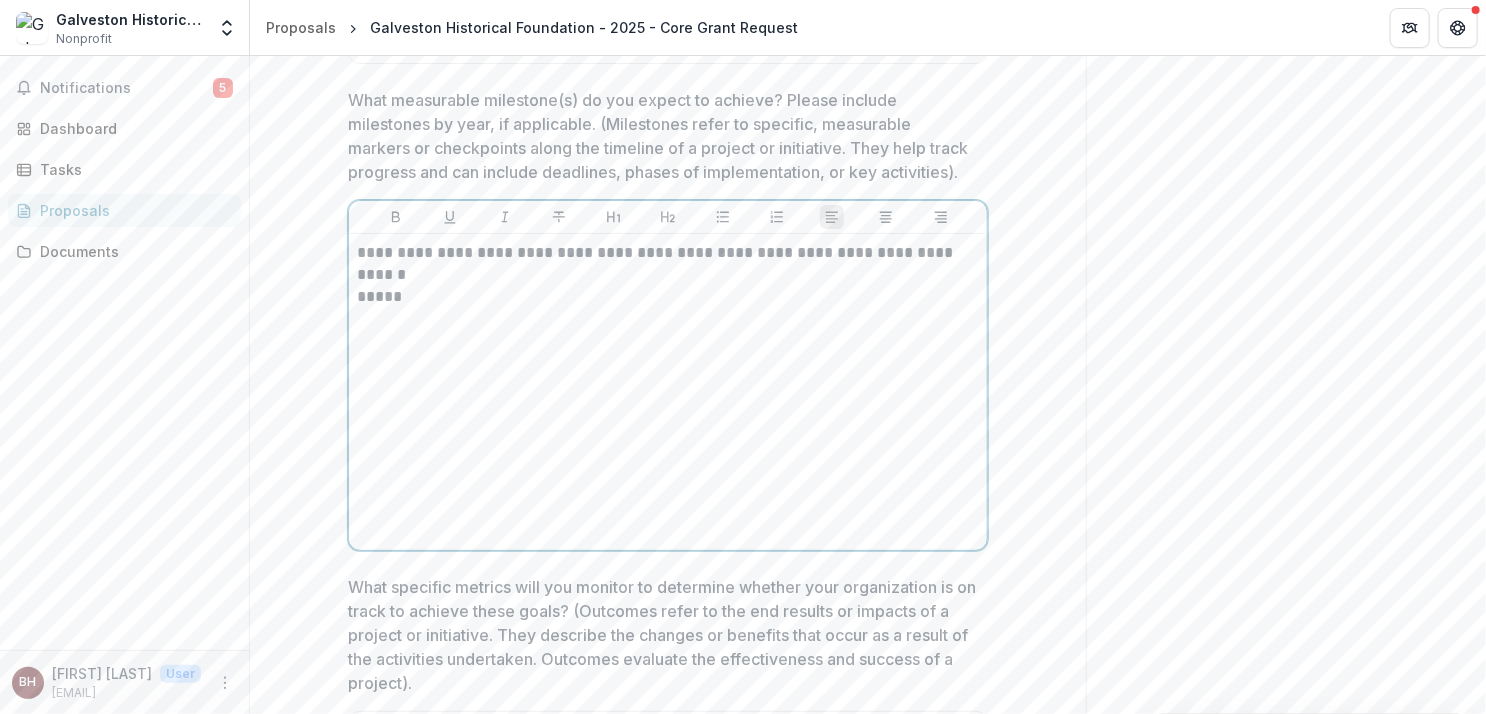 scroll, scrollTop: 5400, scrollLeft: 0, axis: vertical 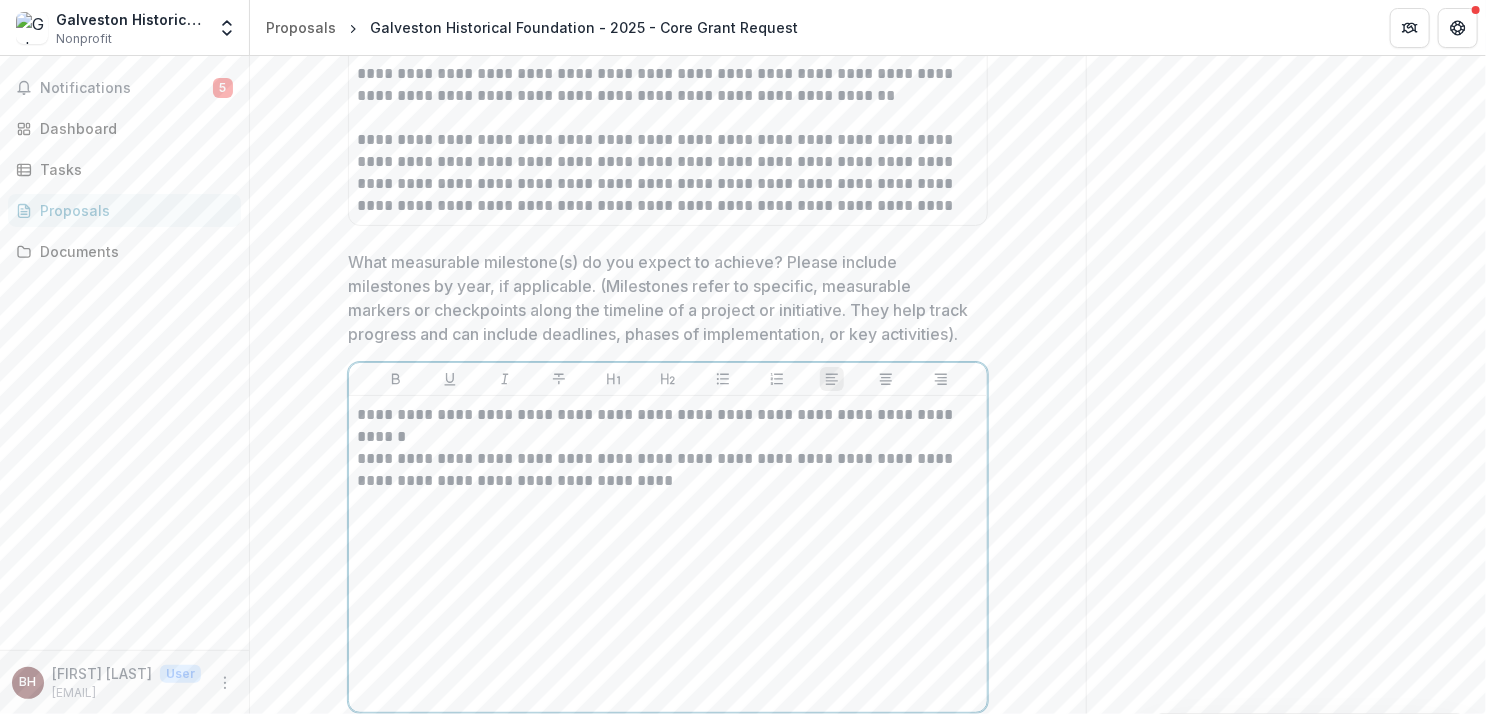 click on "**********" at bounding box center [668, 470] 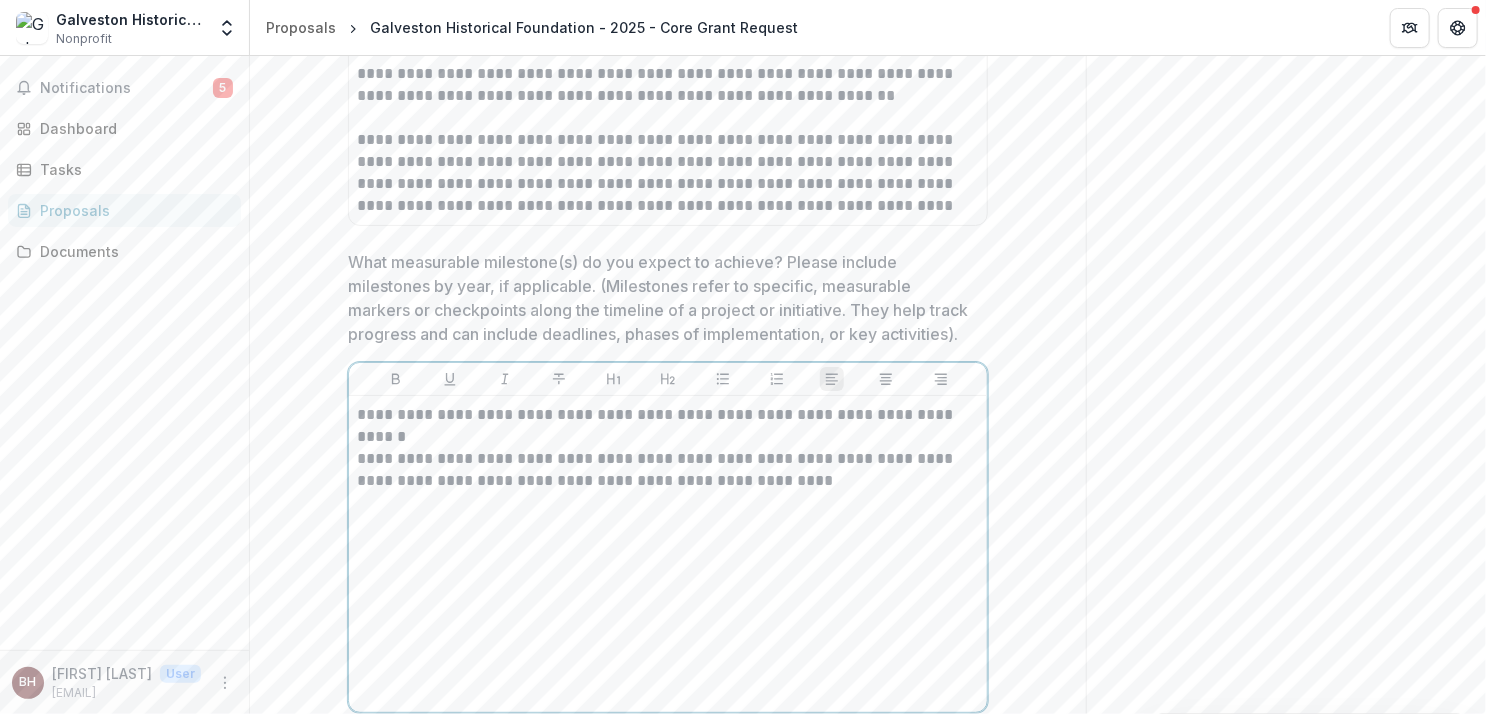 click on "**********" at bounding box center (668, 470) 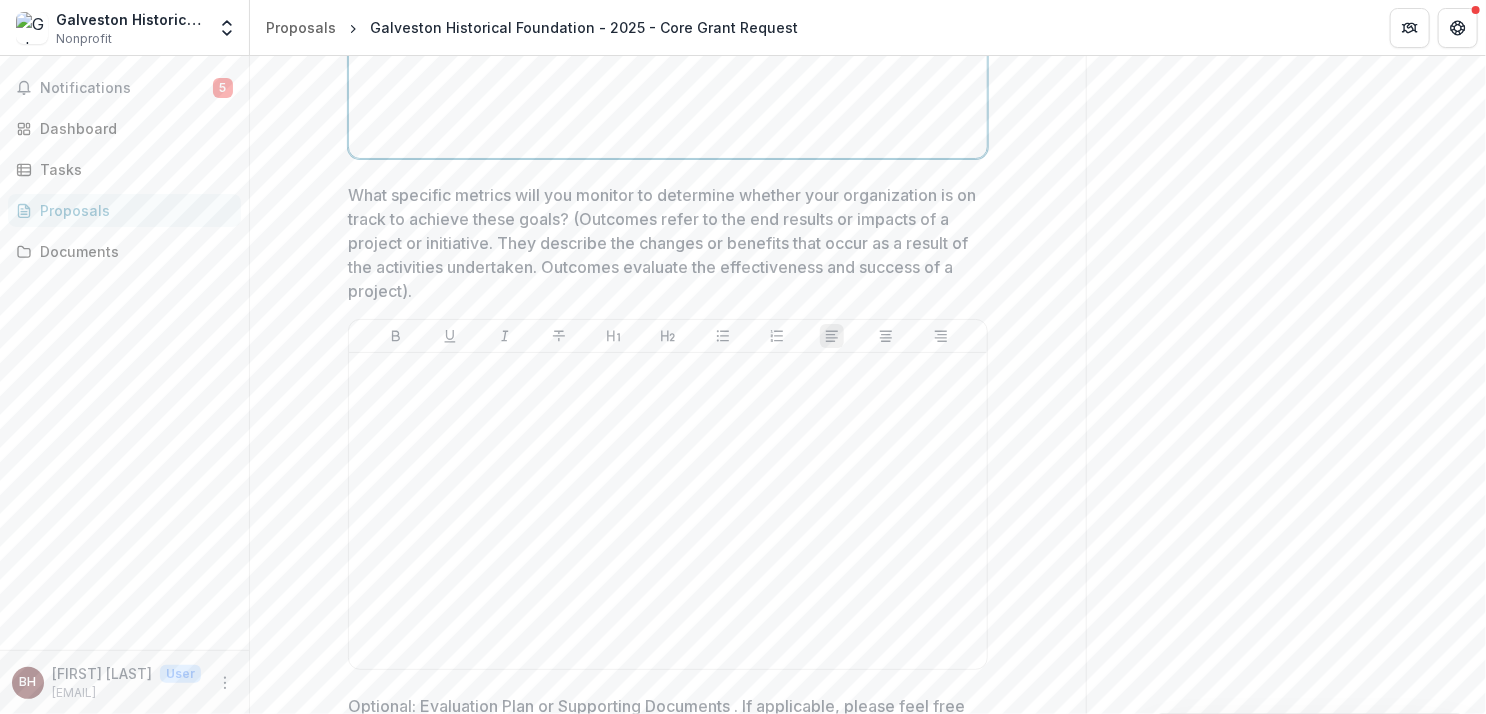 scroll, scrollTop: 5900, scrollLeft: 0, axis: vertical 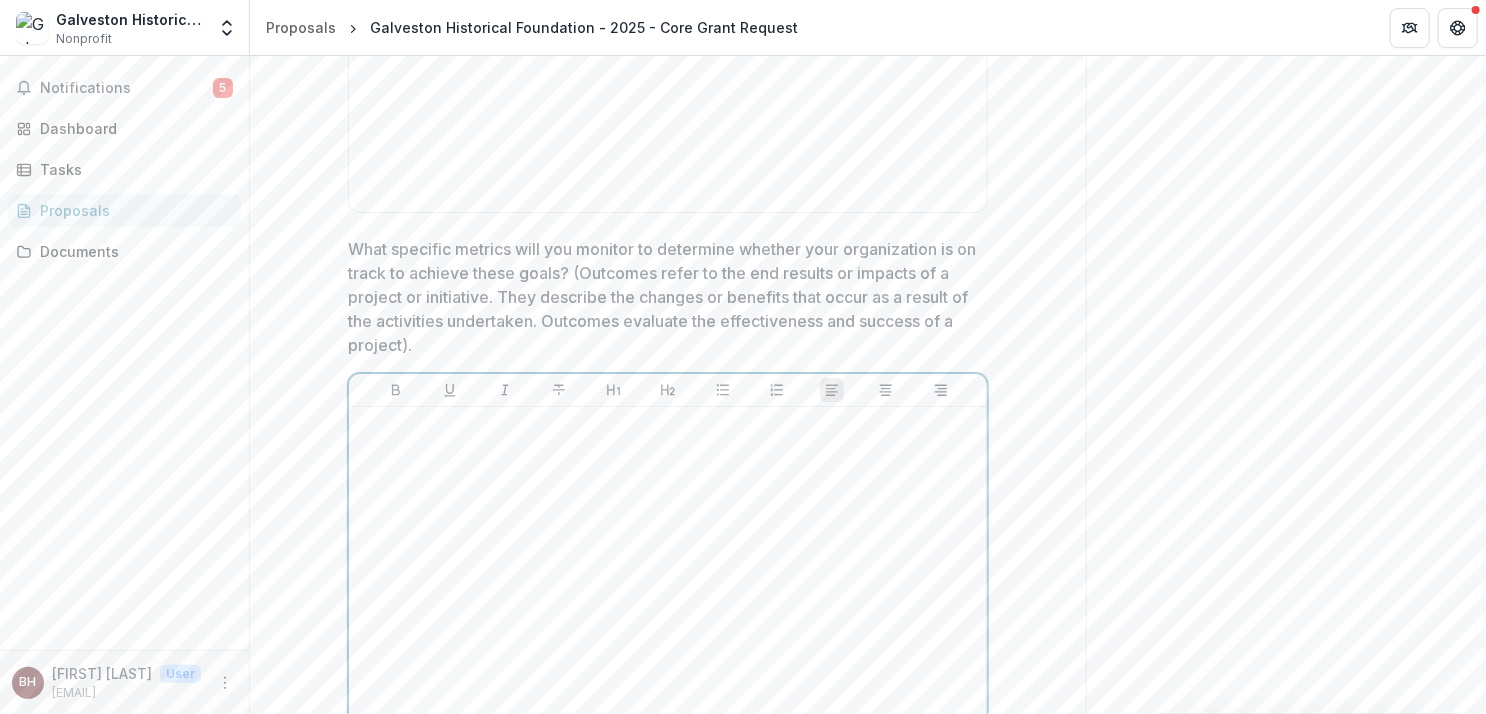 click at bounding box center [668, 565] 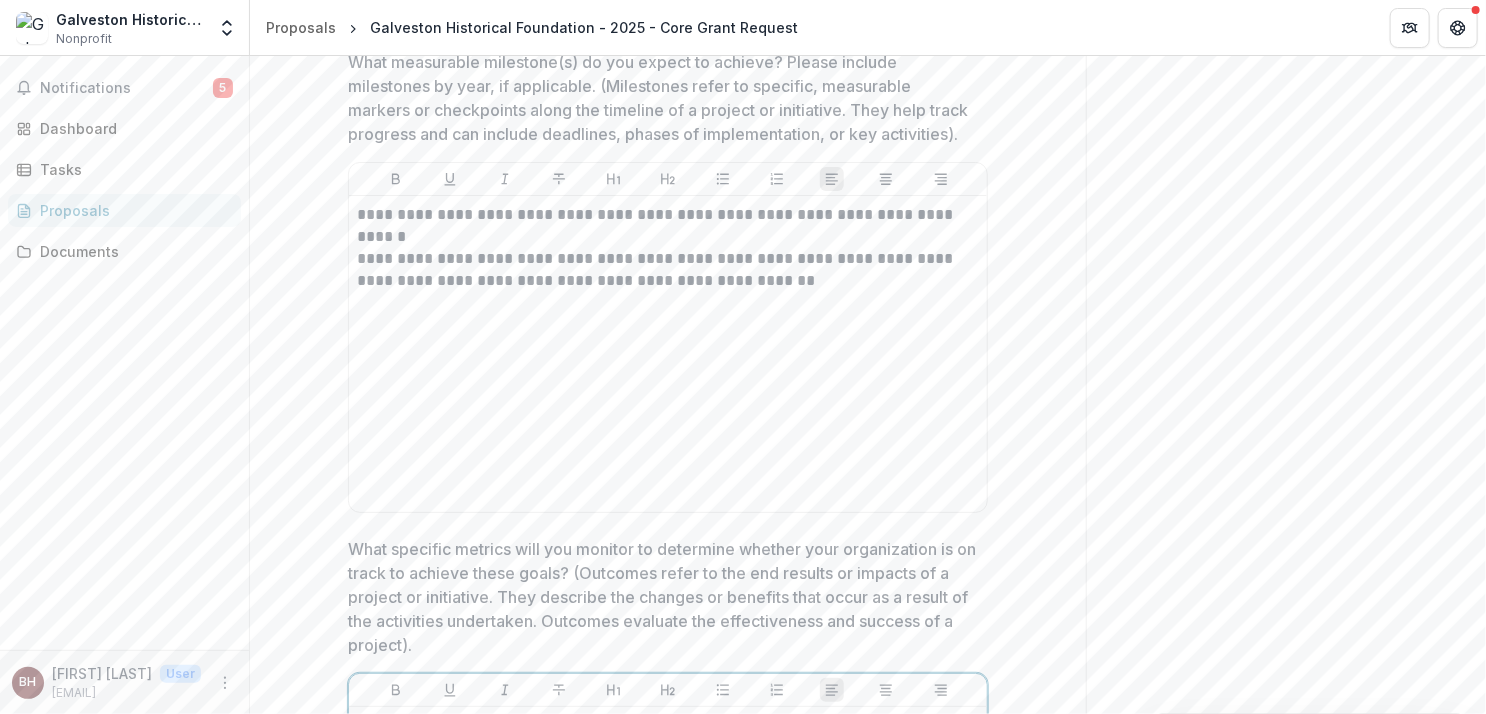 scroll, scrollTop: 5500, scrollLeft: 0, axis: vertical 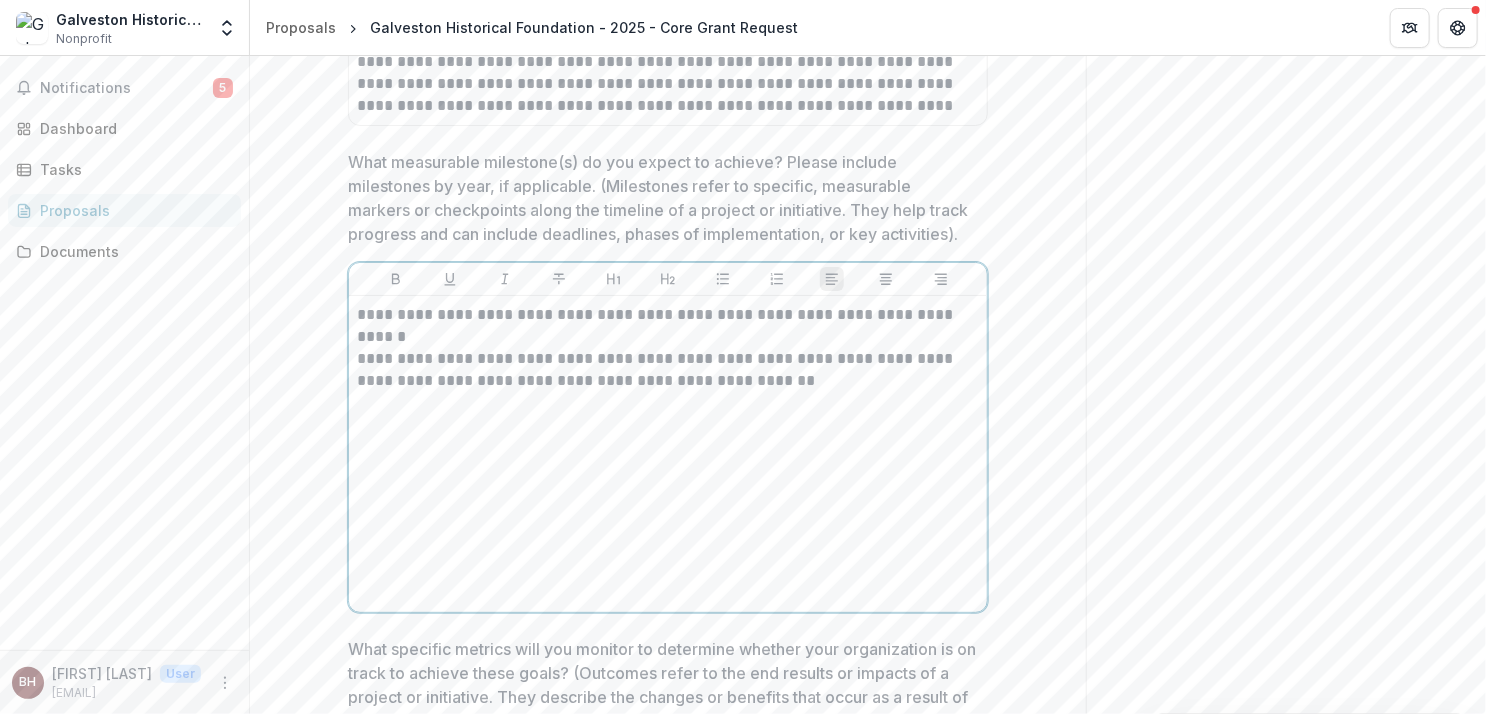 click on "**********" at bounding box center (668, 326) 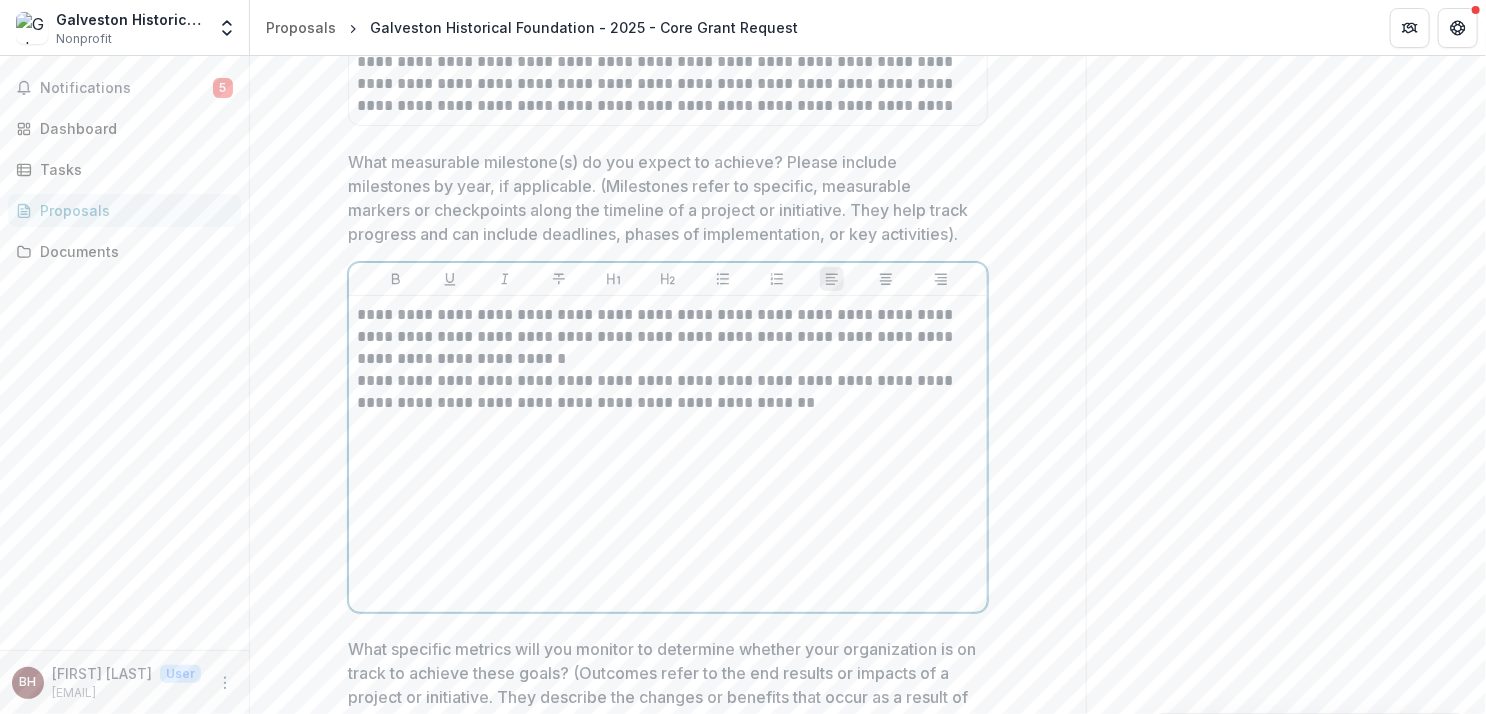 click on "**********" at bounding box center (668, 337) 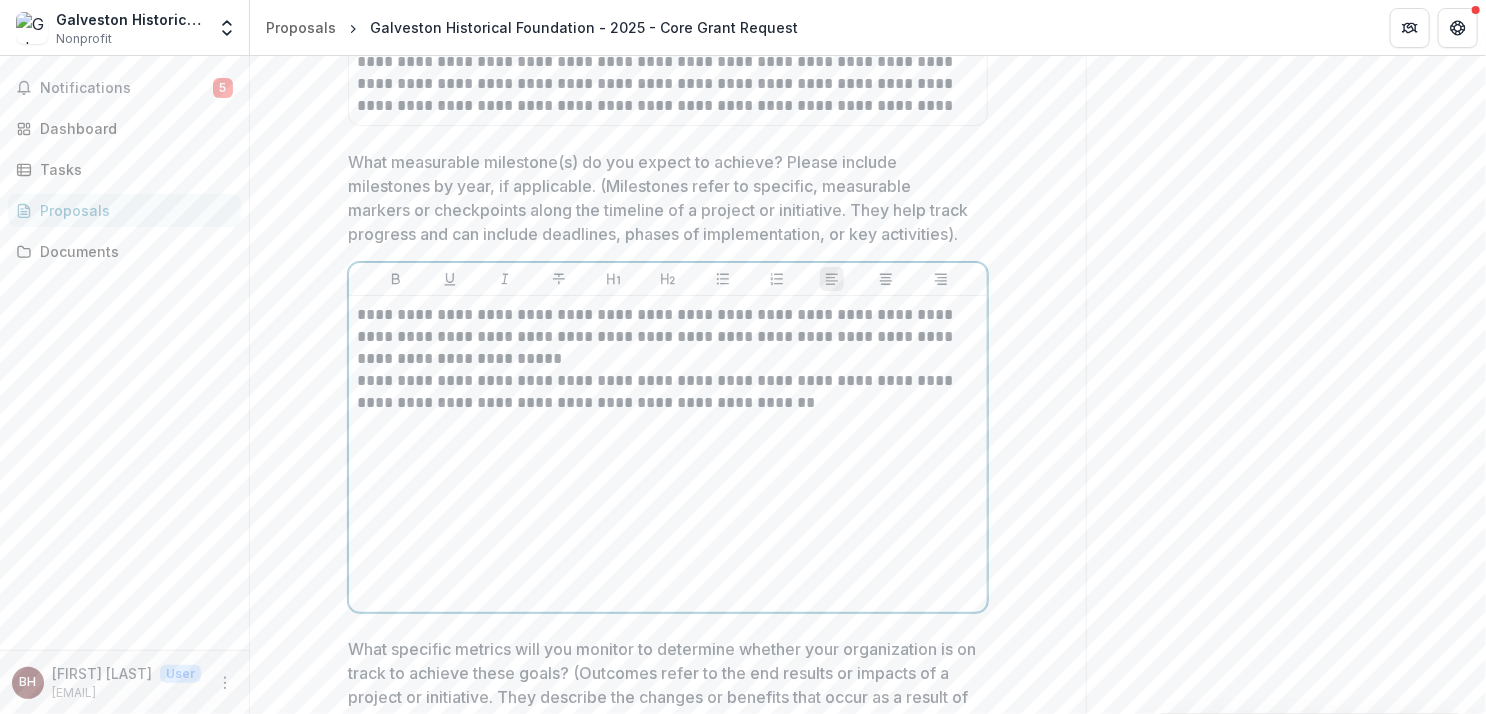 click on "**********" at bounding box center (668, 337) 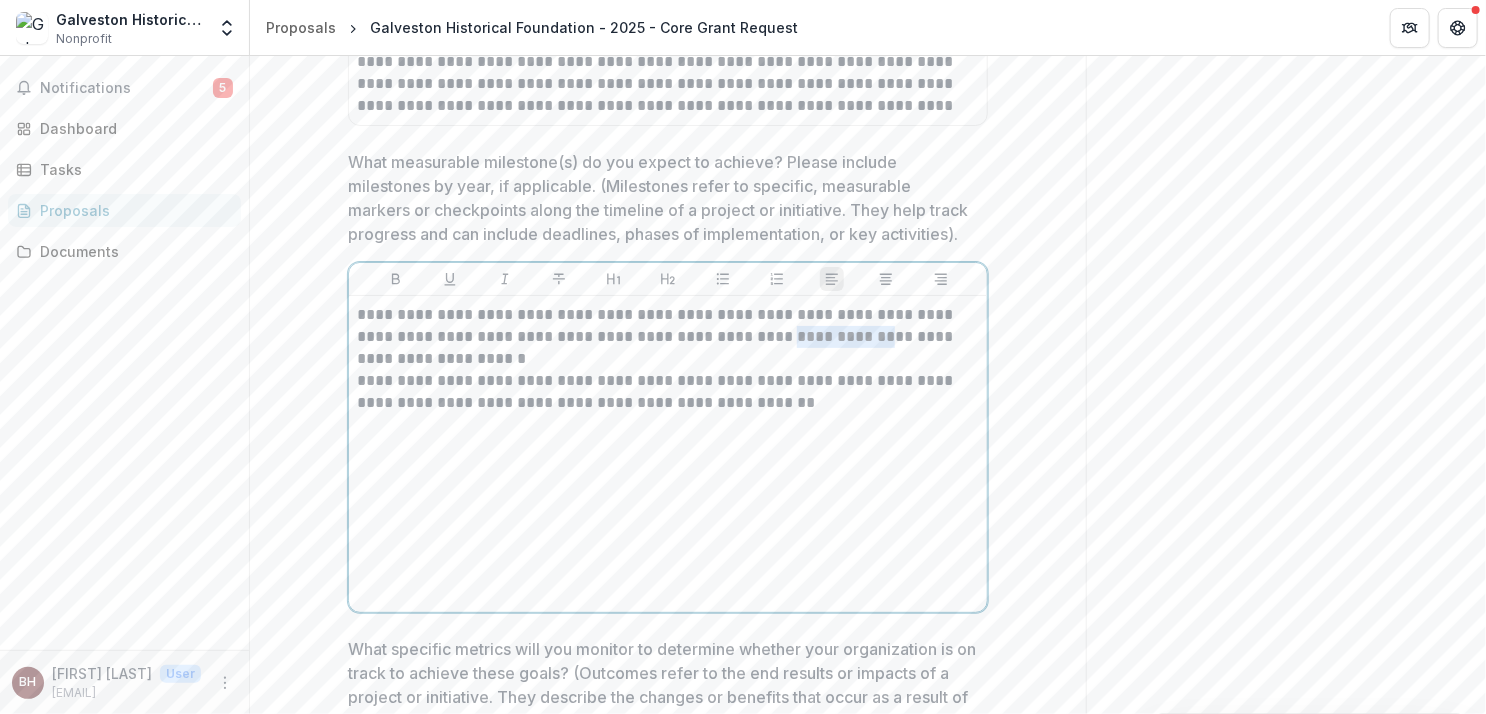 drag, startPoint x: 776, startPoint y: 338, endPoint x: 876, endPoint y: 341, distance: 100.04499 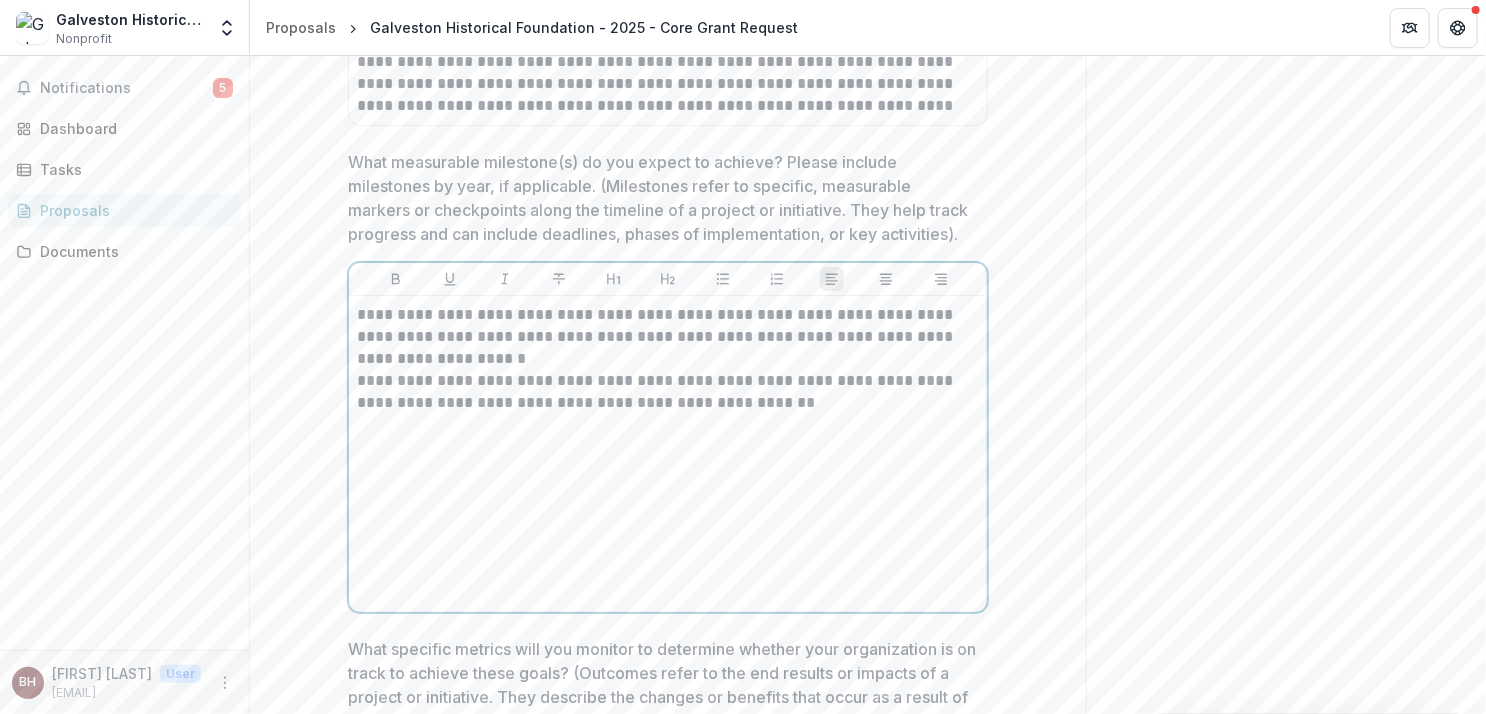 click on "**********" at bounding box center [668, 337] 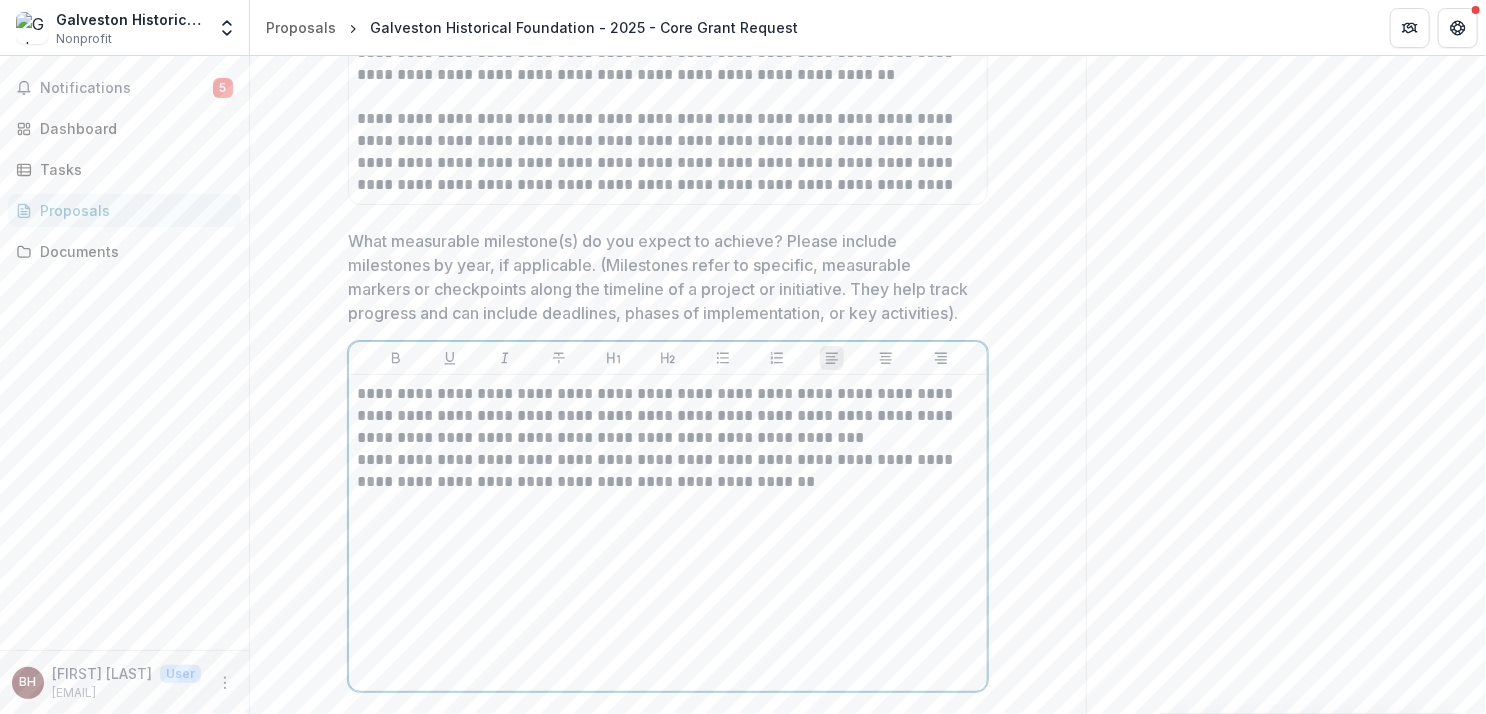 scroll, scrollTop: 5400, scrollLeft: 0, axis: vertical 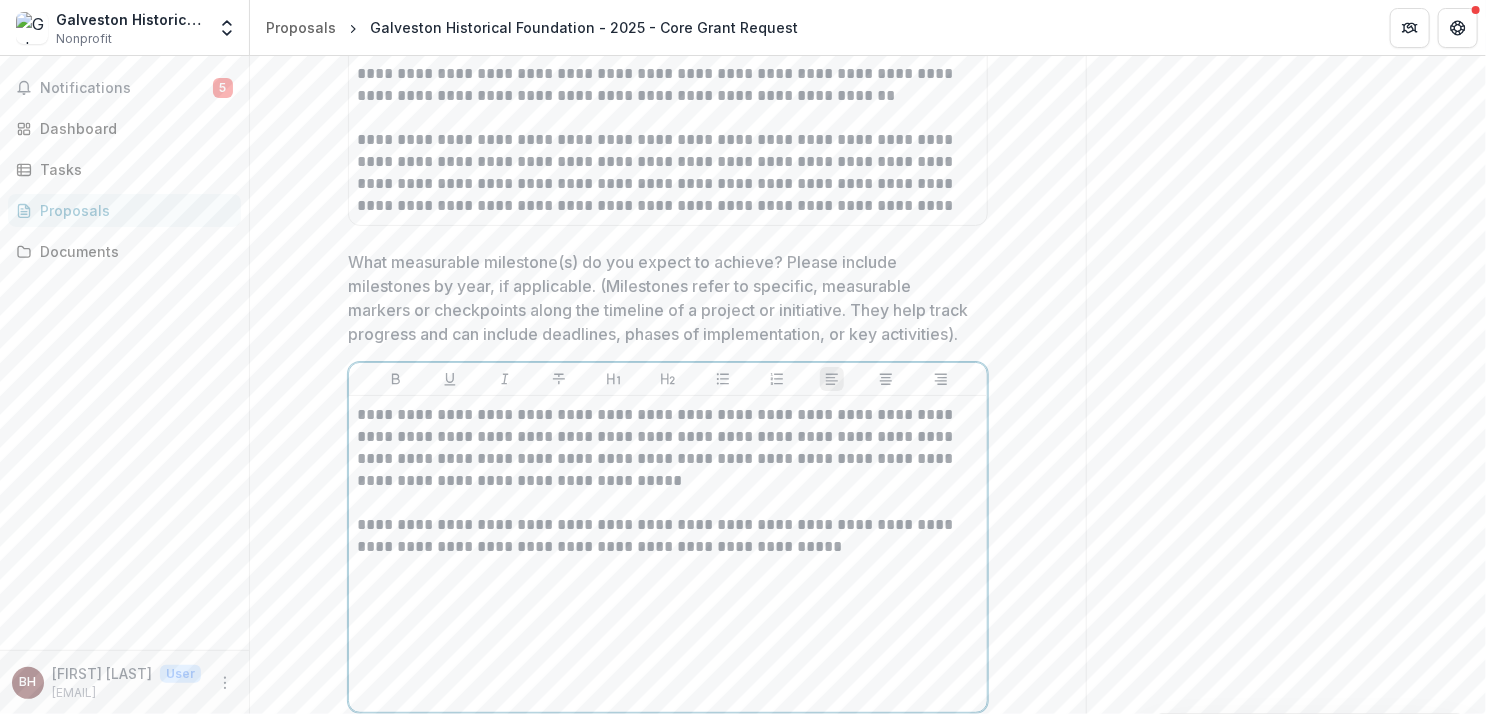 click on "**********" at bounding box center [668, 536] 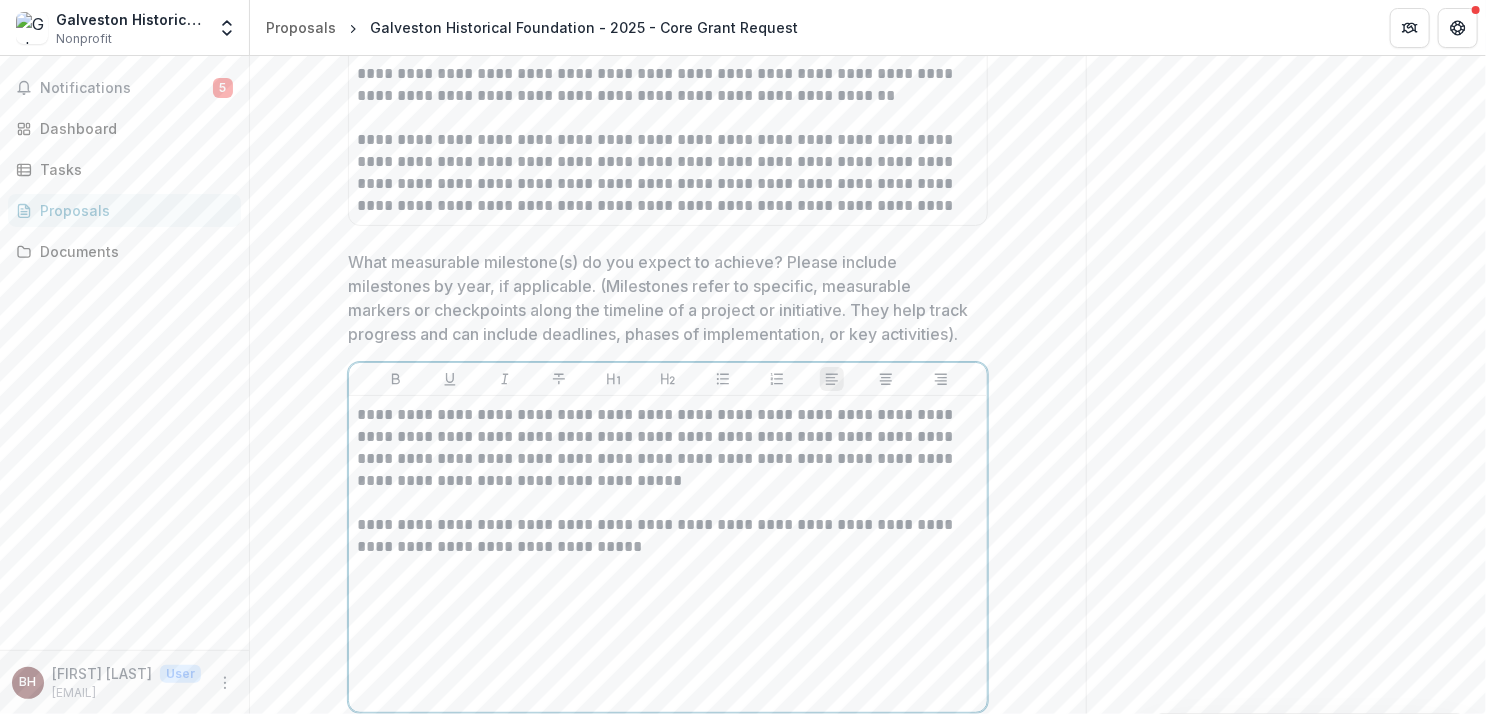 click on "**********" at bounding box center [668, 536] 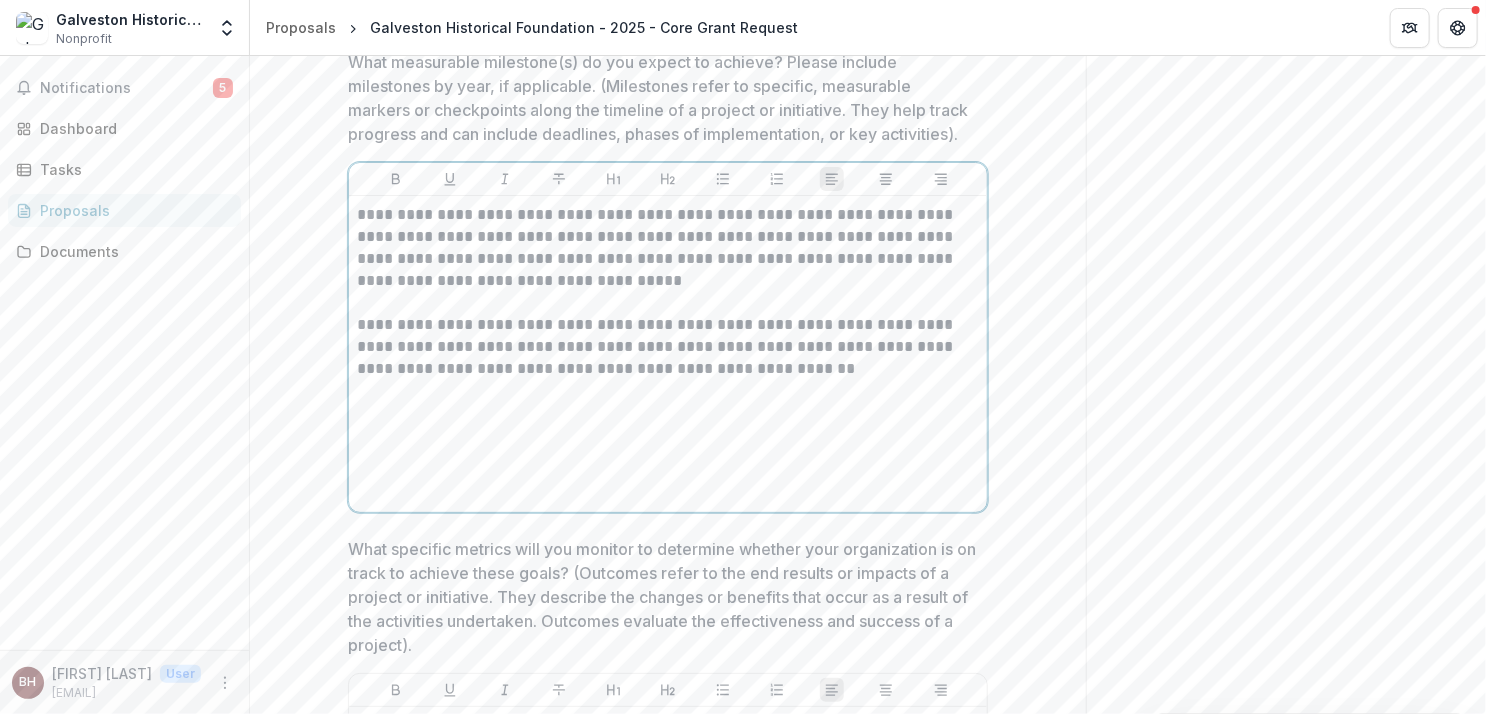 scroll, scrollTop: 5300, scrollLeft: 0, axis: vertical 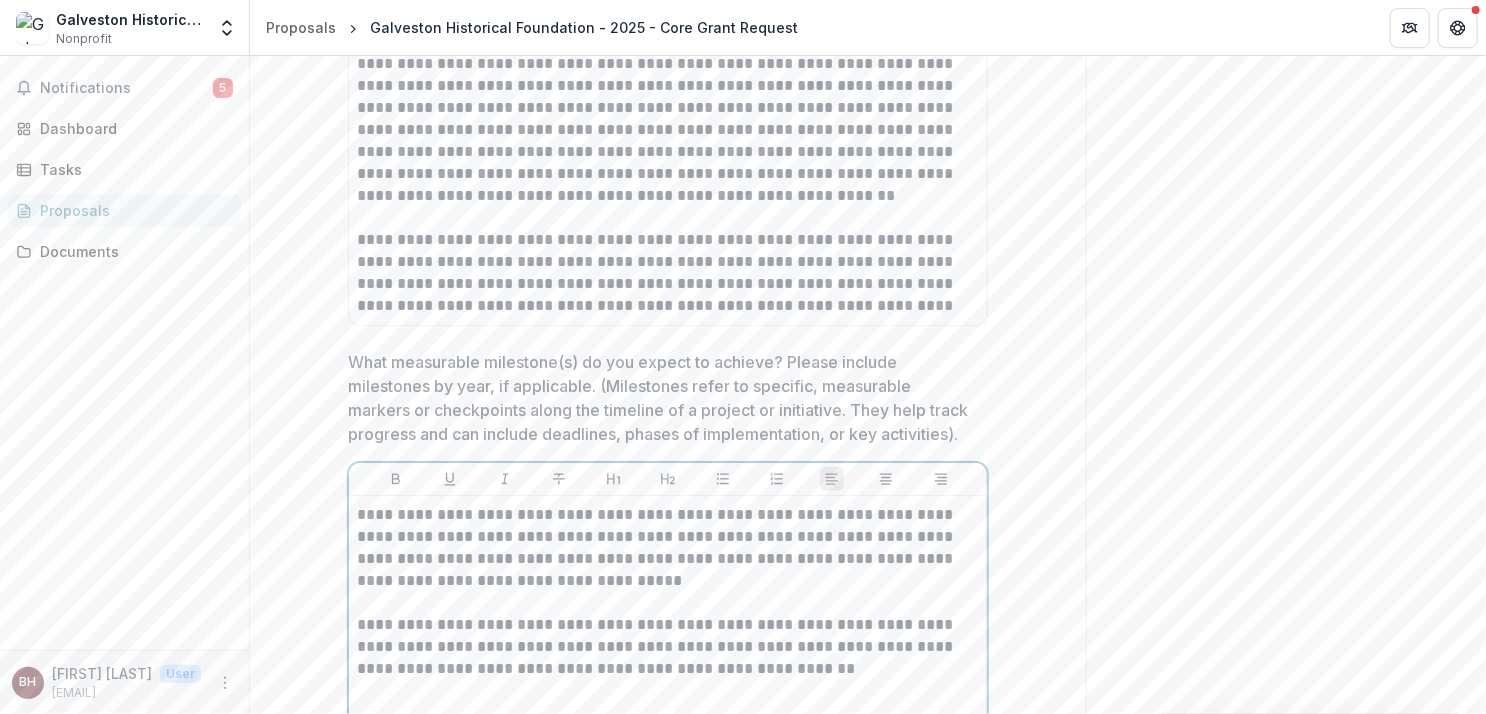 click on "**********" at bounding box center (668, 548) 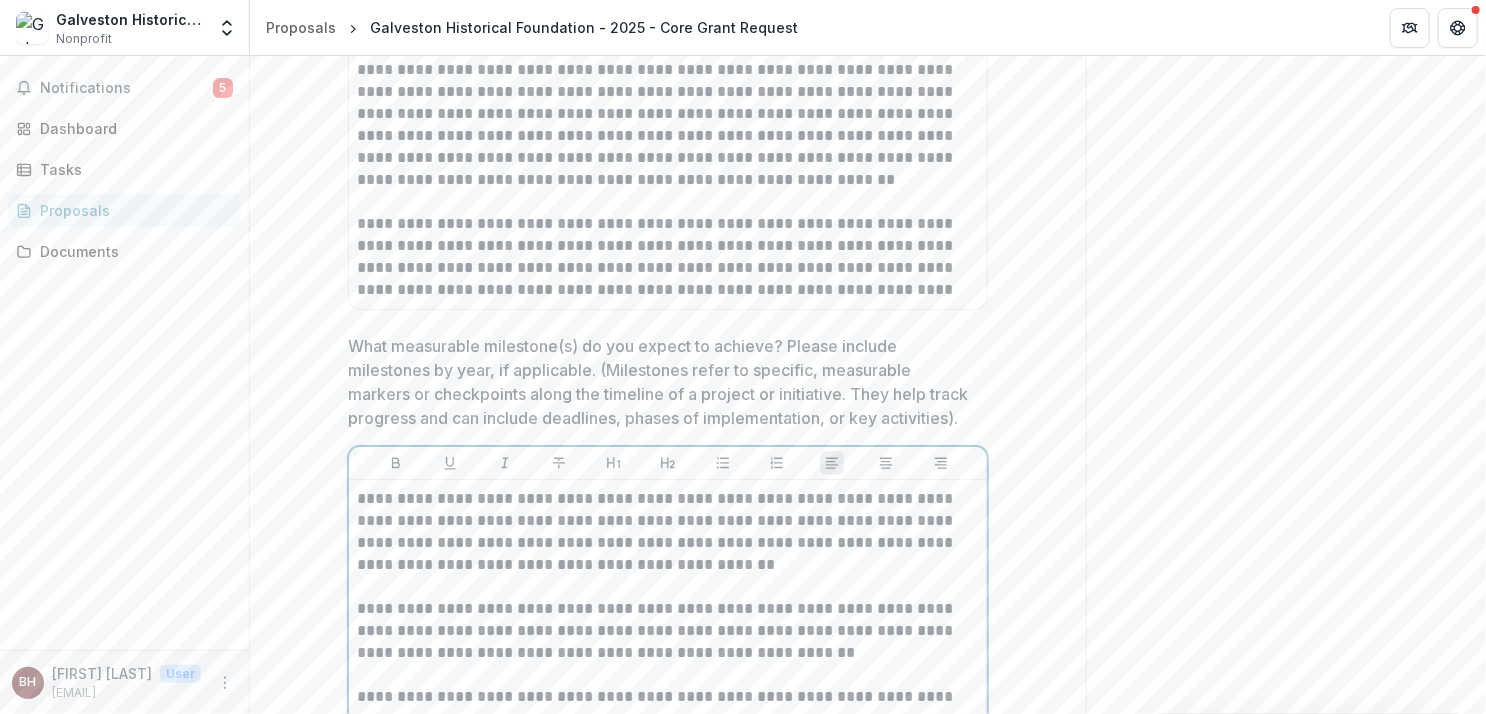 scroll, scrollTop: 5337, scrollLeft: 0, axis: vertical 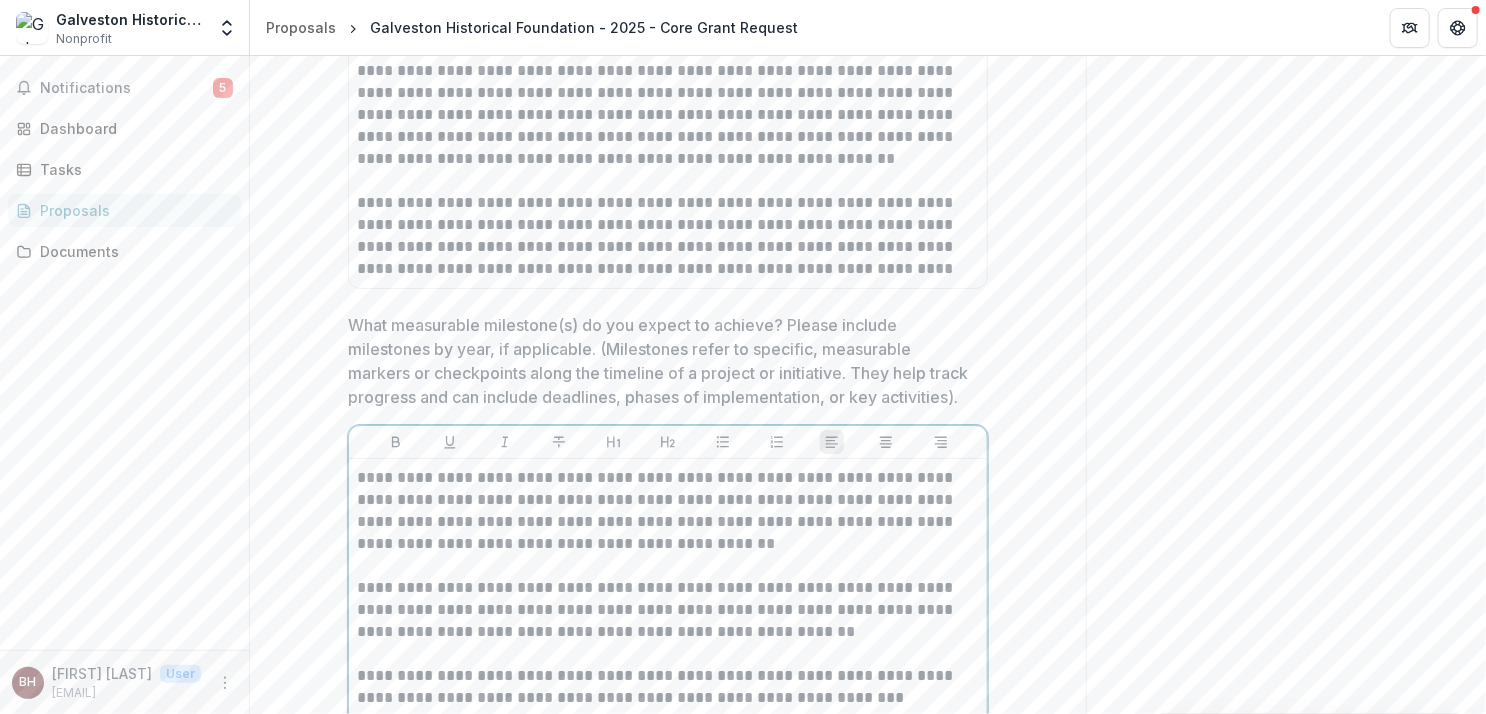 click on "**********" at bounding box center (668, 687) 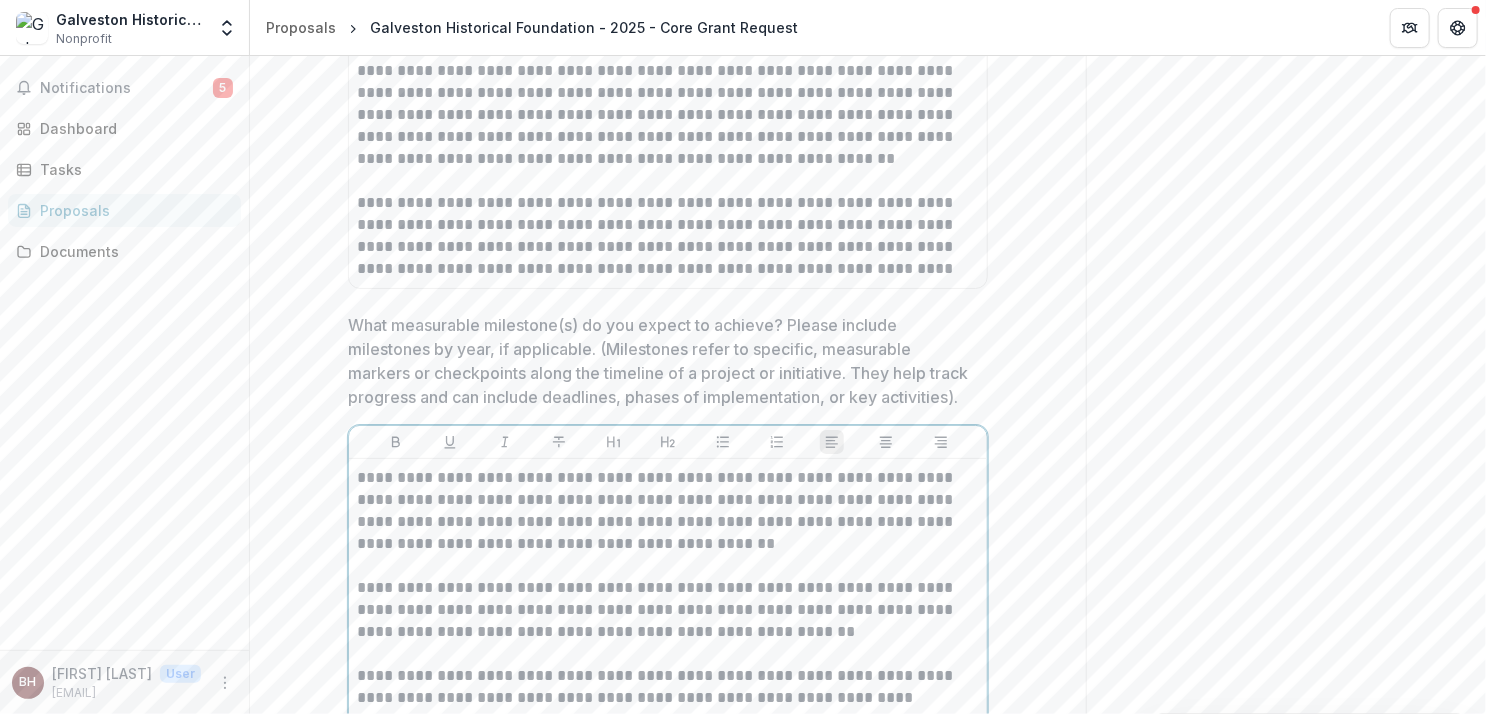 click on "**********" at bounding box center (668, 687) 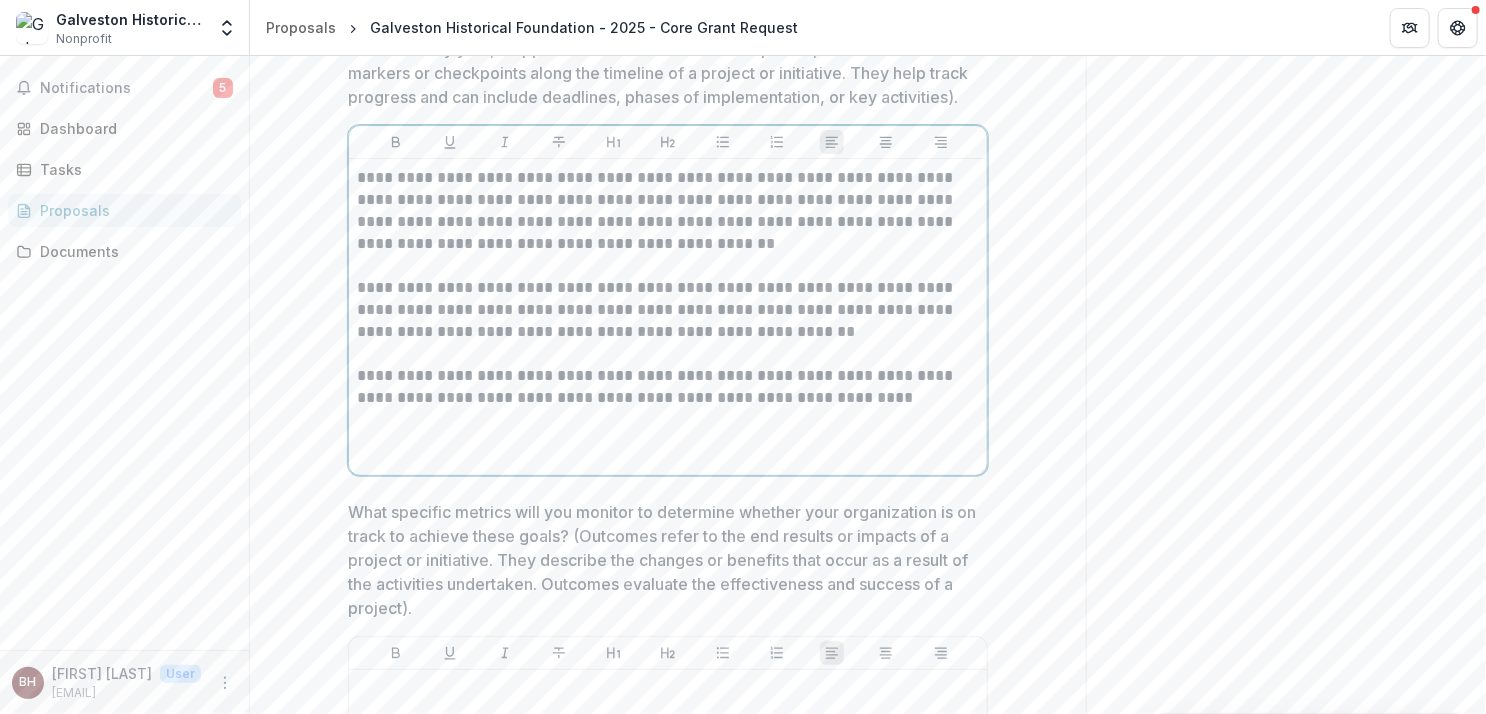 scroll, scrollTop: 5737, scrollLeft: 0, axis: vertical 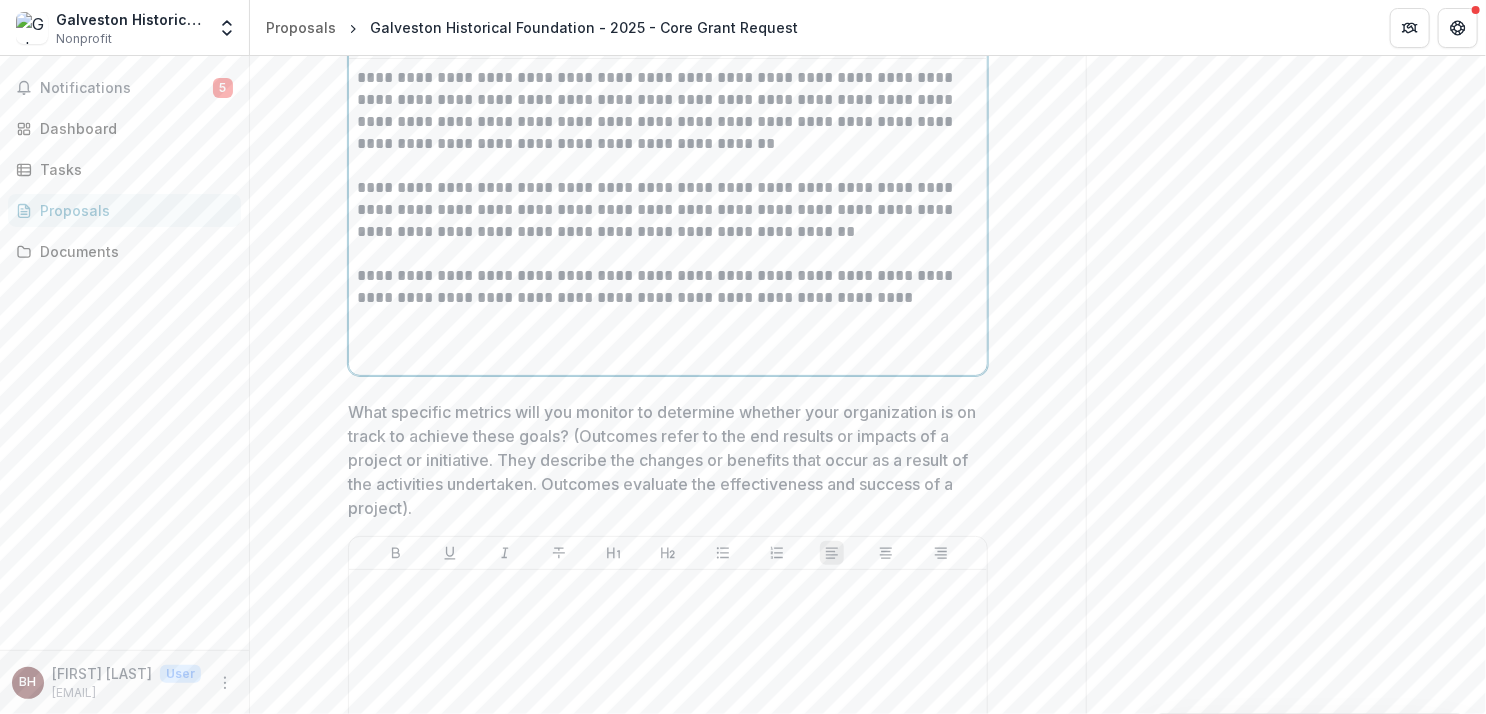 click on "**********" at bounding box center [668, 287] 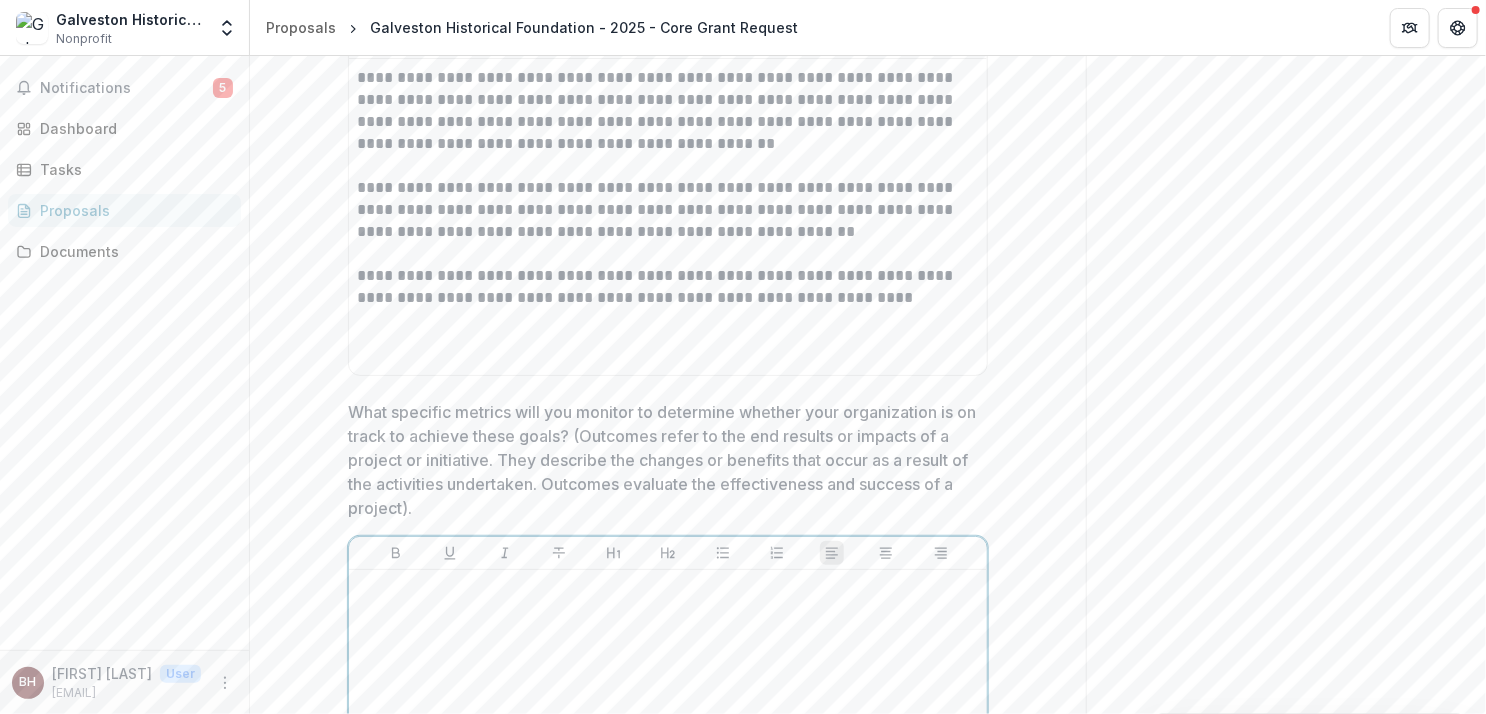 click at bounding box center [668, 728] 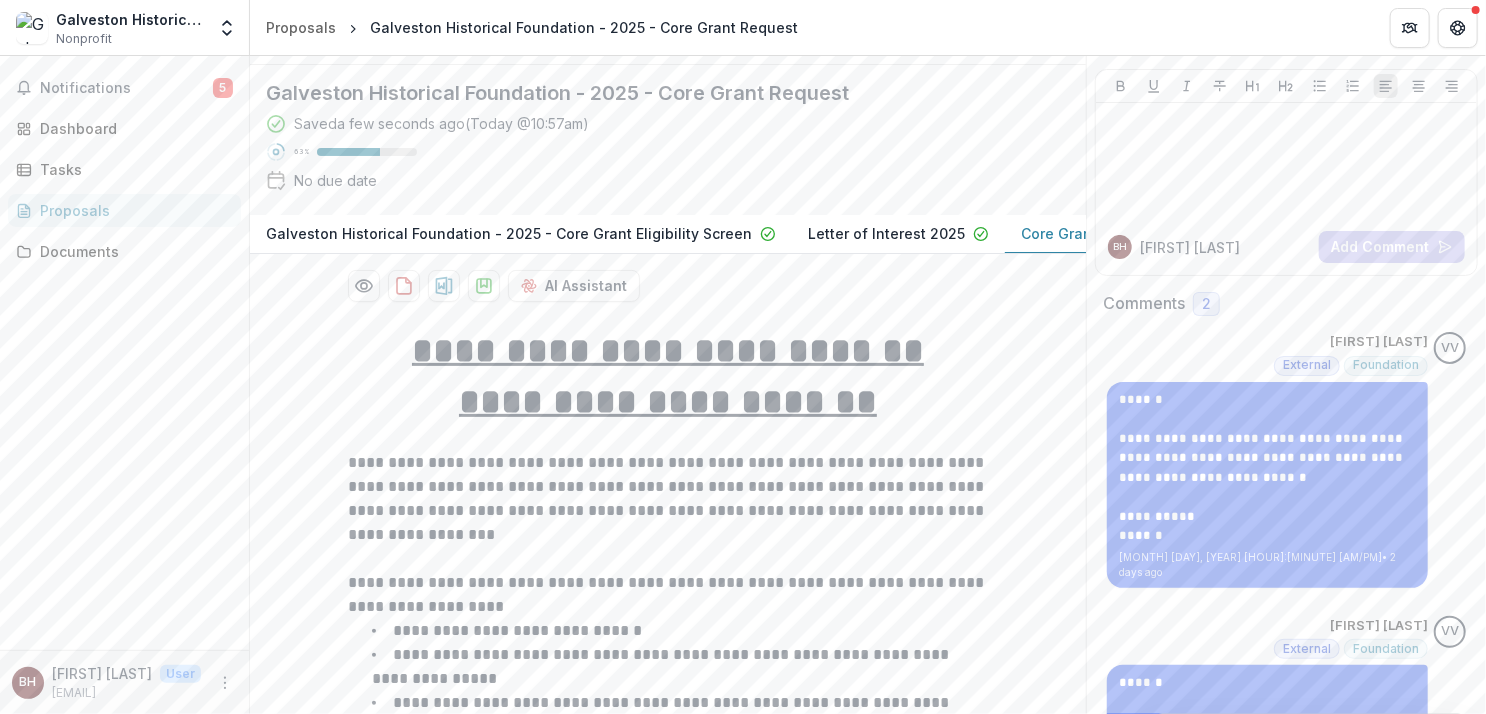 scroll, scrollTop: 0, scrollLeft: 0, axis: both 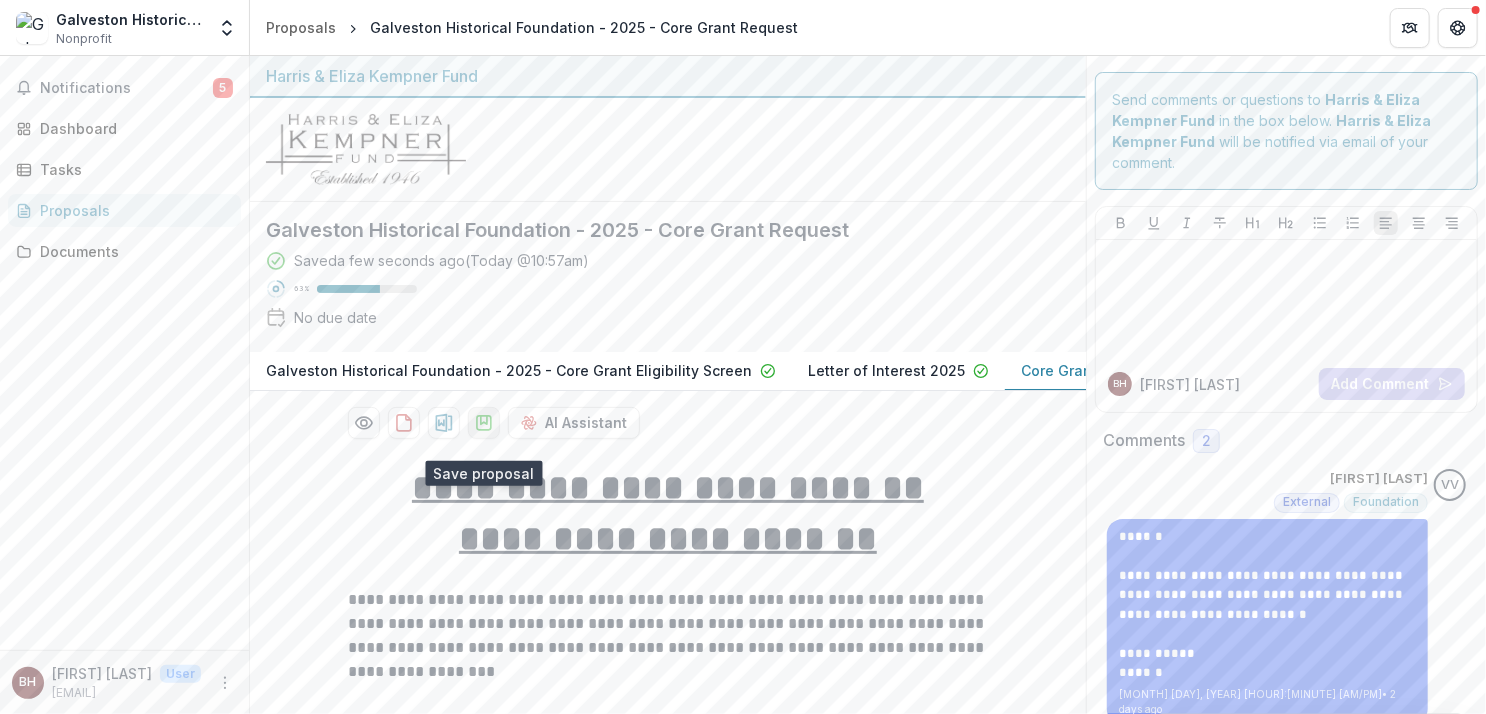 click 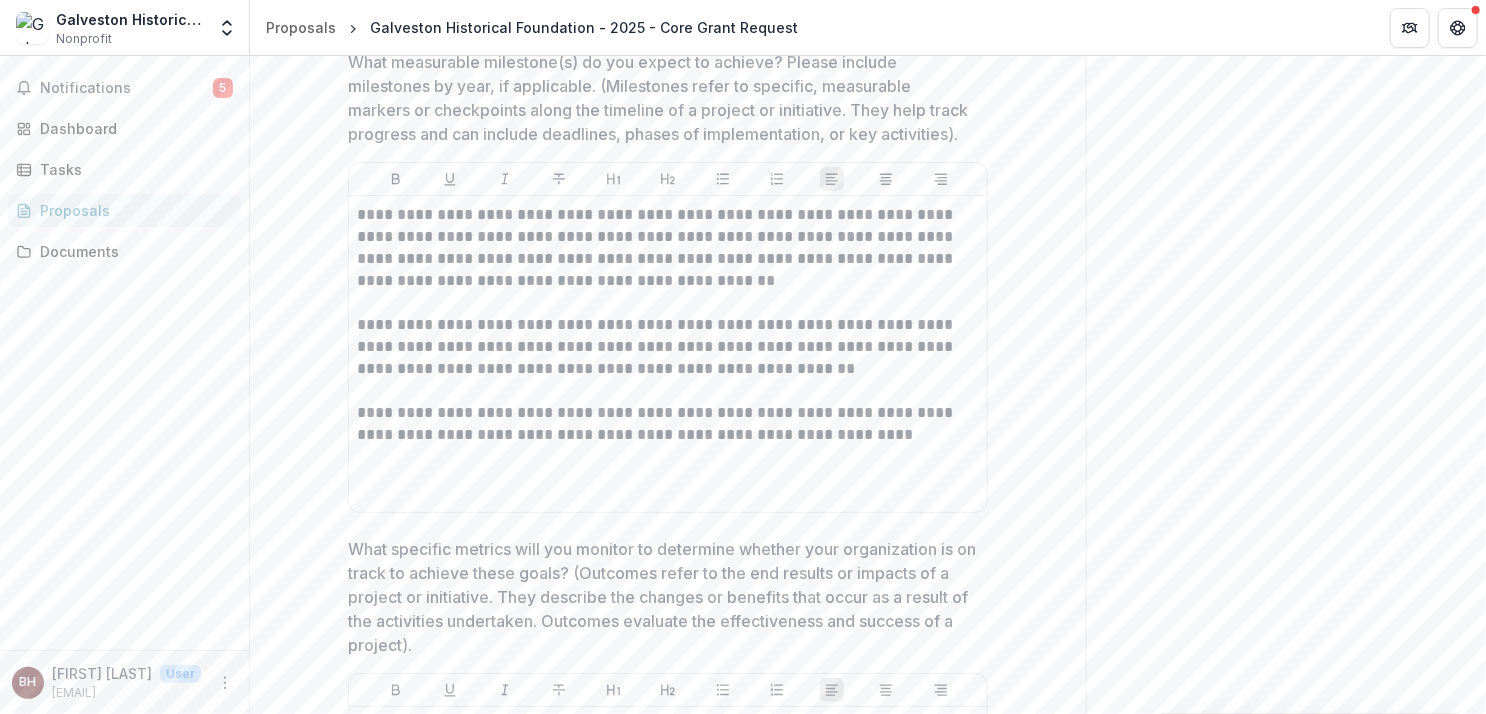 scroll, scrollTop: 6000, scrollLeft: 0, axis: vertical 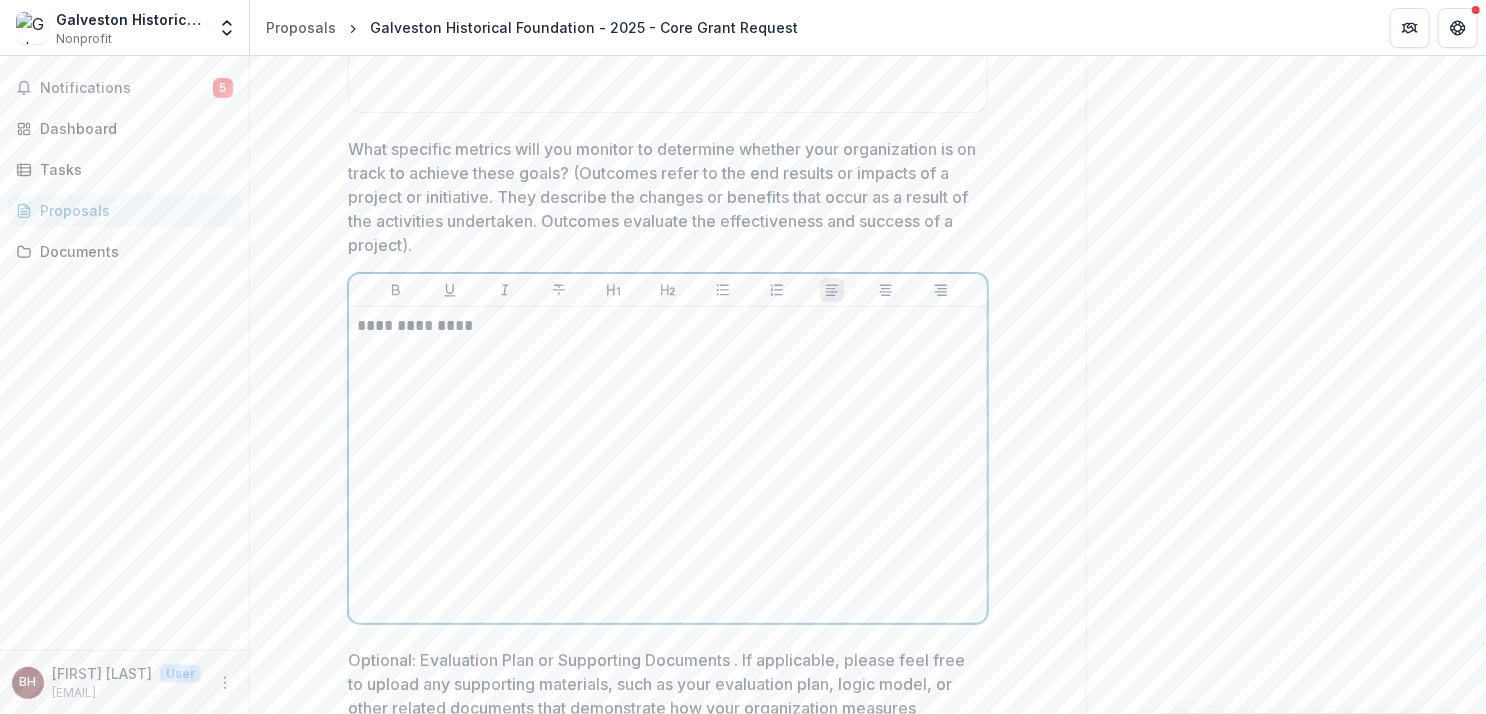 click on "**********" at bounding box center [668, 326] 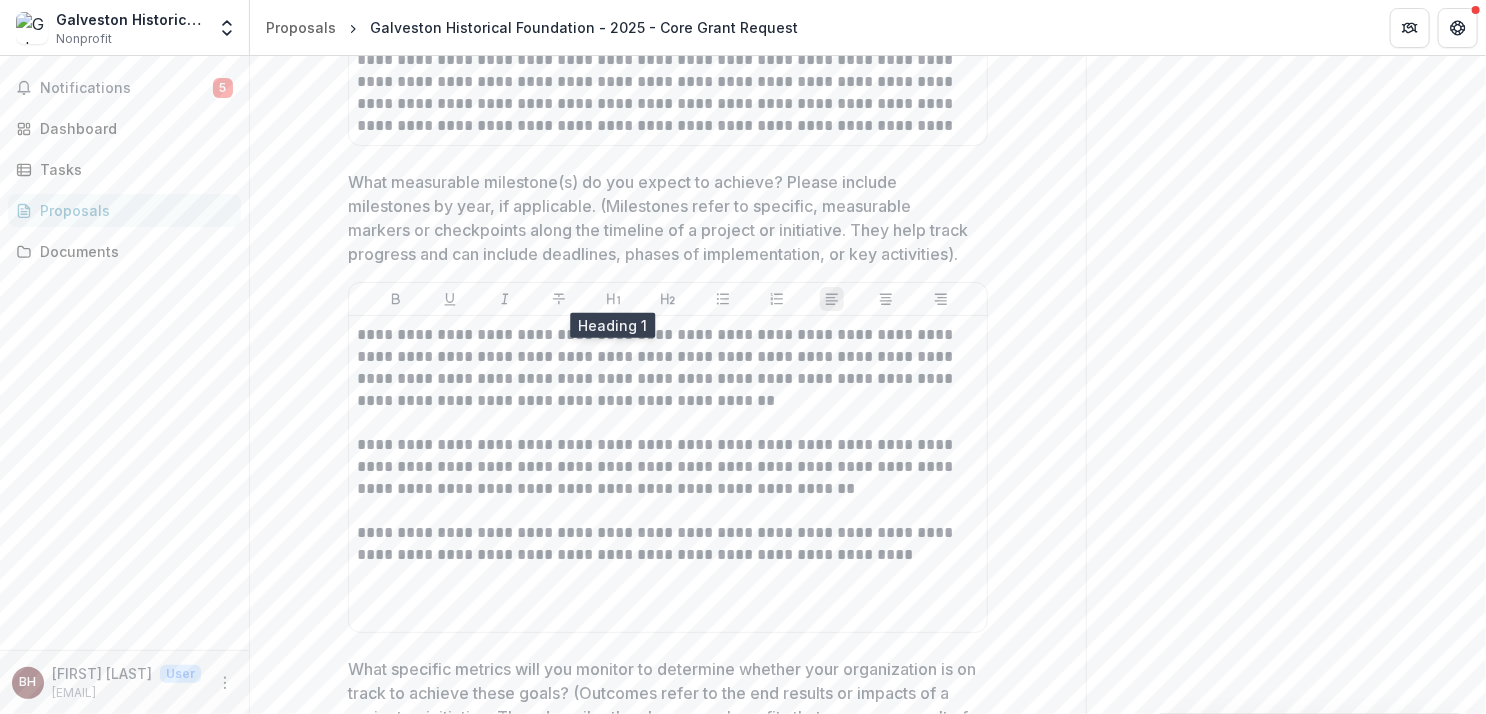 scroll, scrollTop: 5500, scrollLeft: 0, axis: vertical 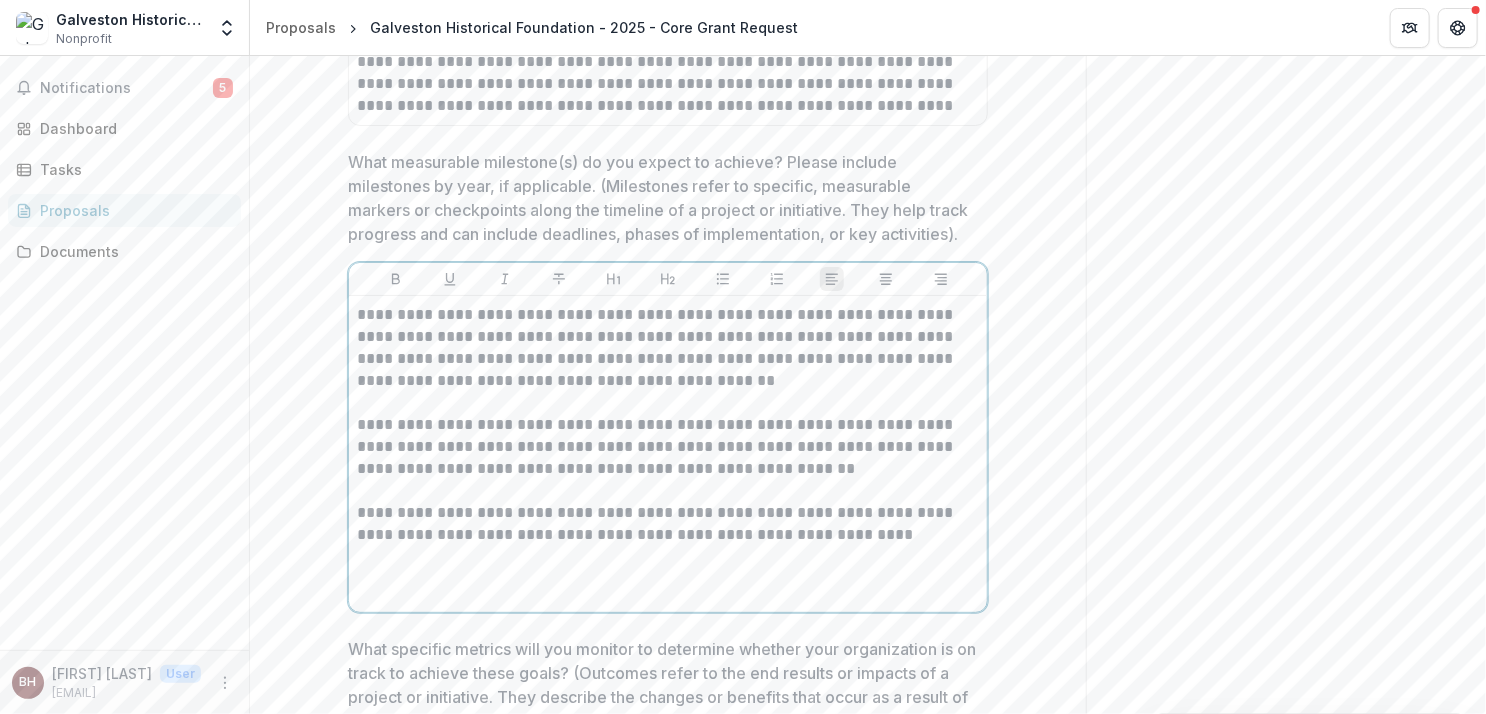 click on "**********" at bounding box center (668, 524) 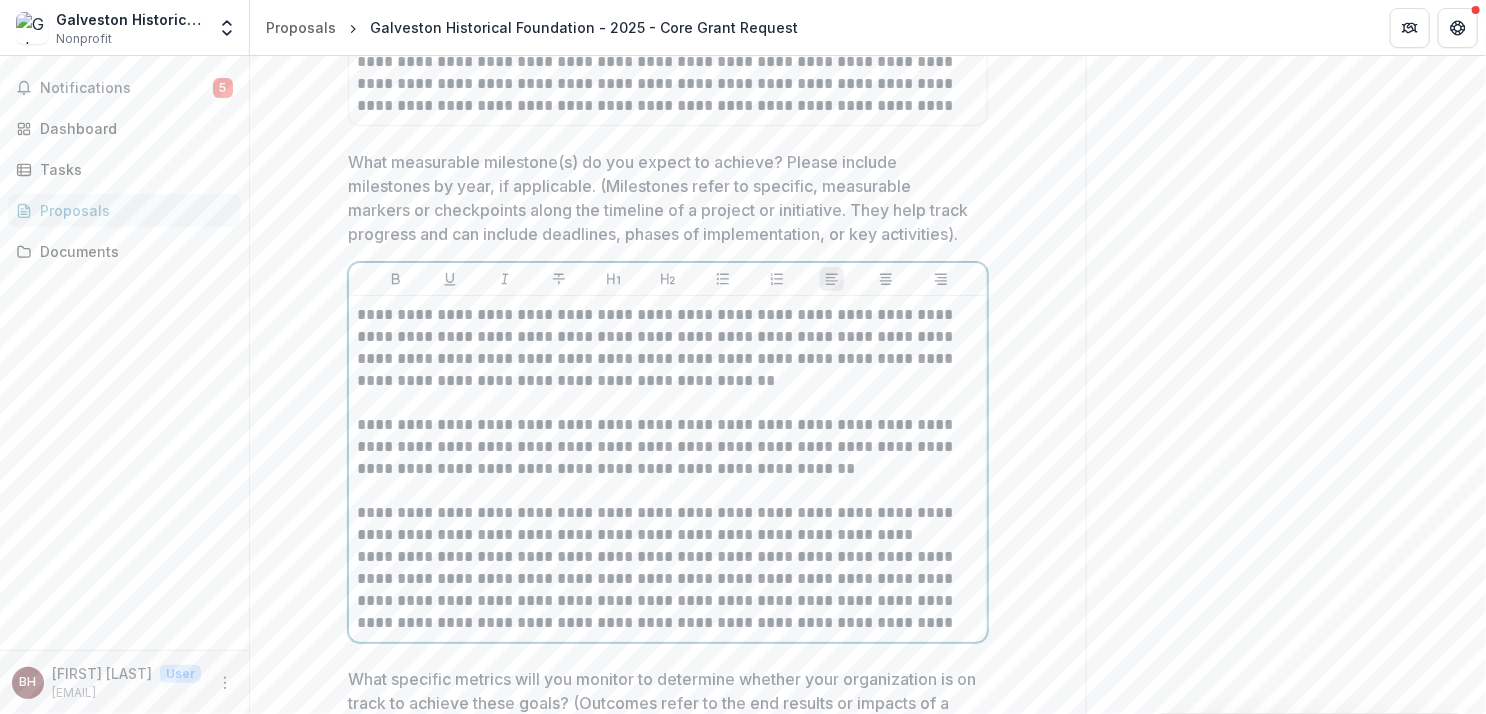 click on "**********" at bounding box center (668, 447) 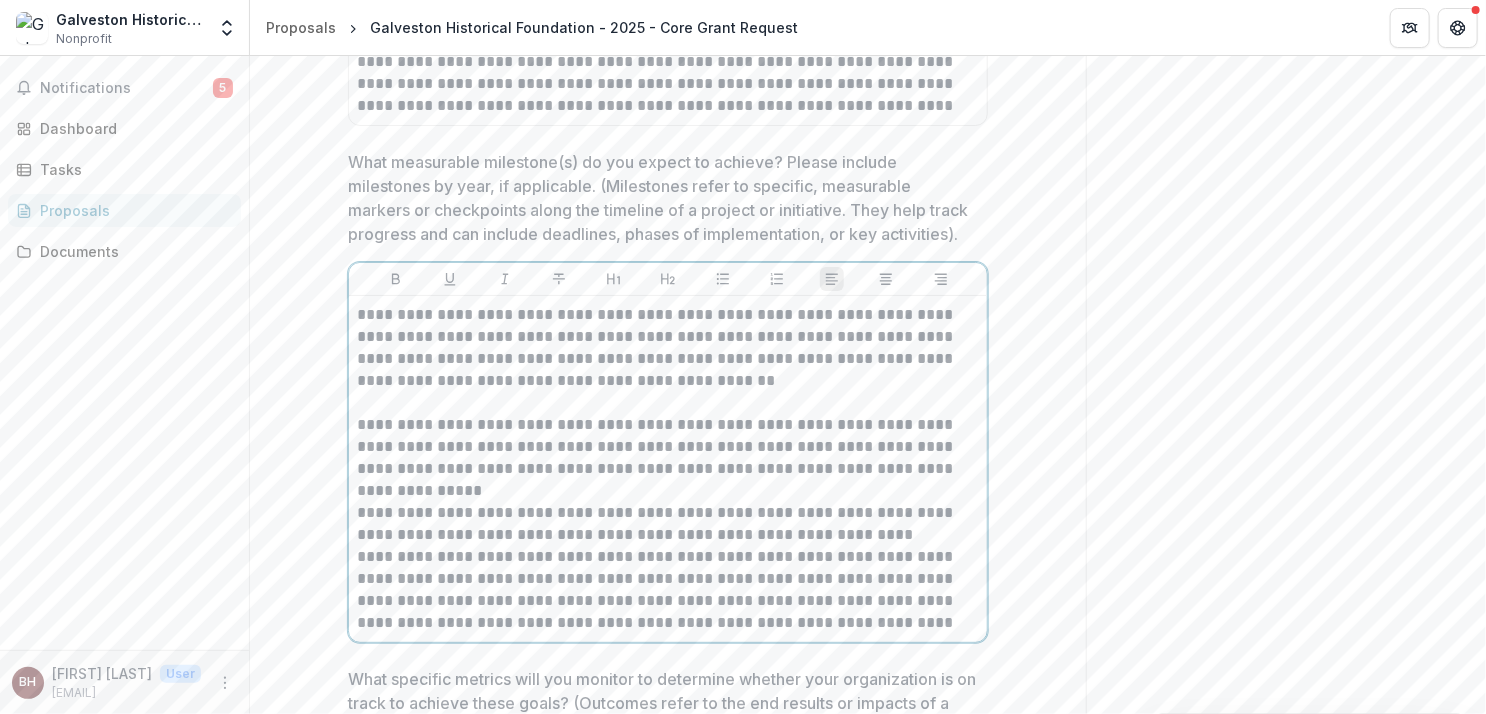 click on "**********" at bounding box center [668, 447] 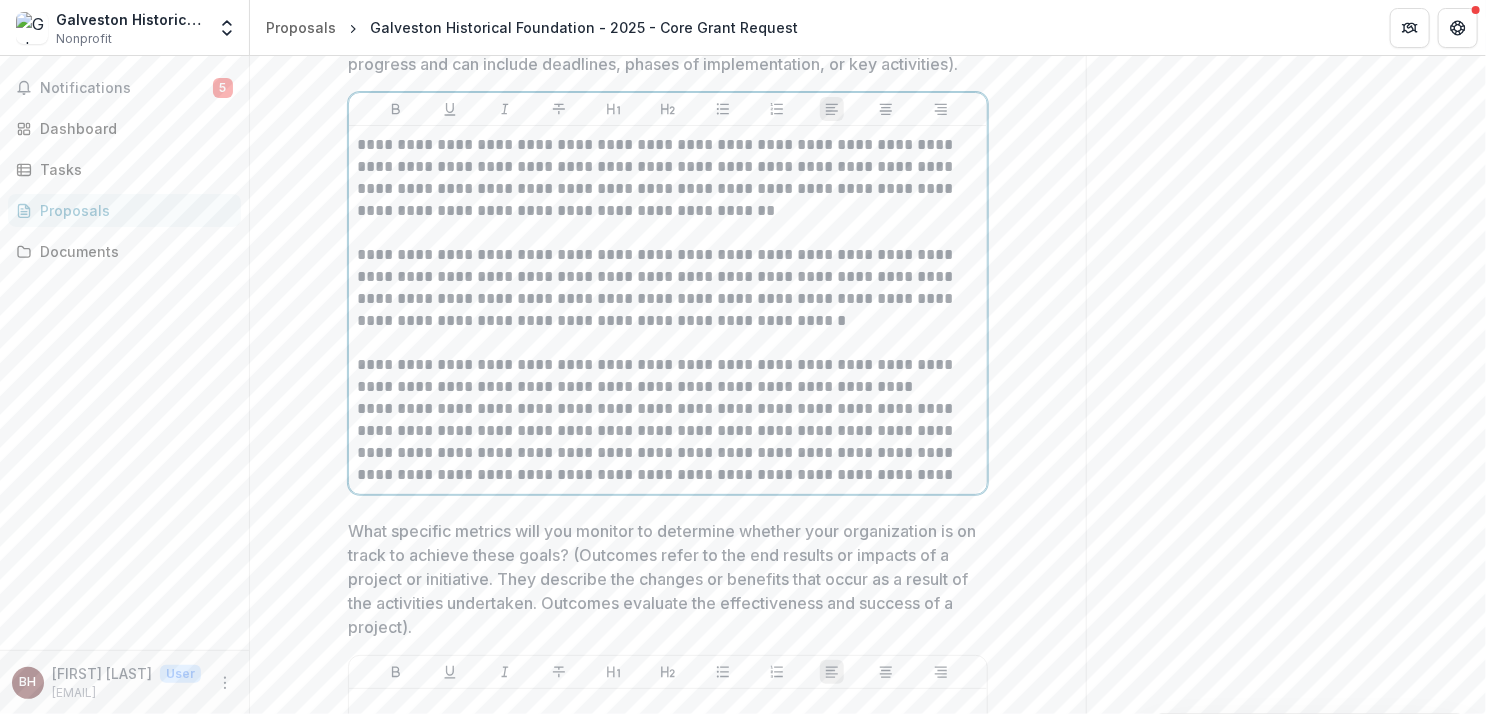 scroll, scrollTop: 5700, scrollLeft: 0, axis: vertical 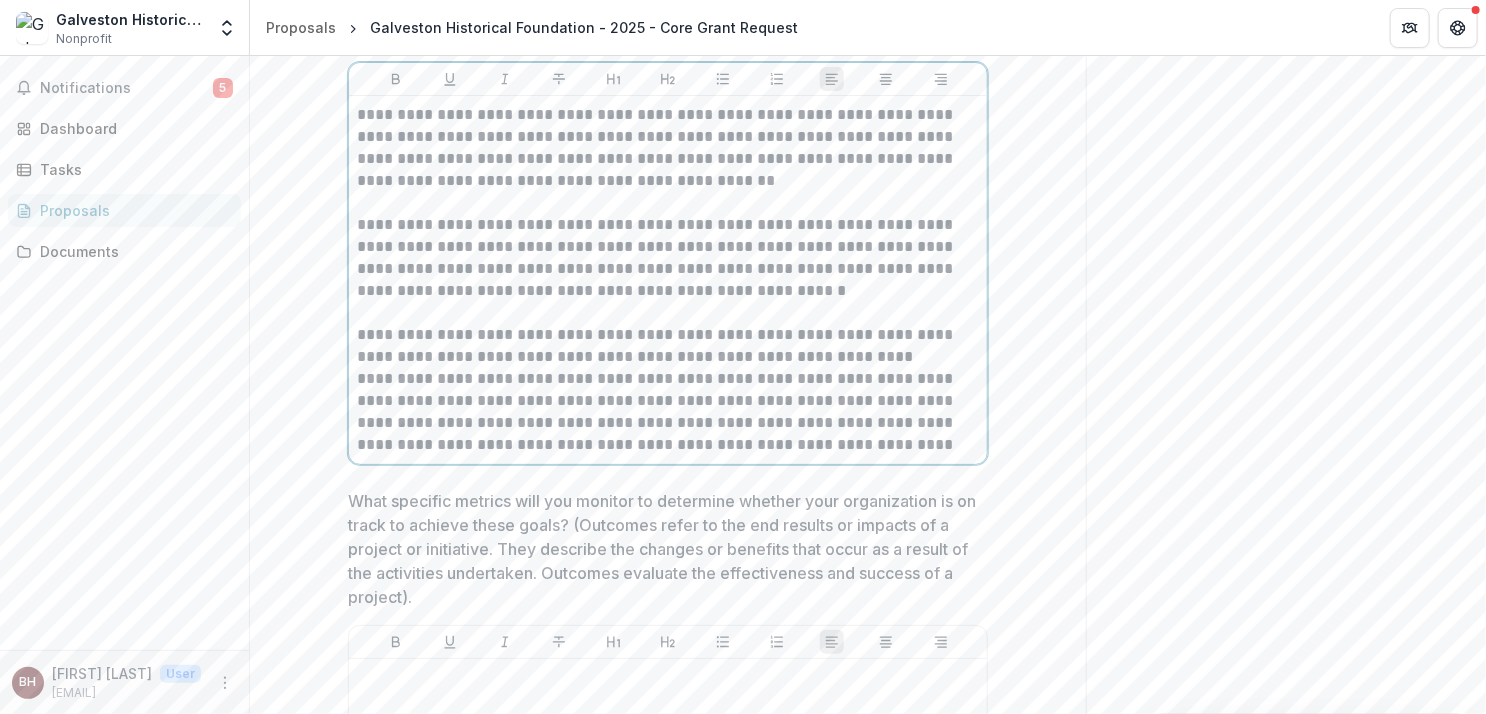 click on "**********" at bounding box center [668, 412] 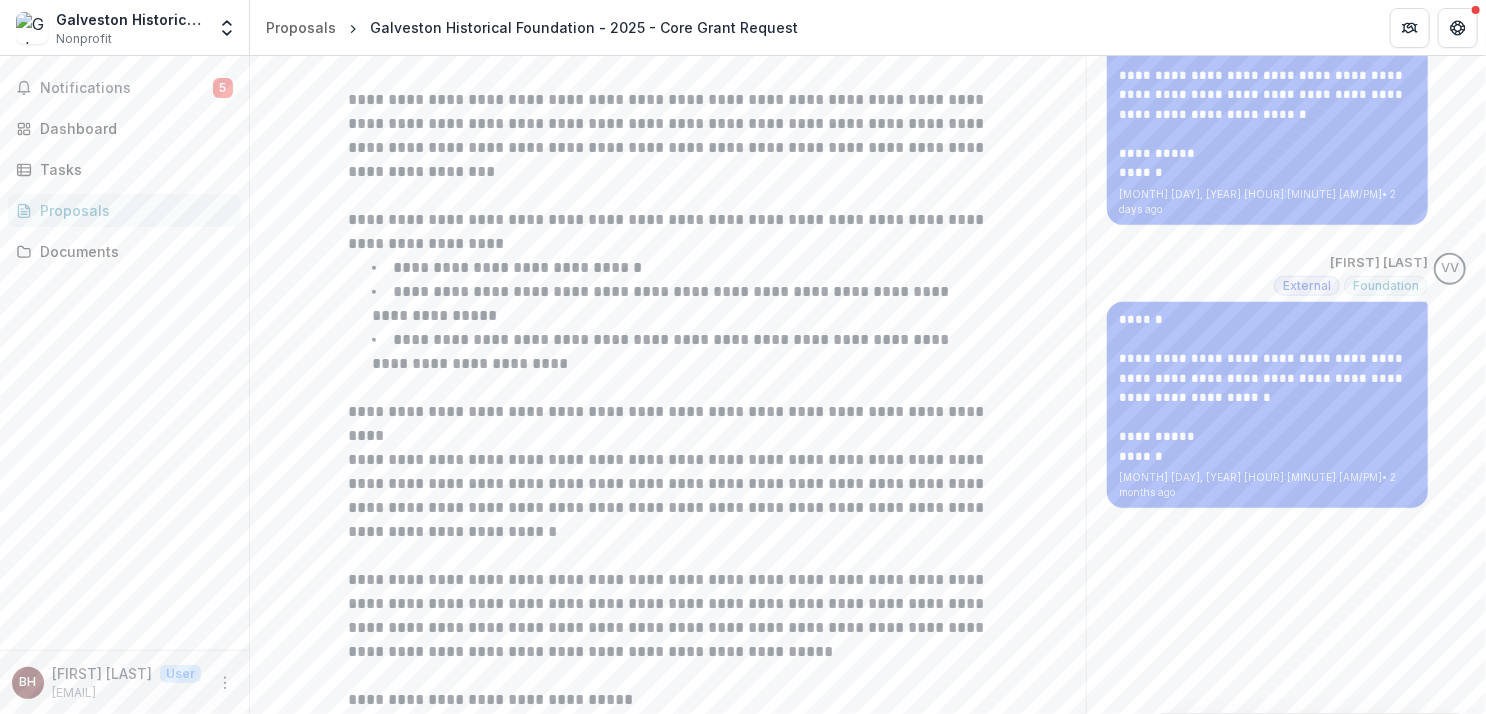 scroll, scrollTop: 0, scrollLeft: 0, axis: both 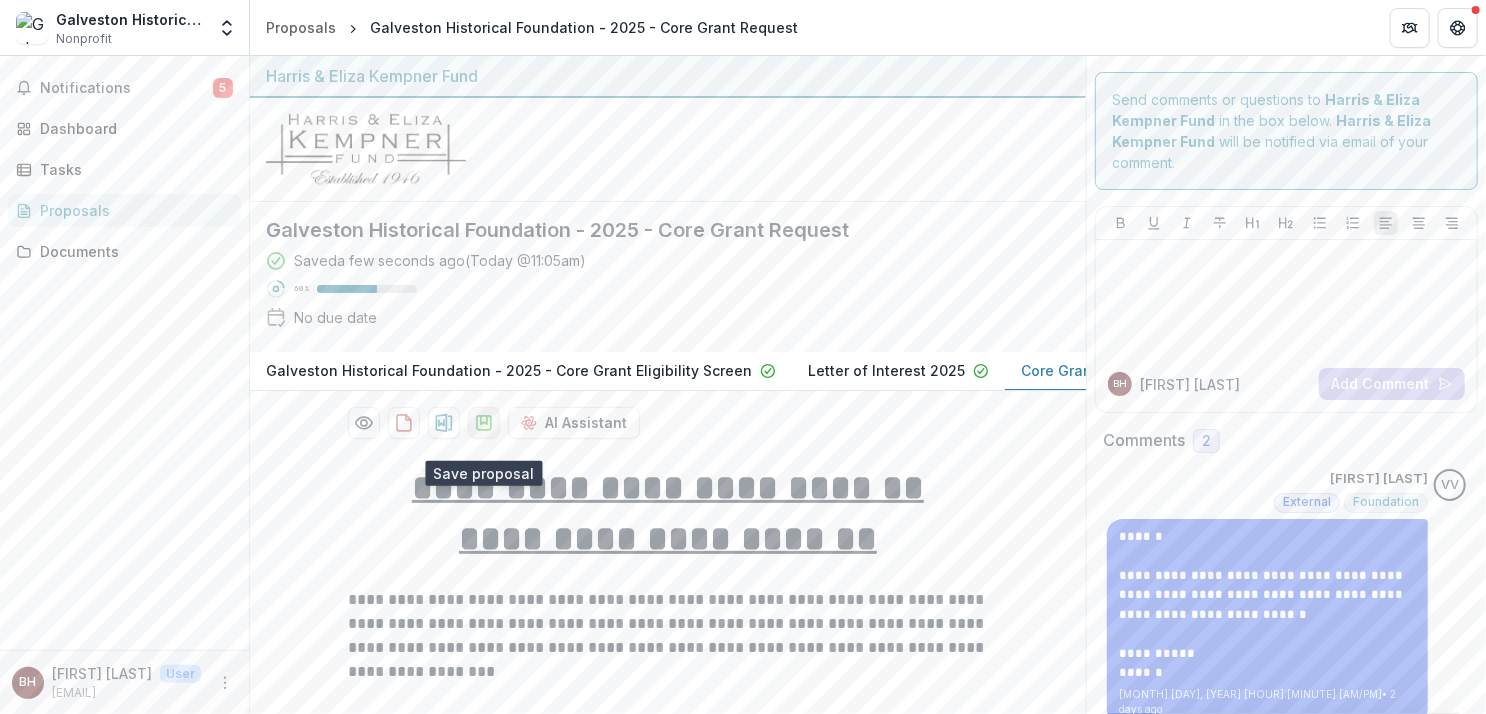 click 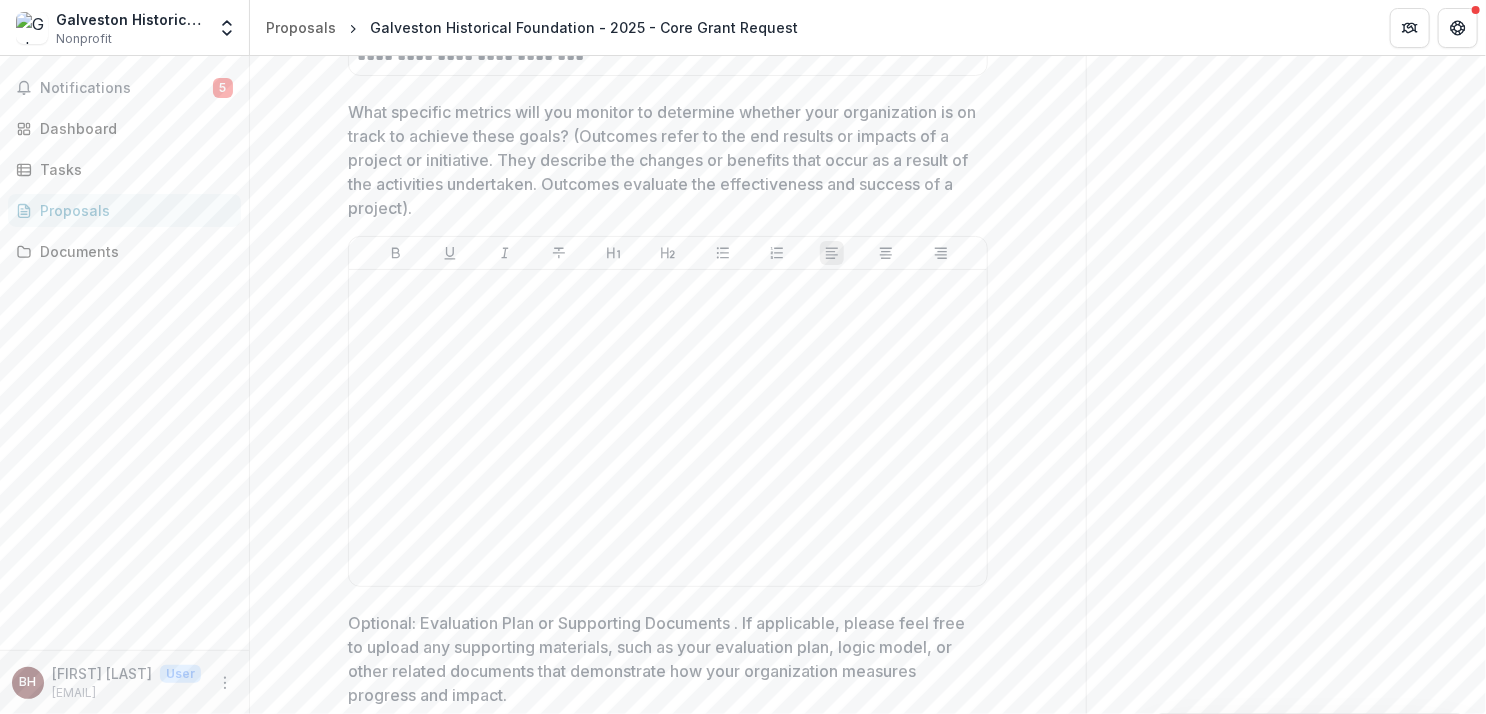 scroll, scrollTop: 6100, scrollLeft: 0, axis: vertical 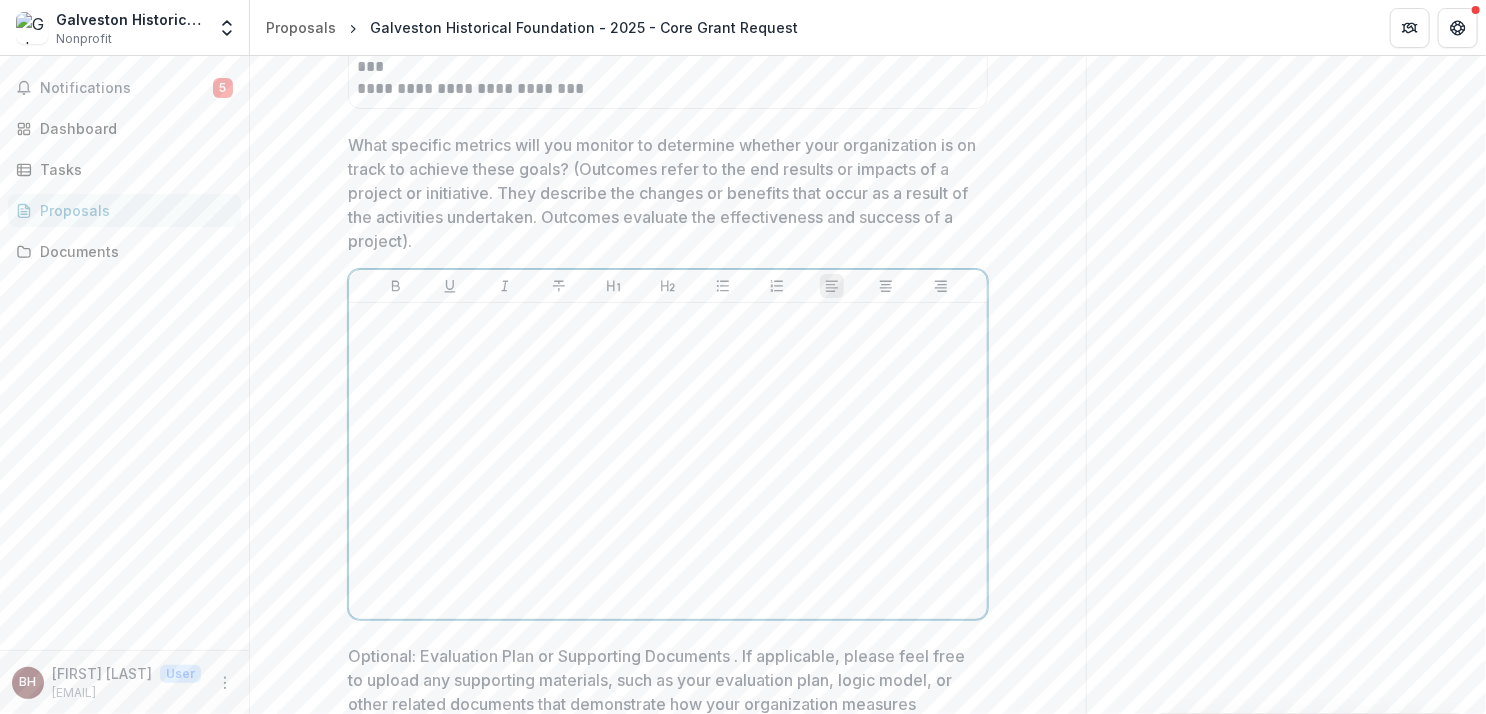 click at bounding box center (668, 461) 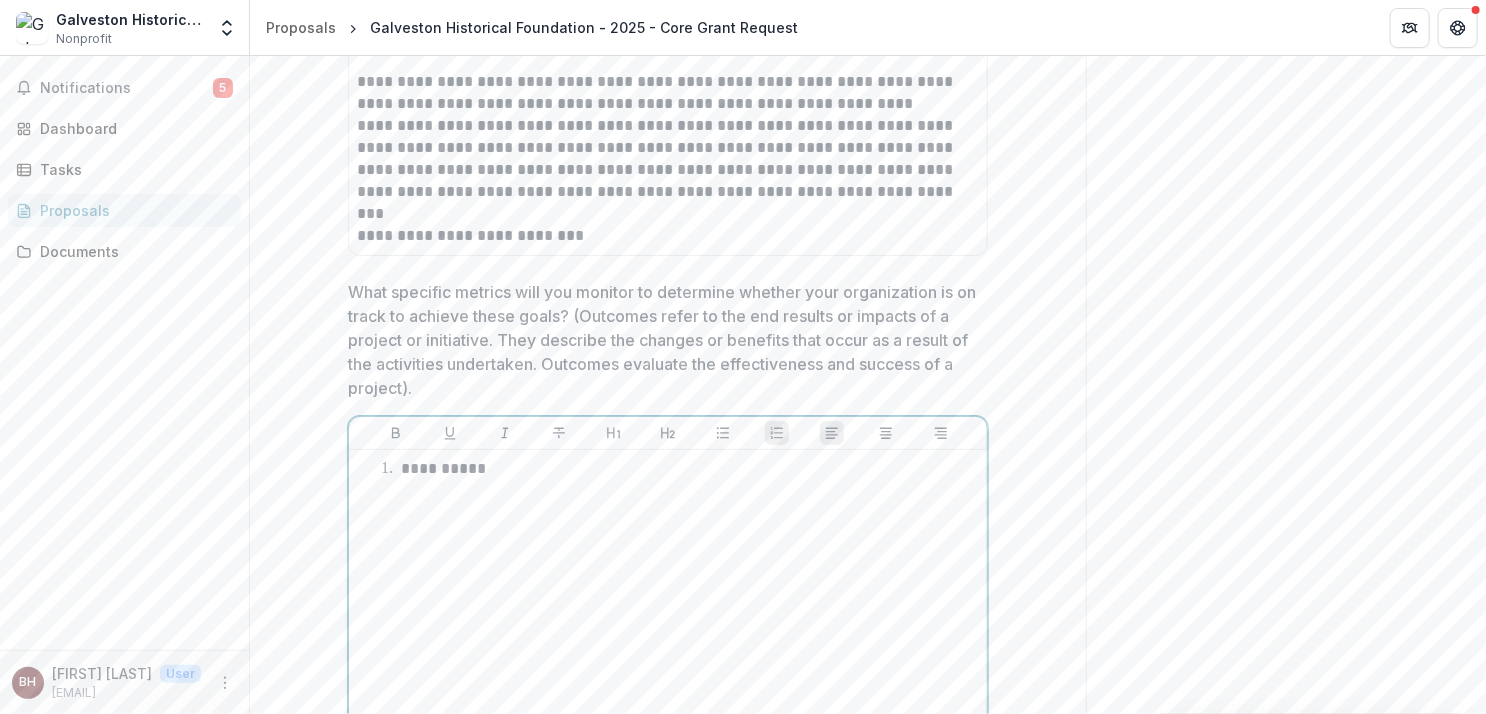 scroll, scrollTop: 5800, scrollLeft: 0, axis: vertical 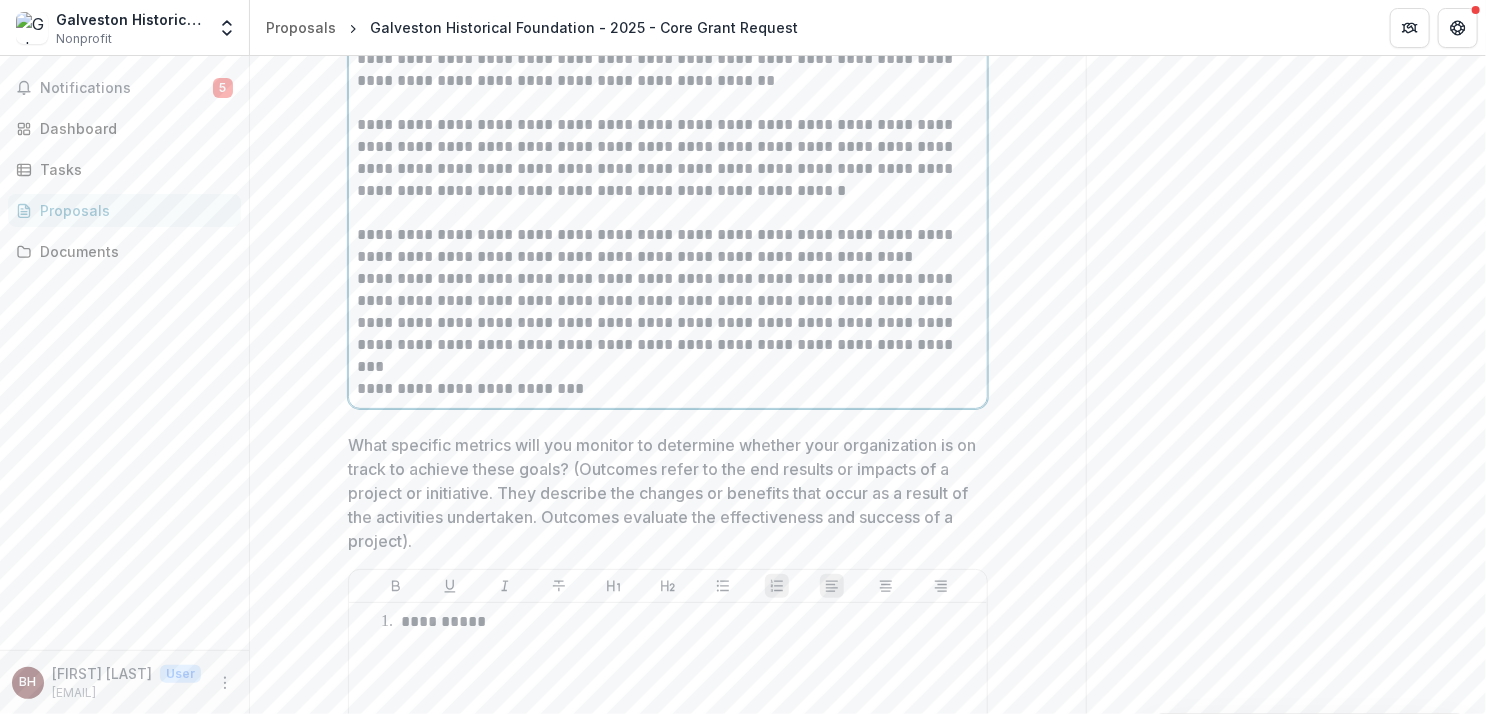 click on "**********" at bounding box center [668, 312] 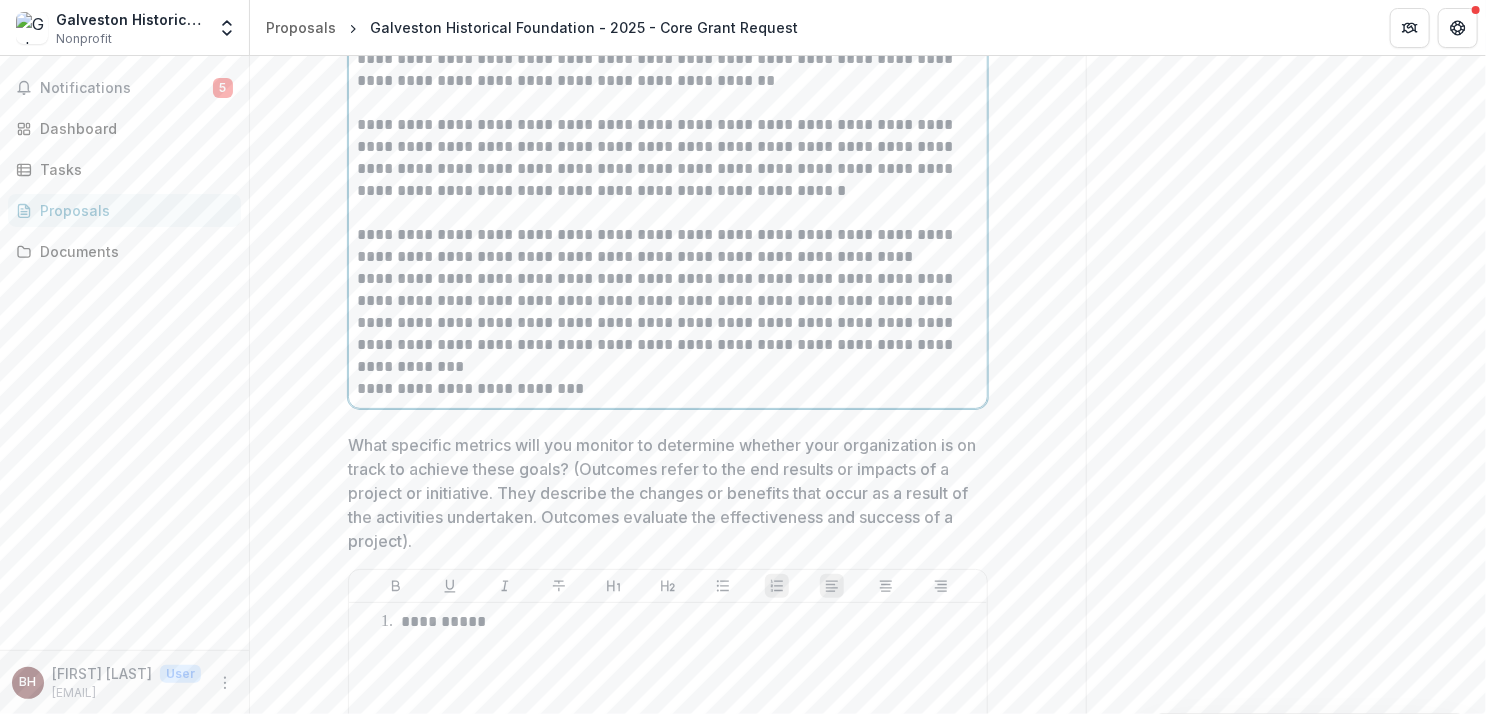 click on "**********" at bounding box center [668, 246] 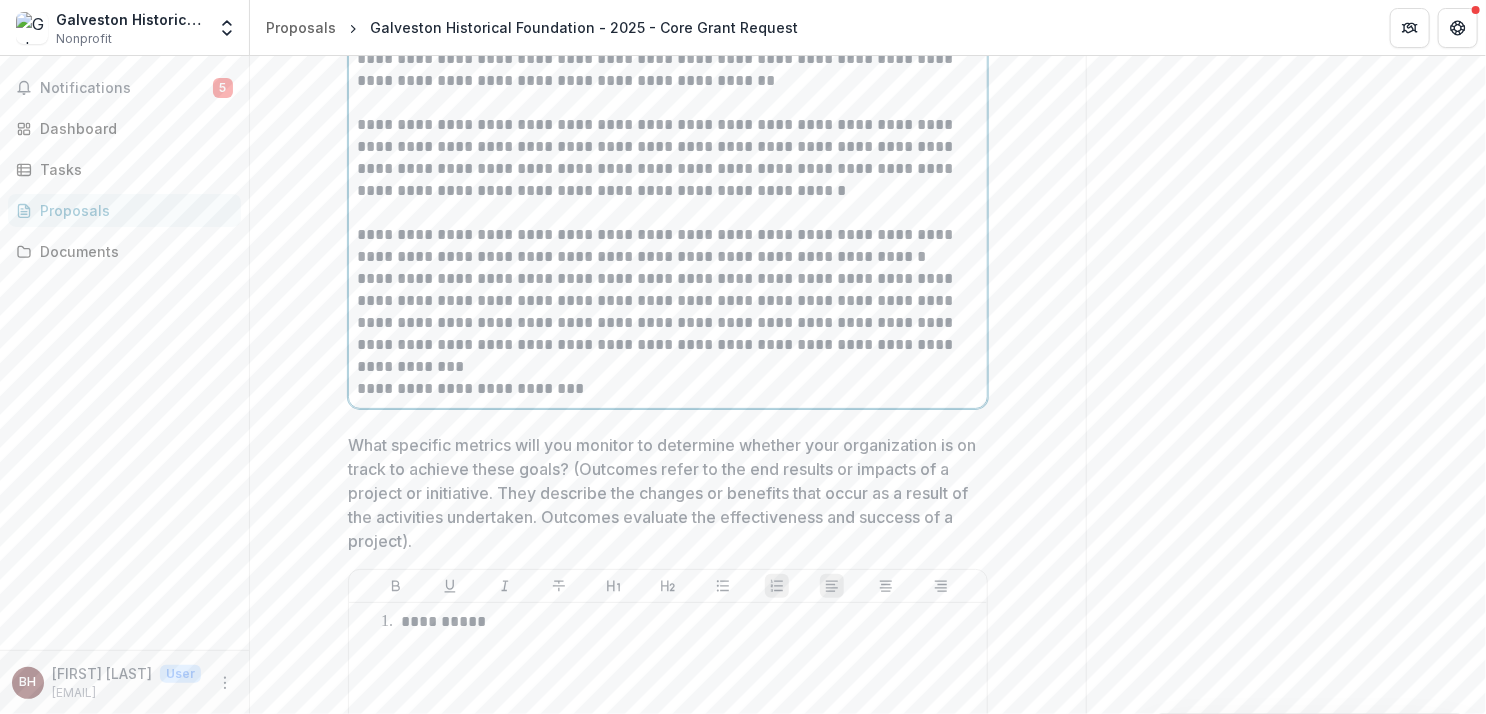 click on "**********" at bounding box center [668, 312] 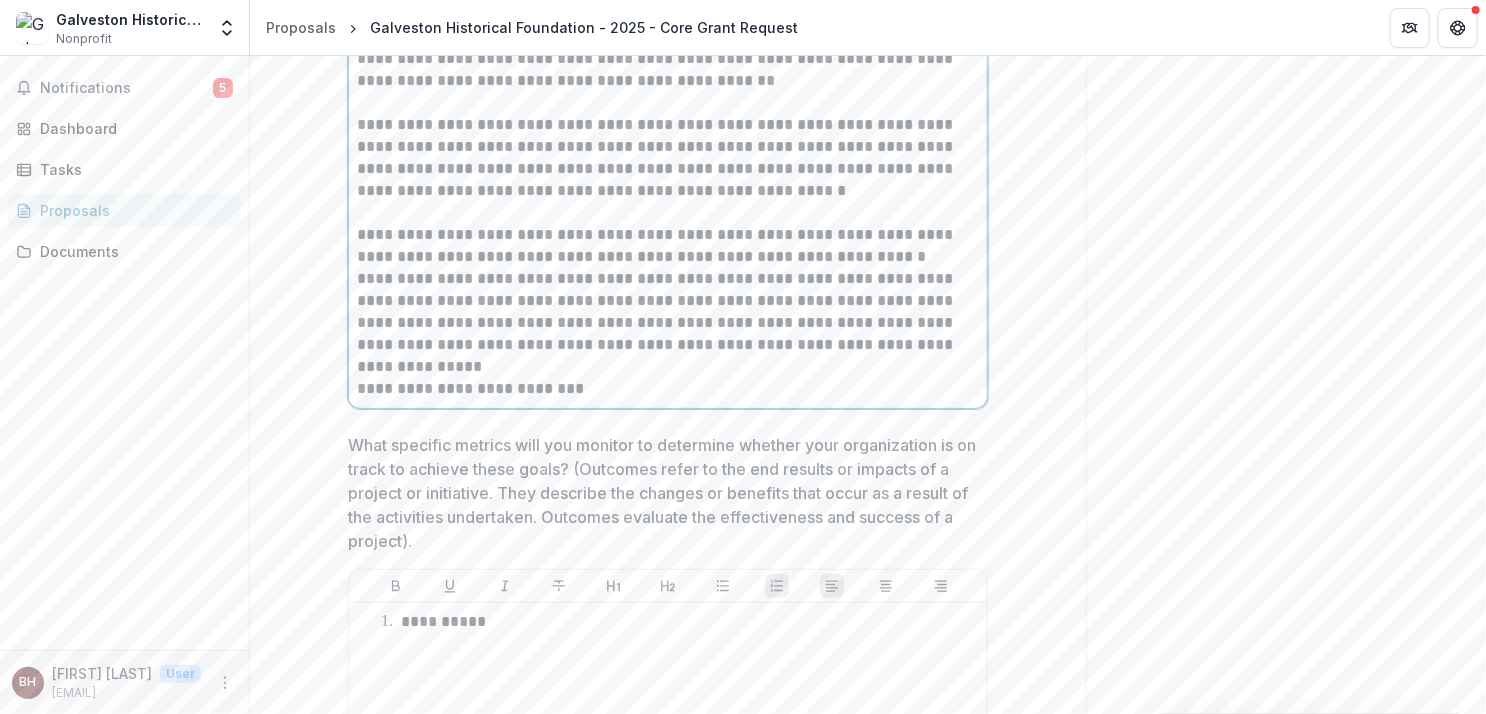click on "**********" at bounding box center [668, 312] 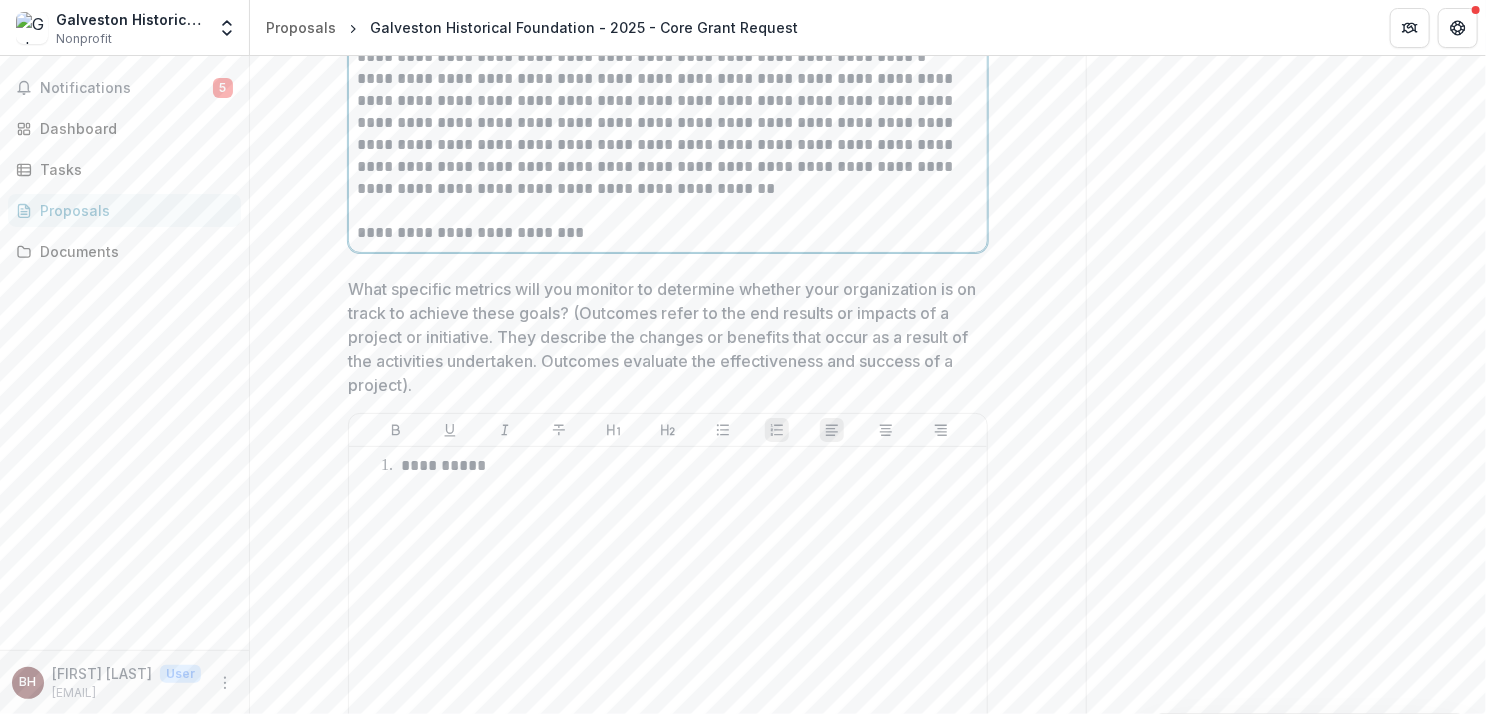 scroll, scrollTop: 6100, scrollLeft: 0, axis: vertical 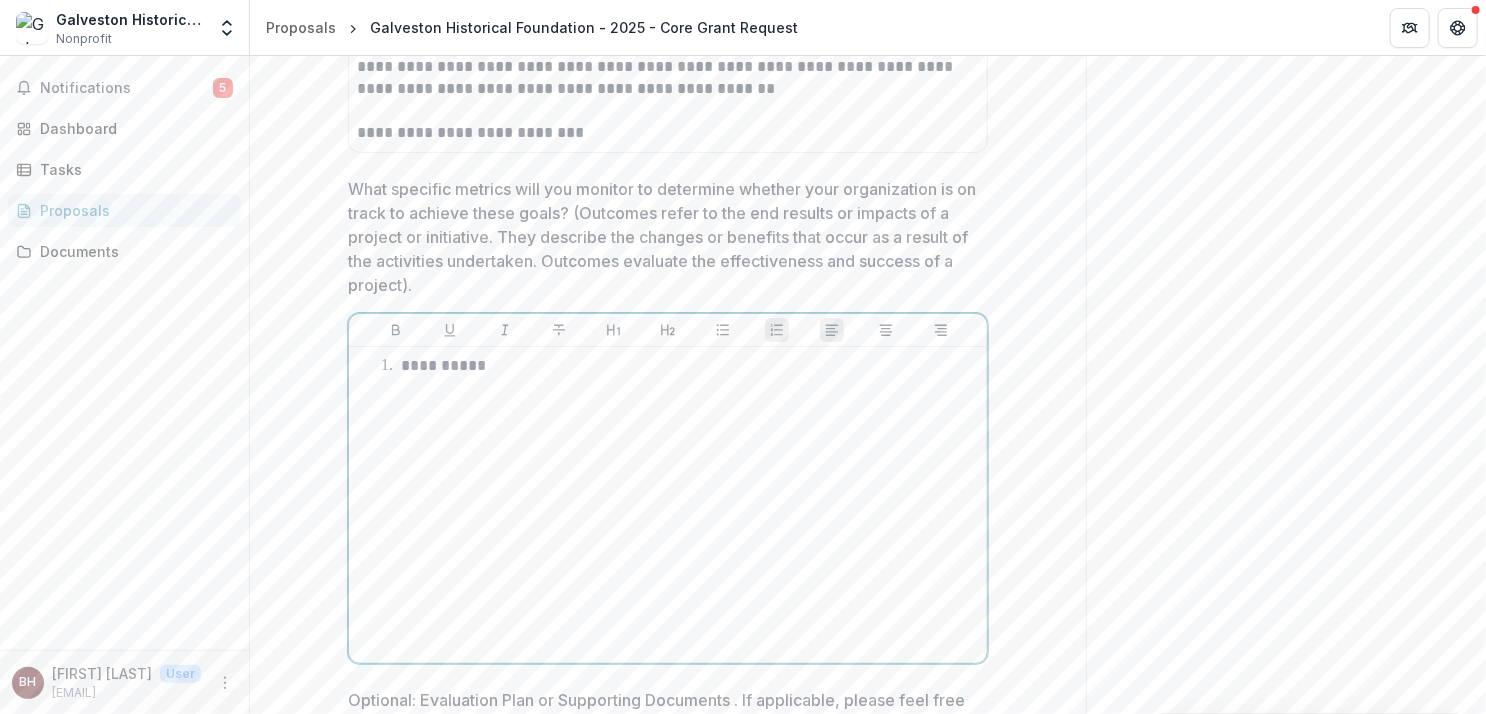 click on "**********" at bounding box center [680, 366] 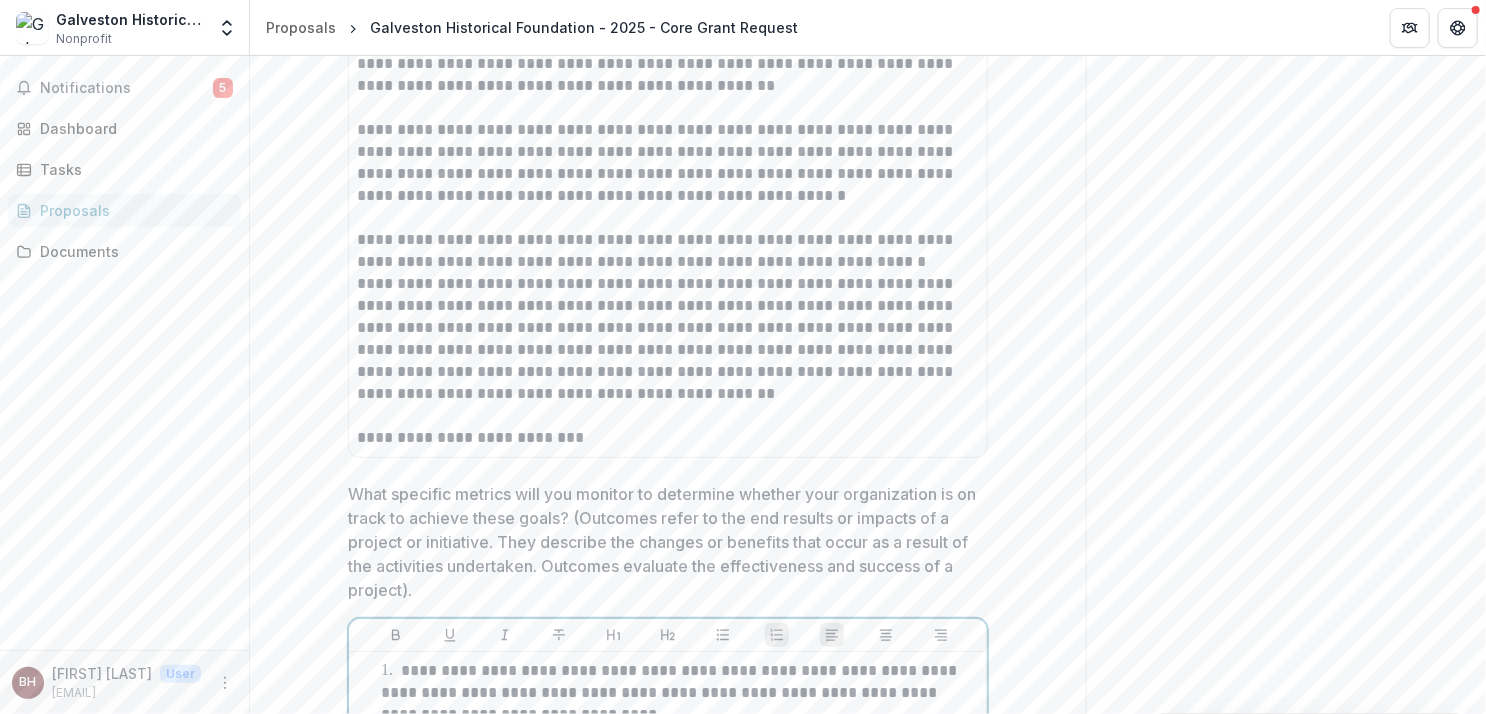 scroll, scrollTop: 5800, scrollLeft: 0, axis: vertical 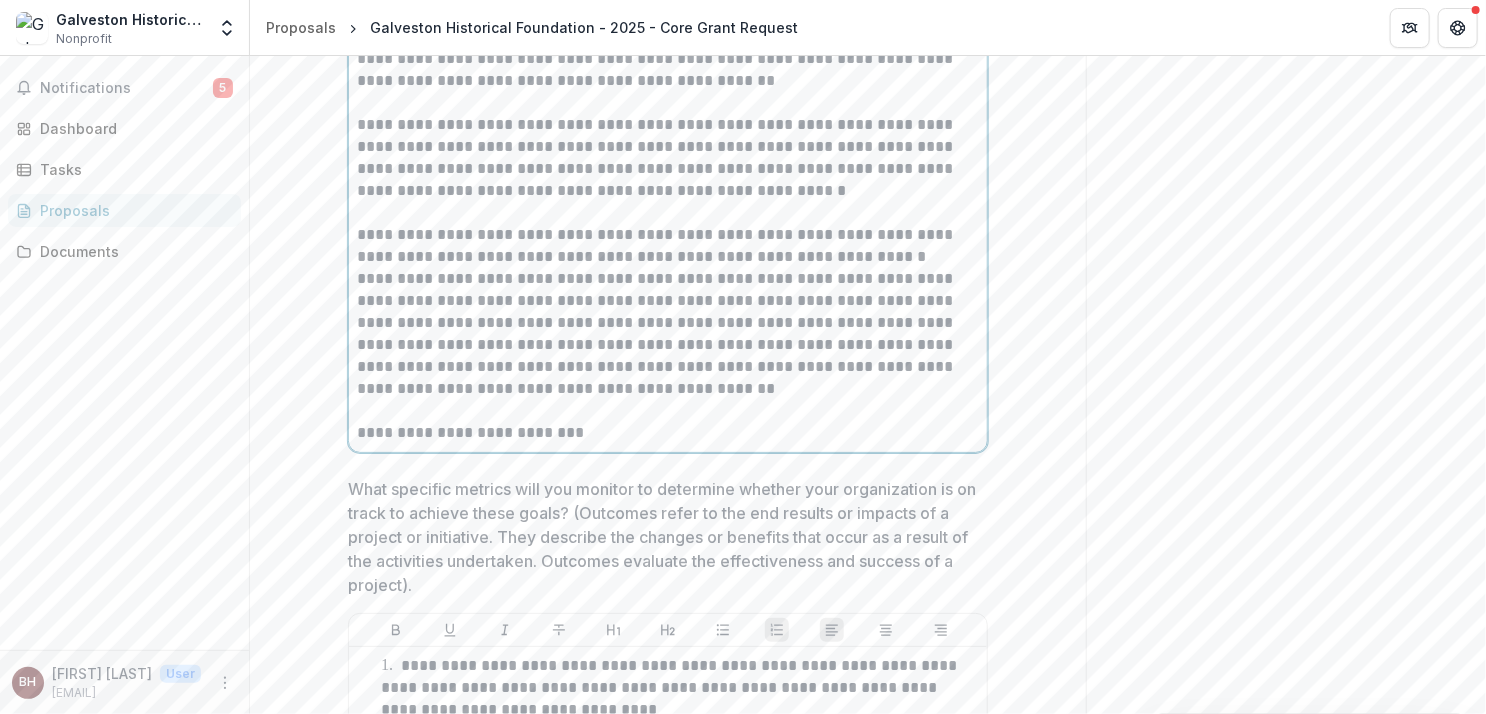 click on "**********" at bounding box center [668, 433] 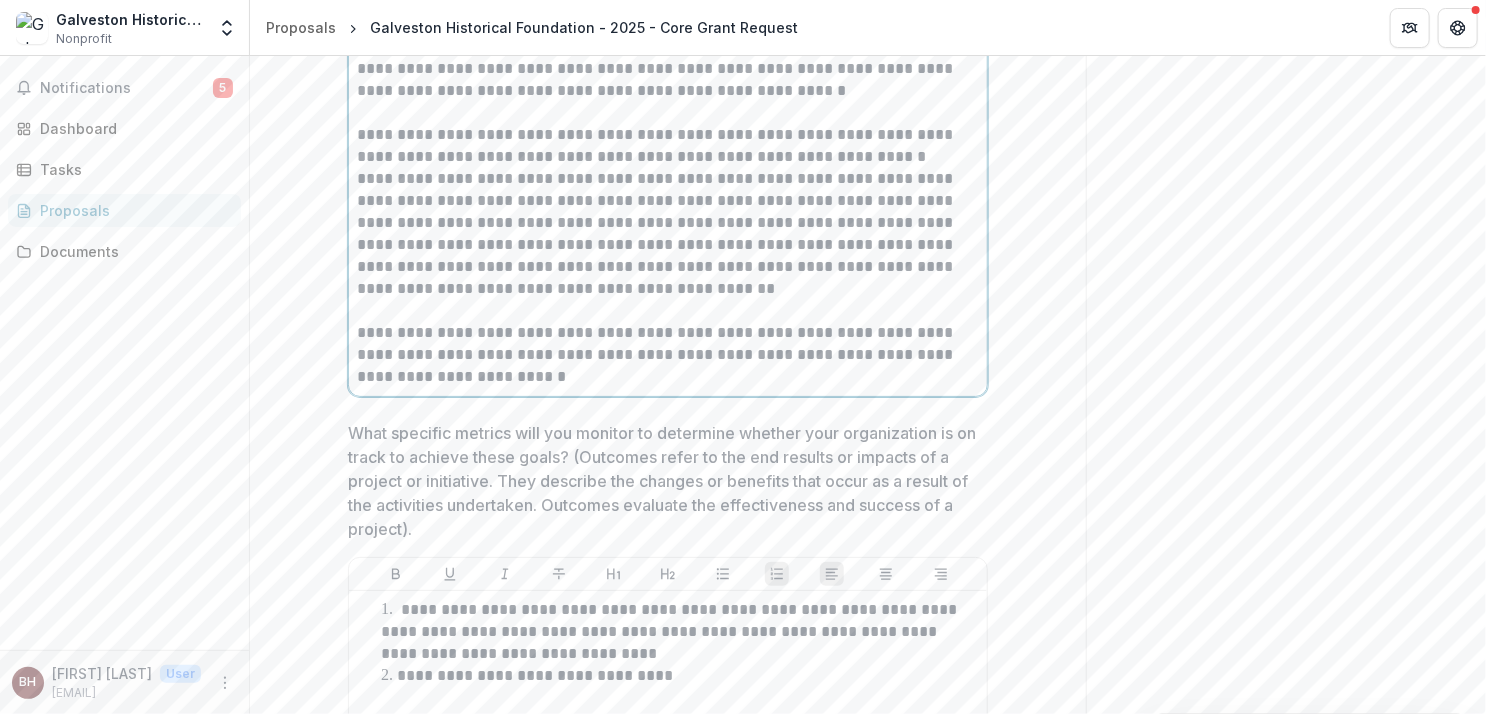 scroll, scrollTop: 6000, scrollLeft: 0, axis: vertical 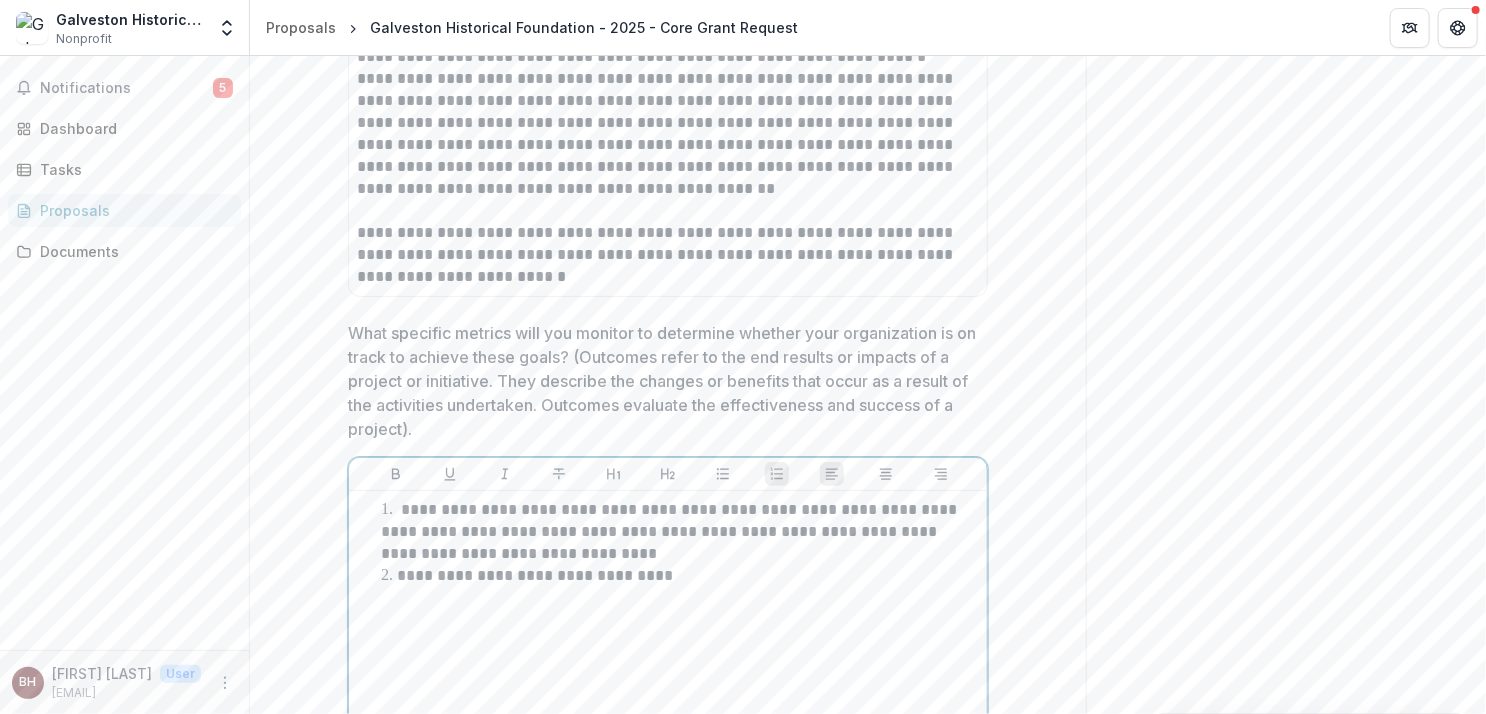 click on "**********" at bounding box center (537, 575) 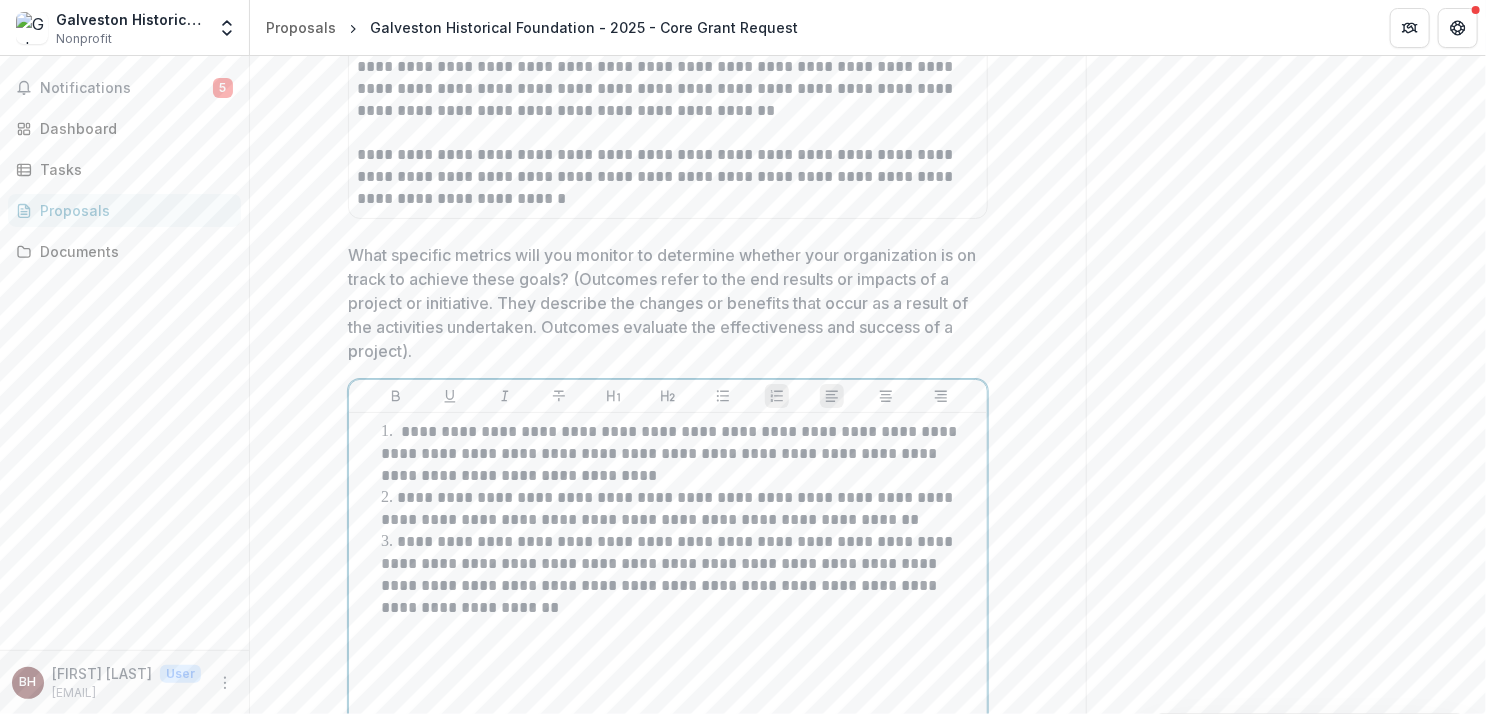 scroll, scrollTop: 6200, scrollLeft: 0, axis: vertical 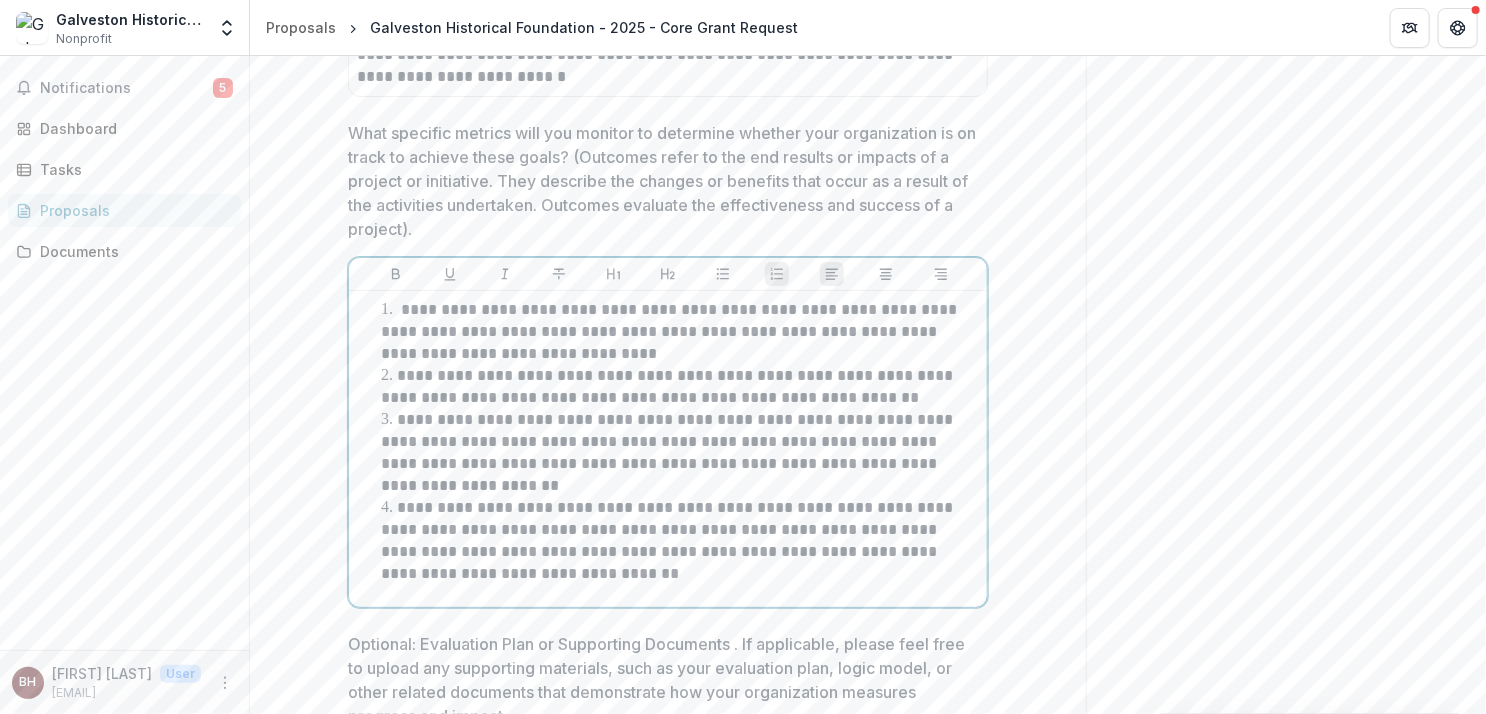 click on "**********" at bounding box center [669, 540] 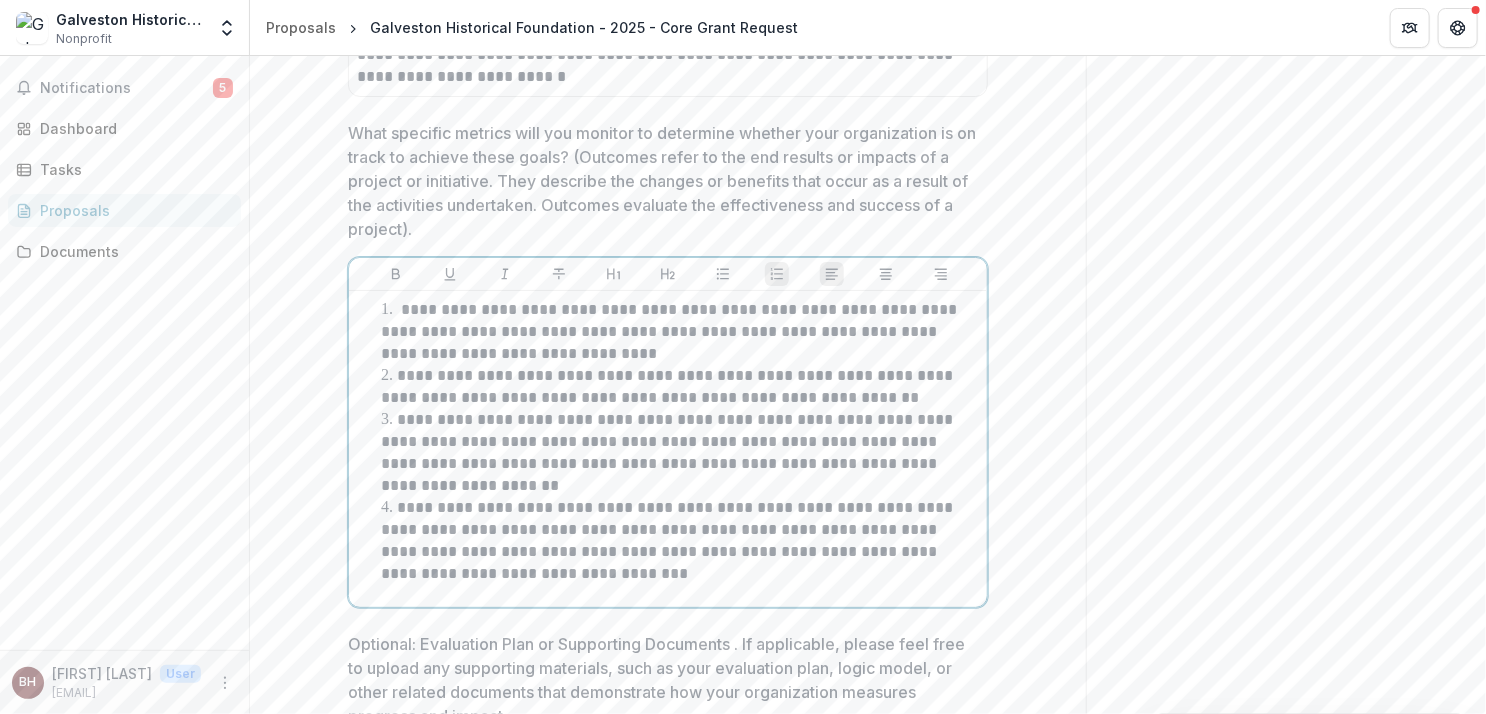 click on "**********" at bounding box center (669, 540) 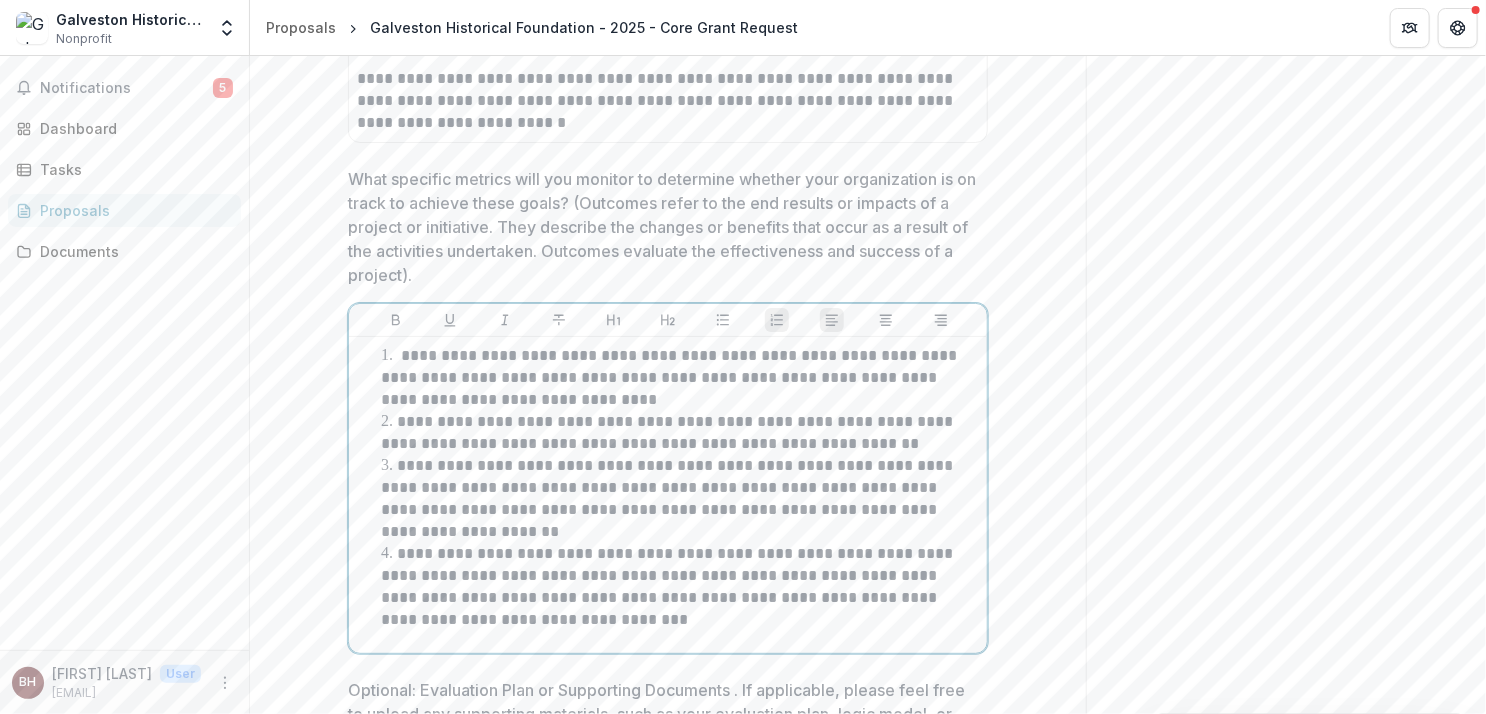 scroll, scrollTop: 6200, scrollLeft: 0, axis: vertical 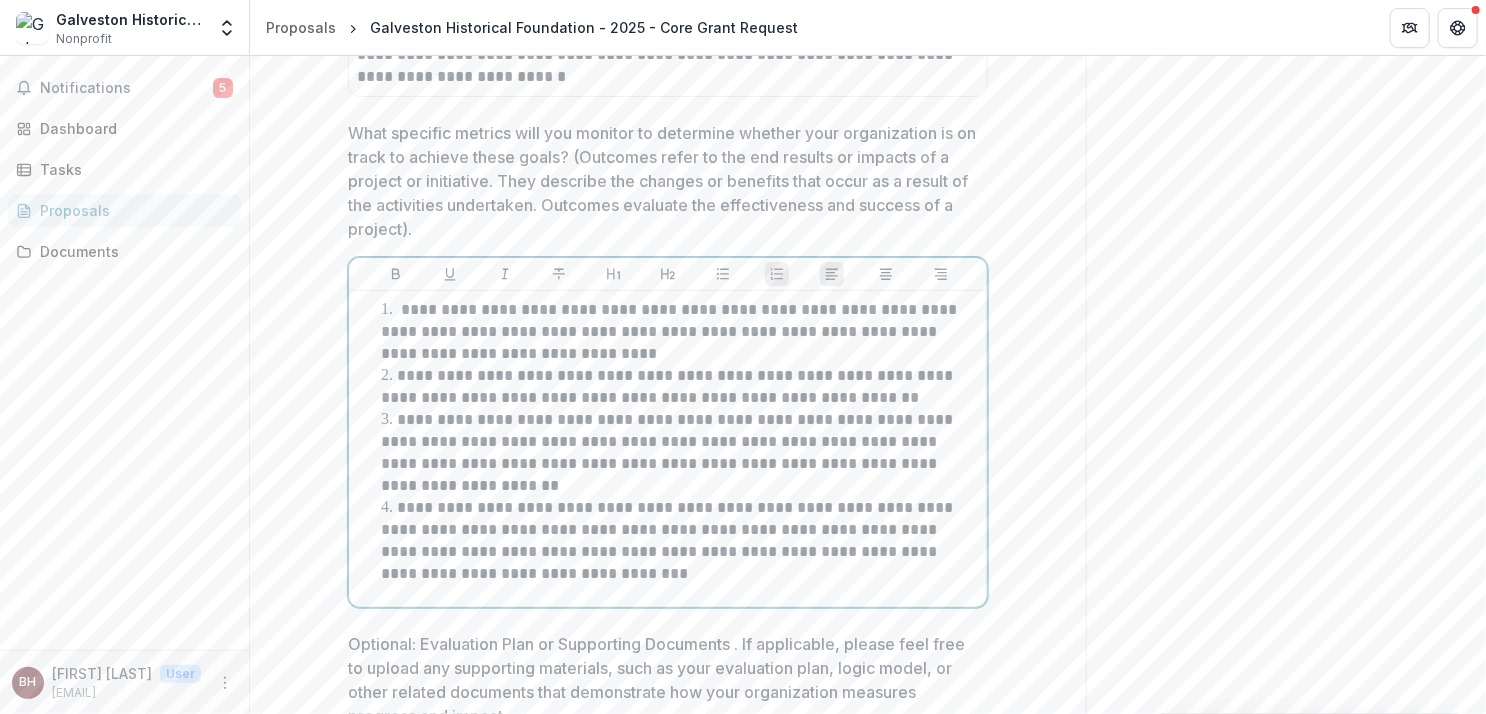 click on "**********" at bounding box center [680, 541] 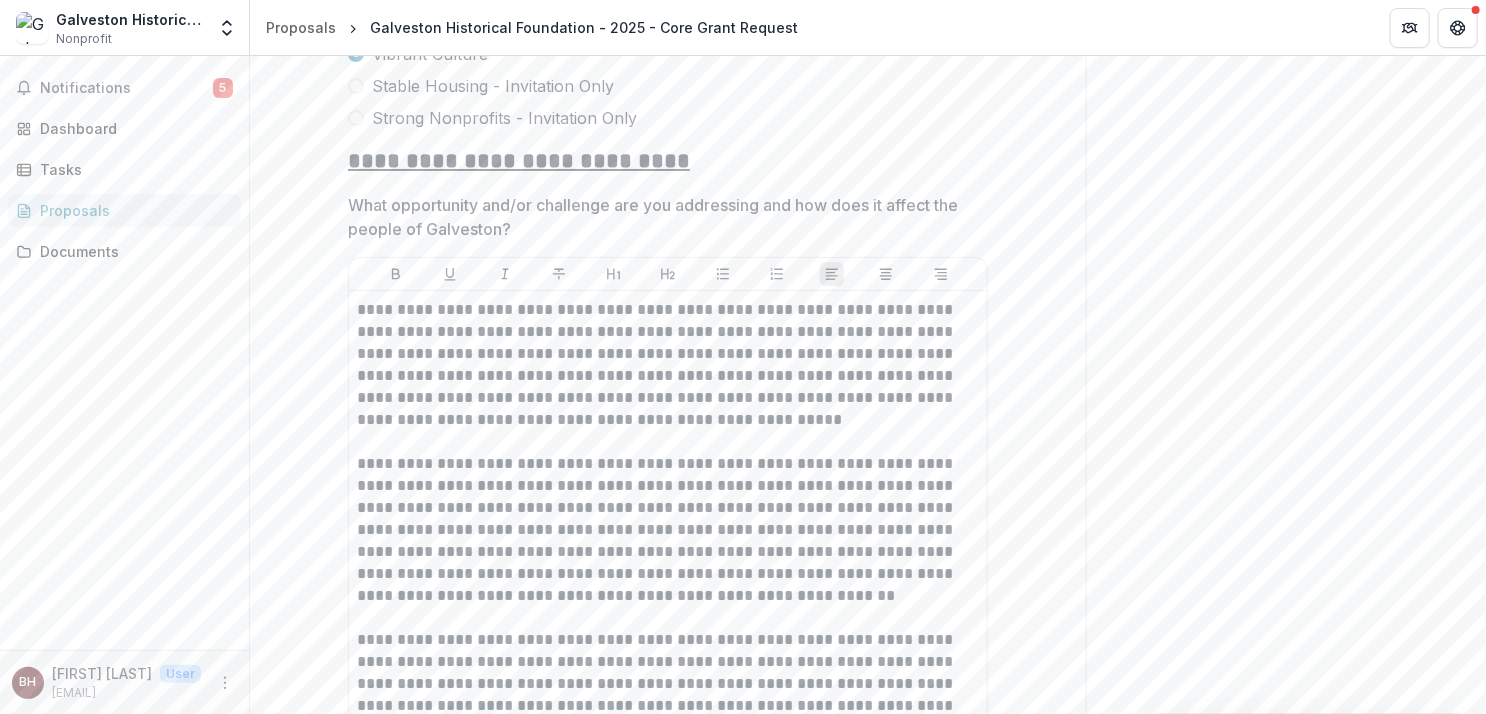 scroll, scrollTop: 4200, scrollLeft: 0, axis: vertical 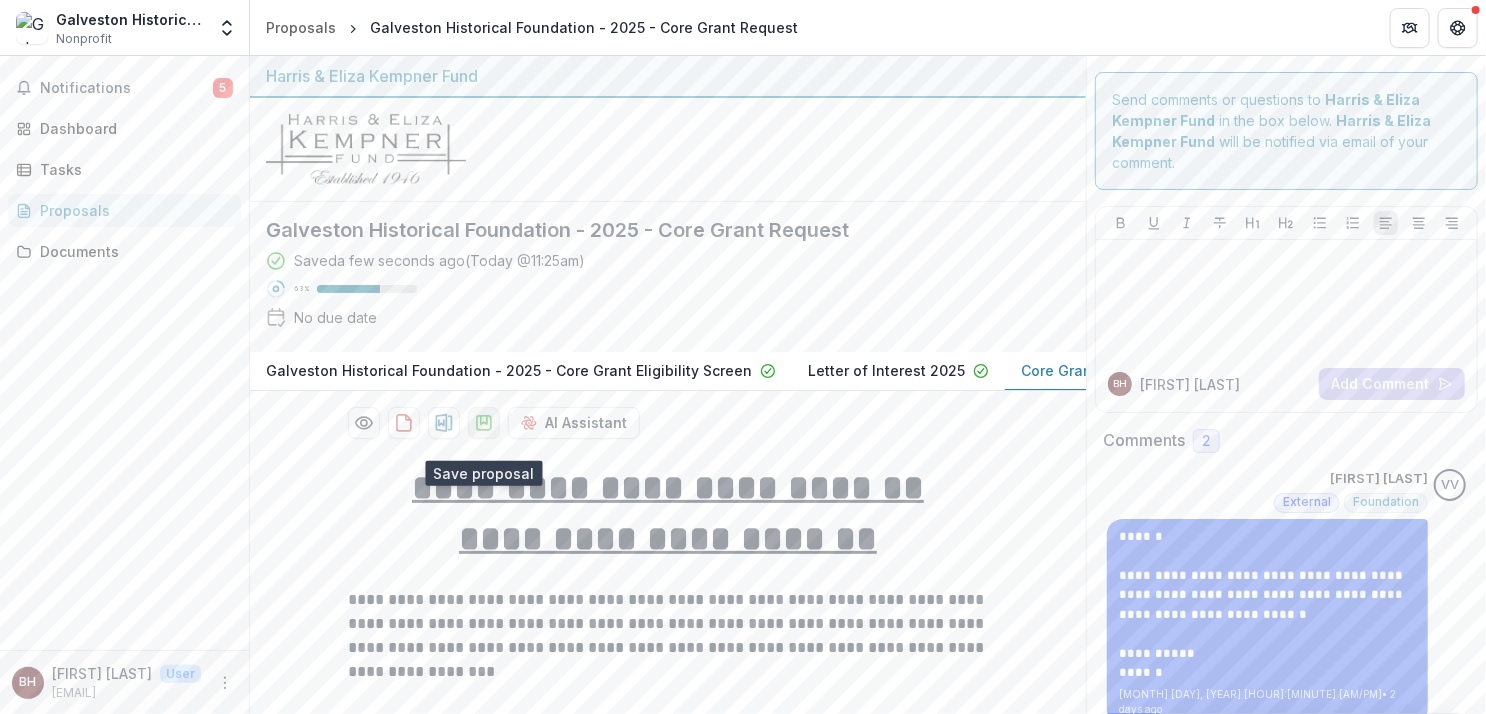click 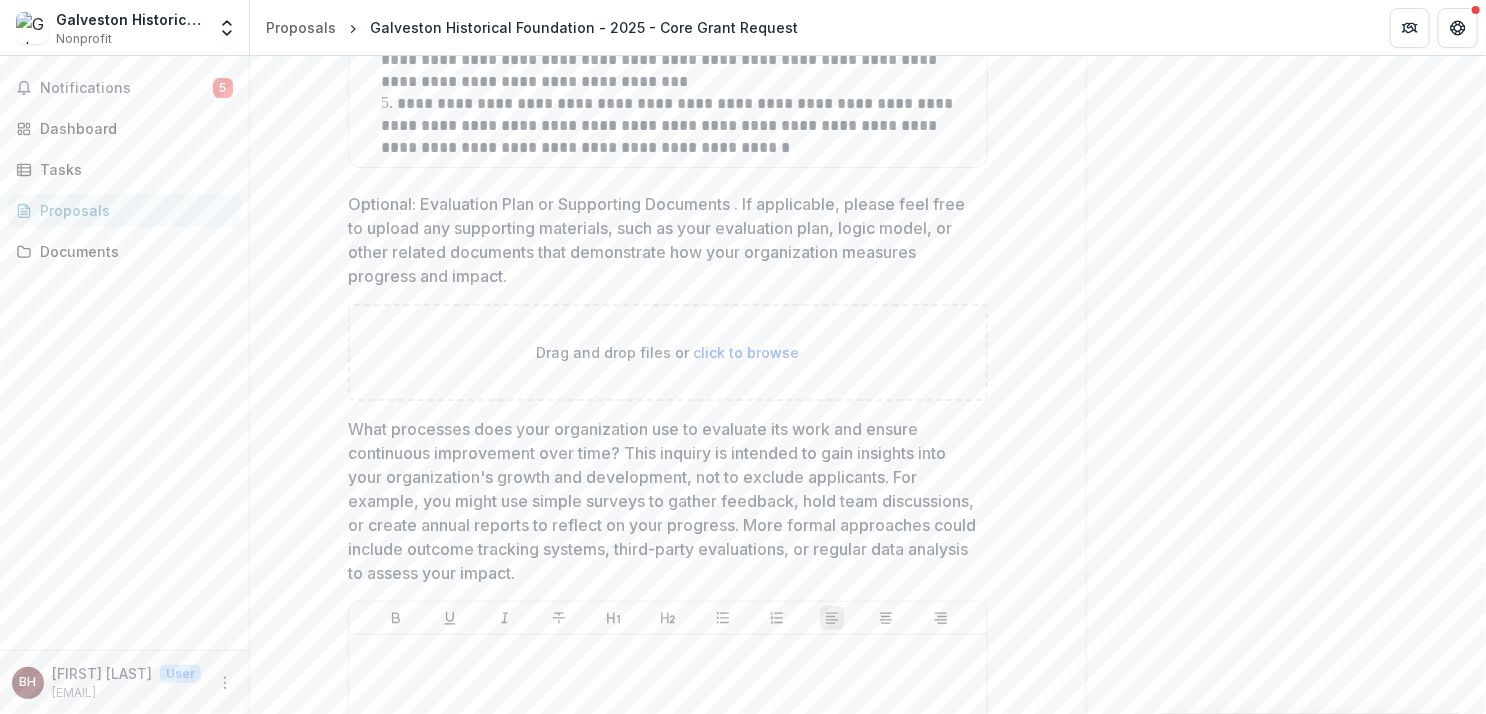 scroll, scrollTop: 6800, scrollLeft: 0, axis: vertical 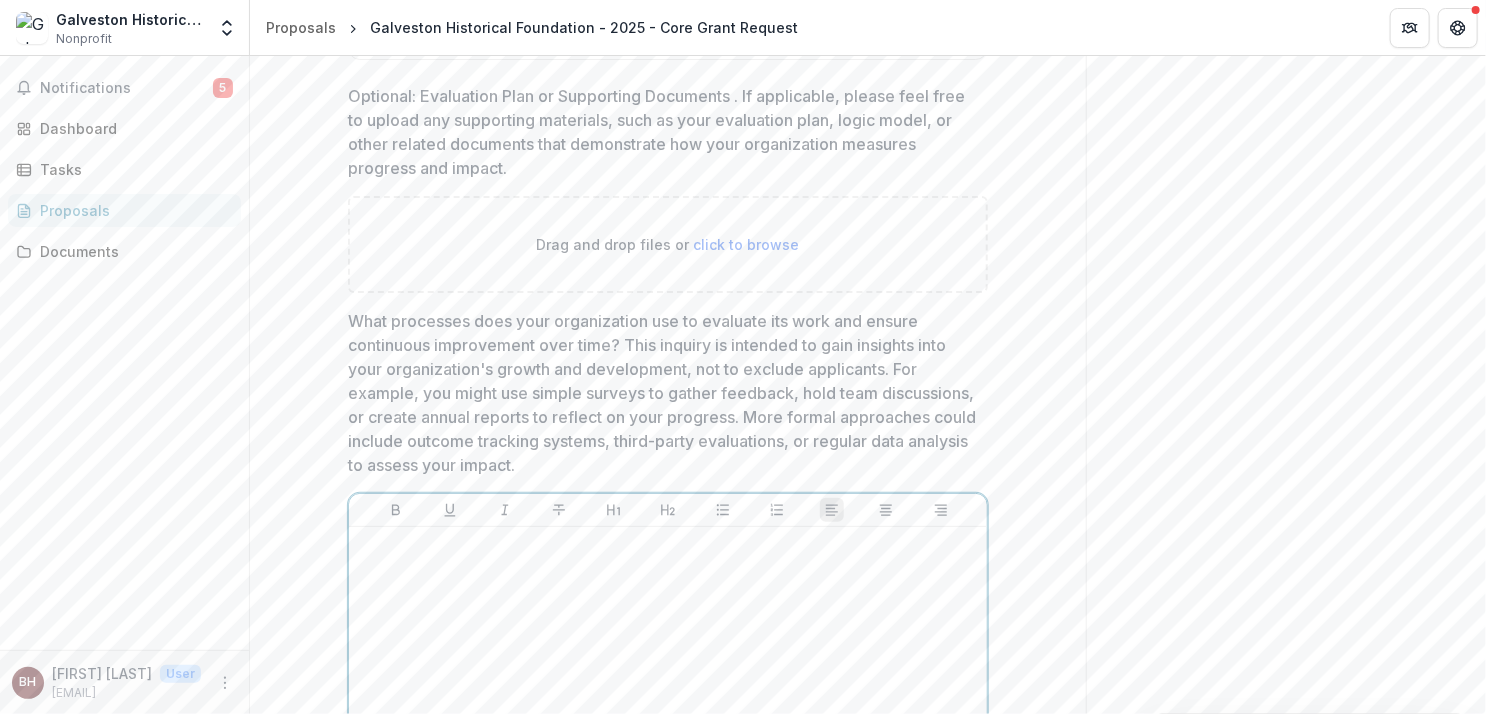 click at bounding box center (668, 546) 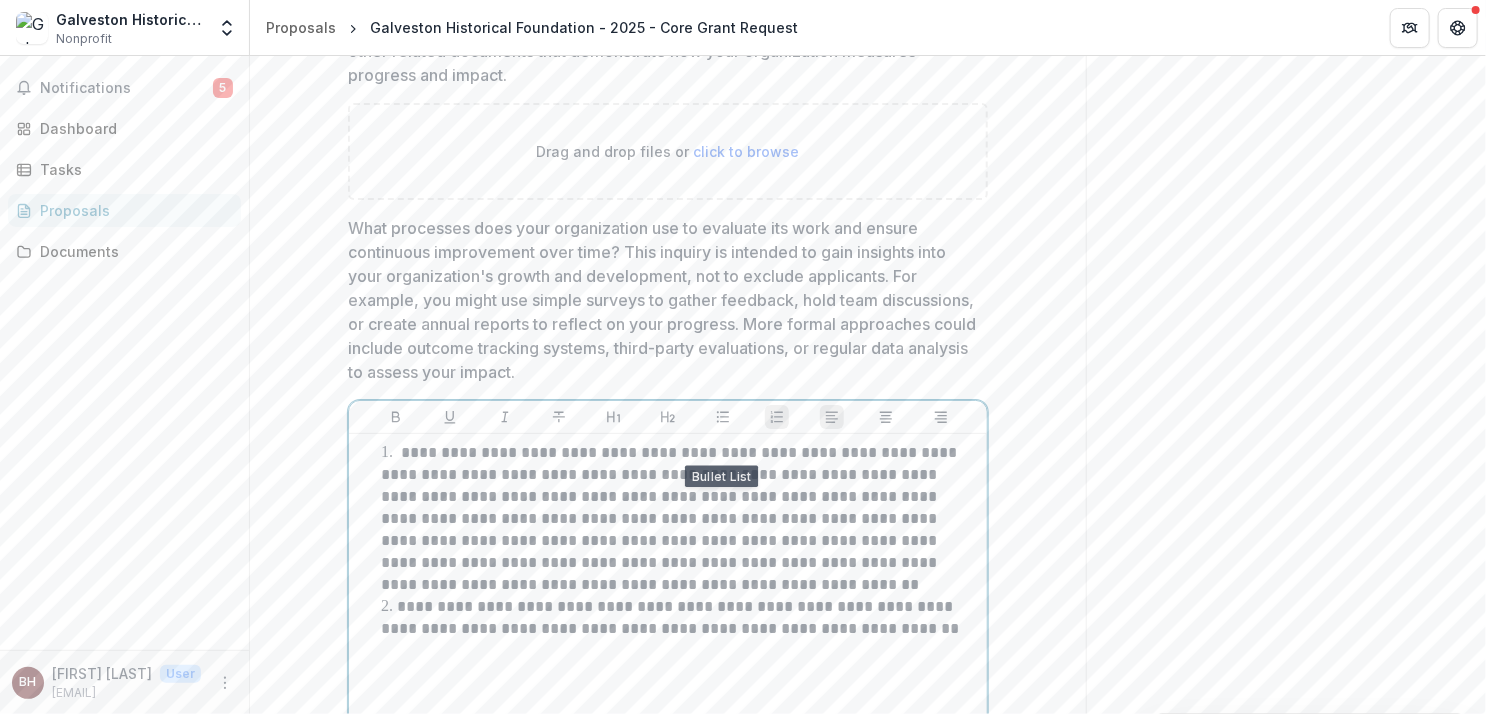 scroll, scrollTop: 7000, scrollLeft: 0, axis: vertical 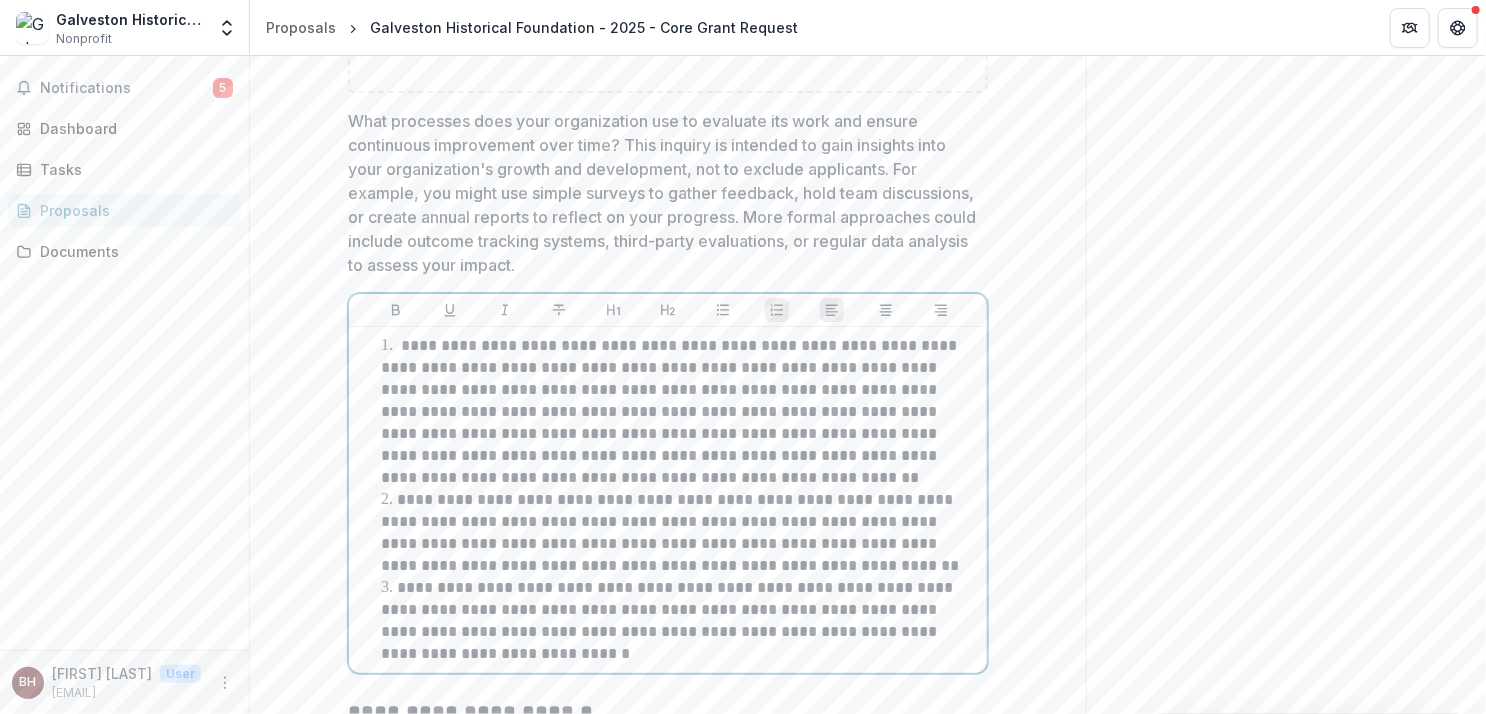 click on "**********" at bounding box center [670, 532] 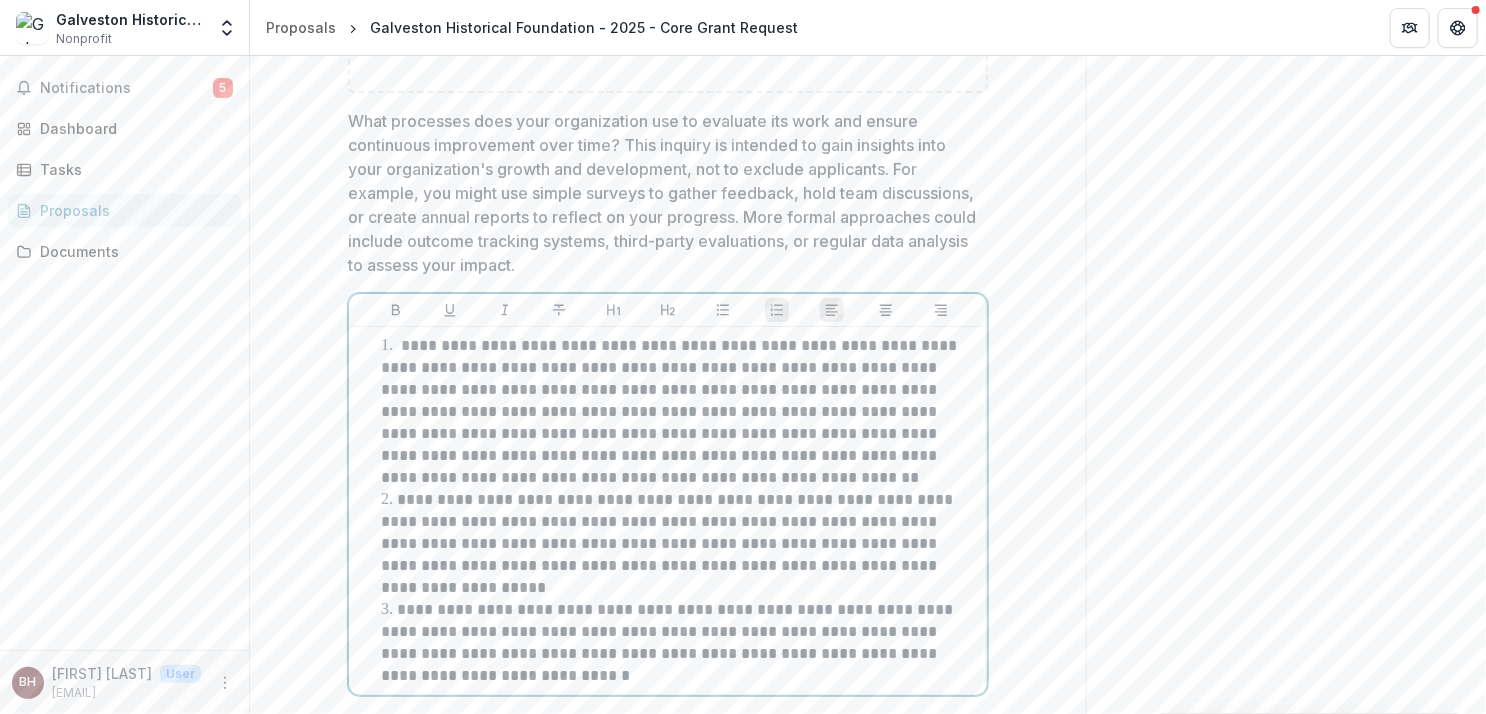 click on "**********" at bounding box center (669, 642) 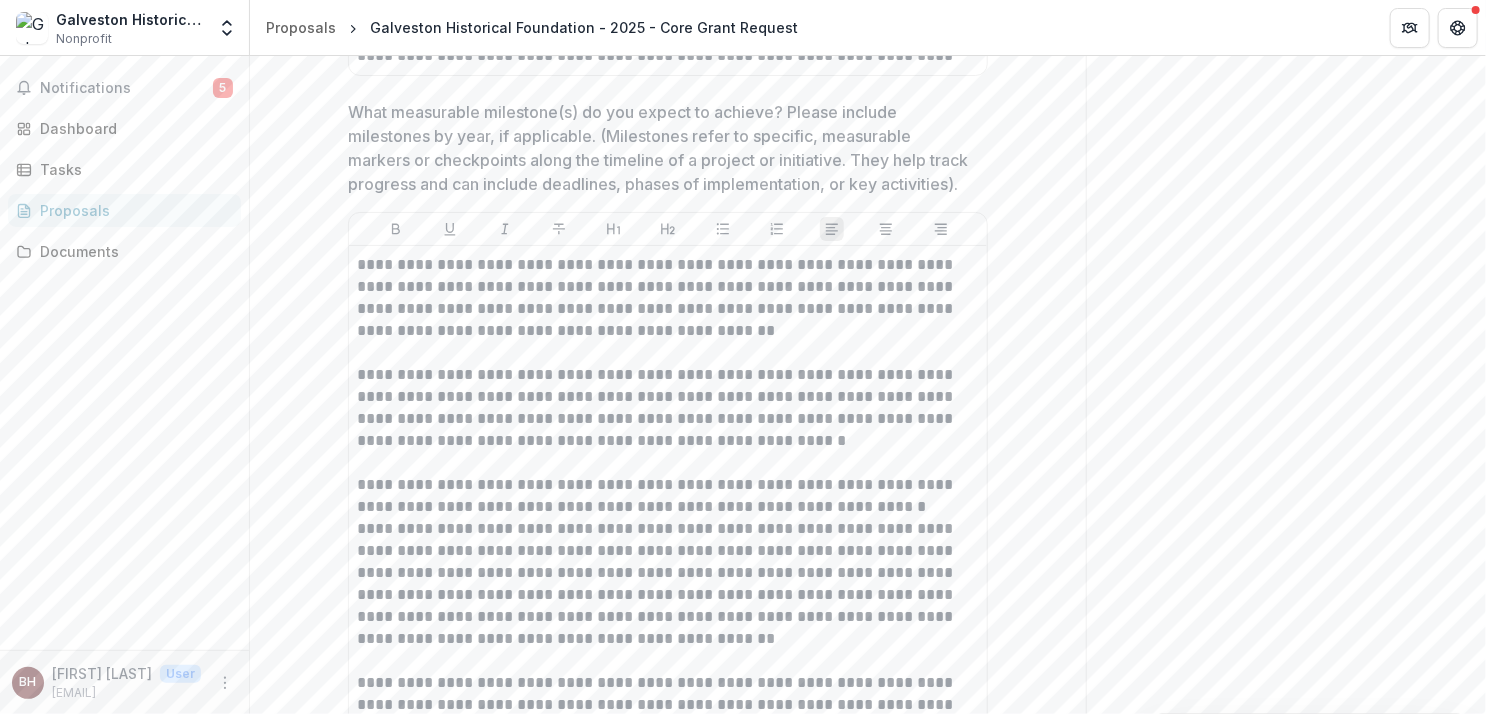 scroll, scrollTop: 5400, scrollLeft: 0, axis: vertical 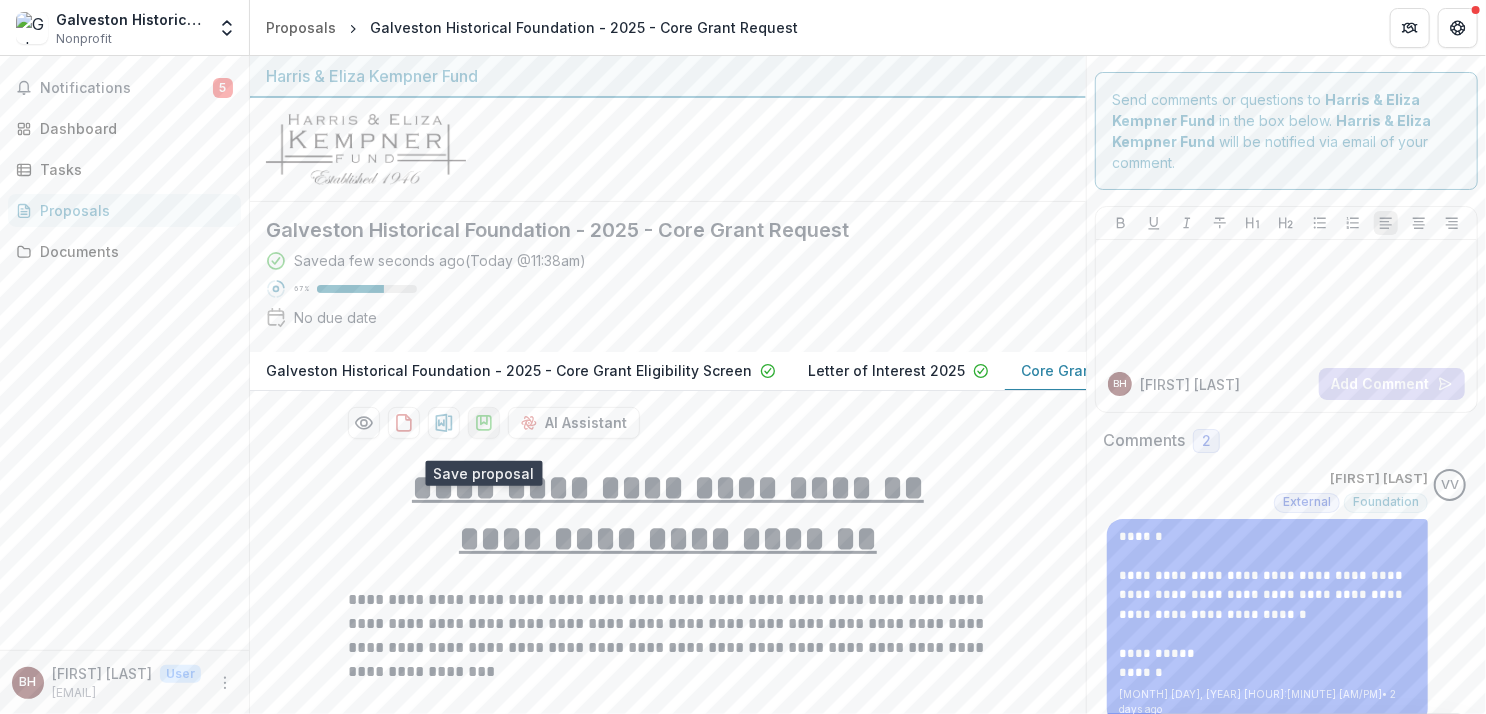click 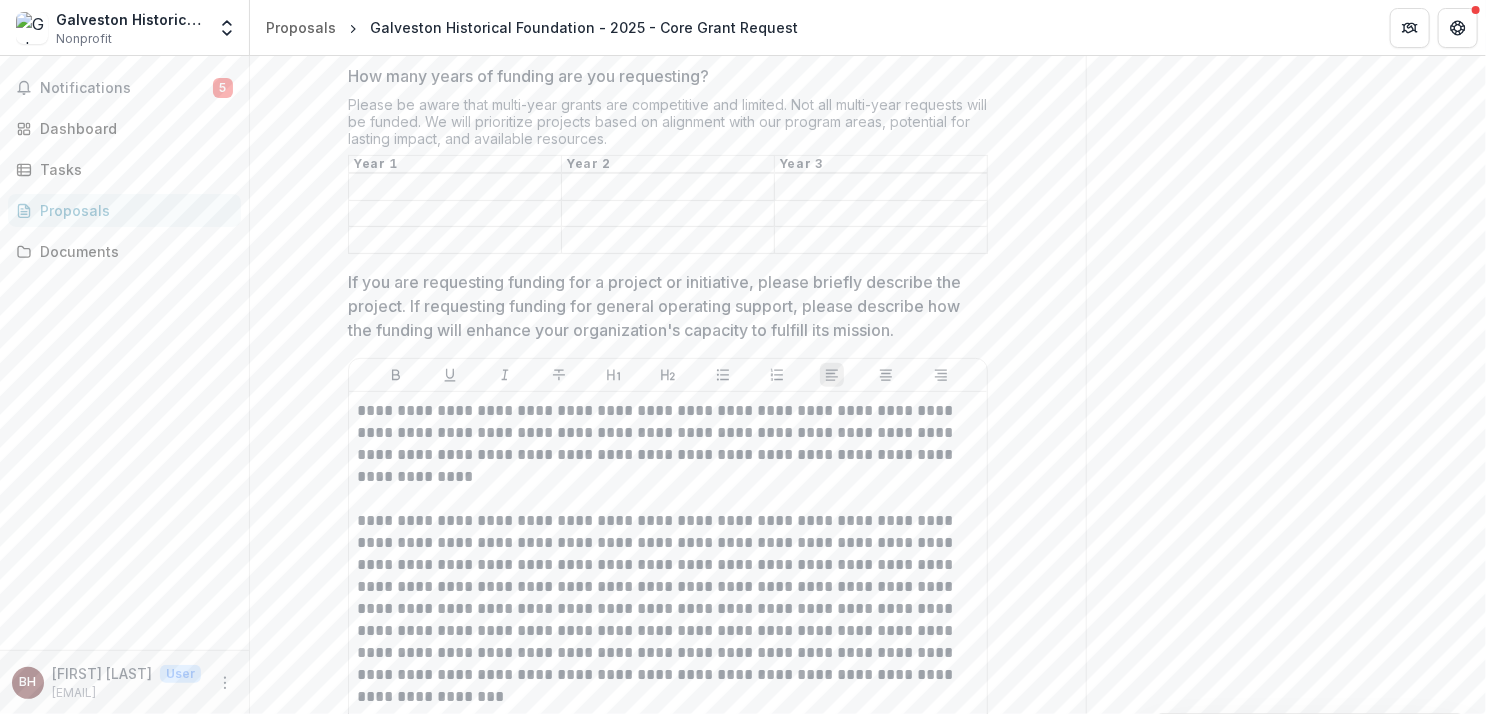 scroll, scrollTop: 4000, scrollLeft: 0, axis: vertical 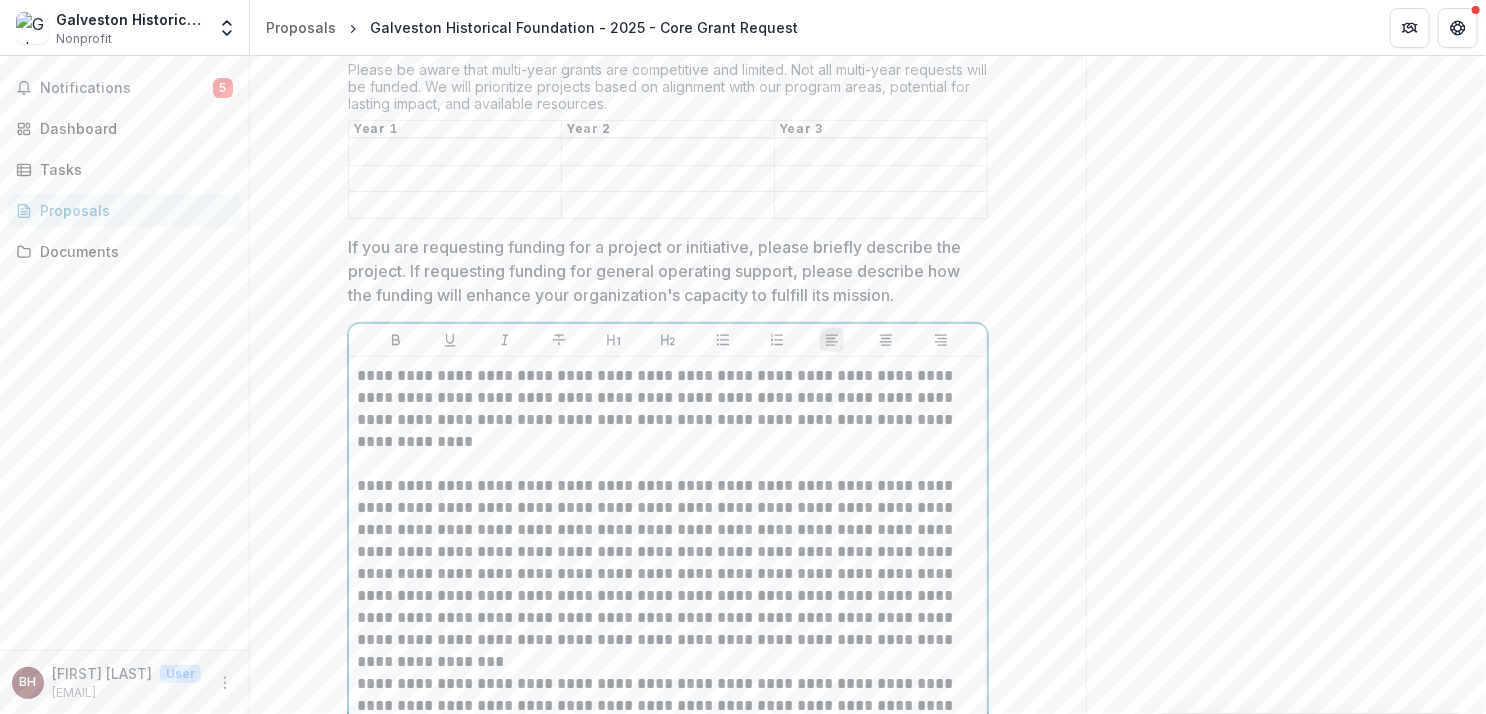 click on "**********" at bounding box center [668, 409] 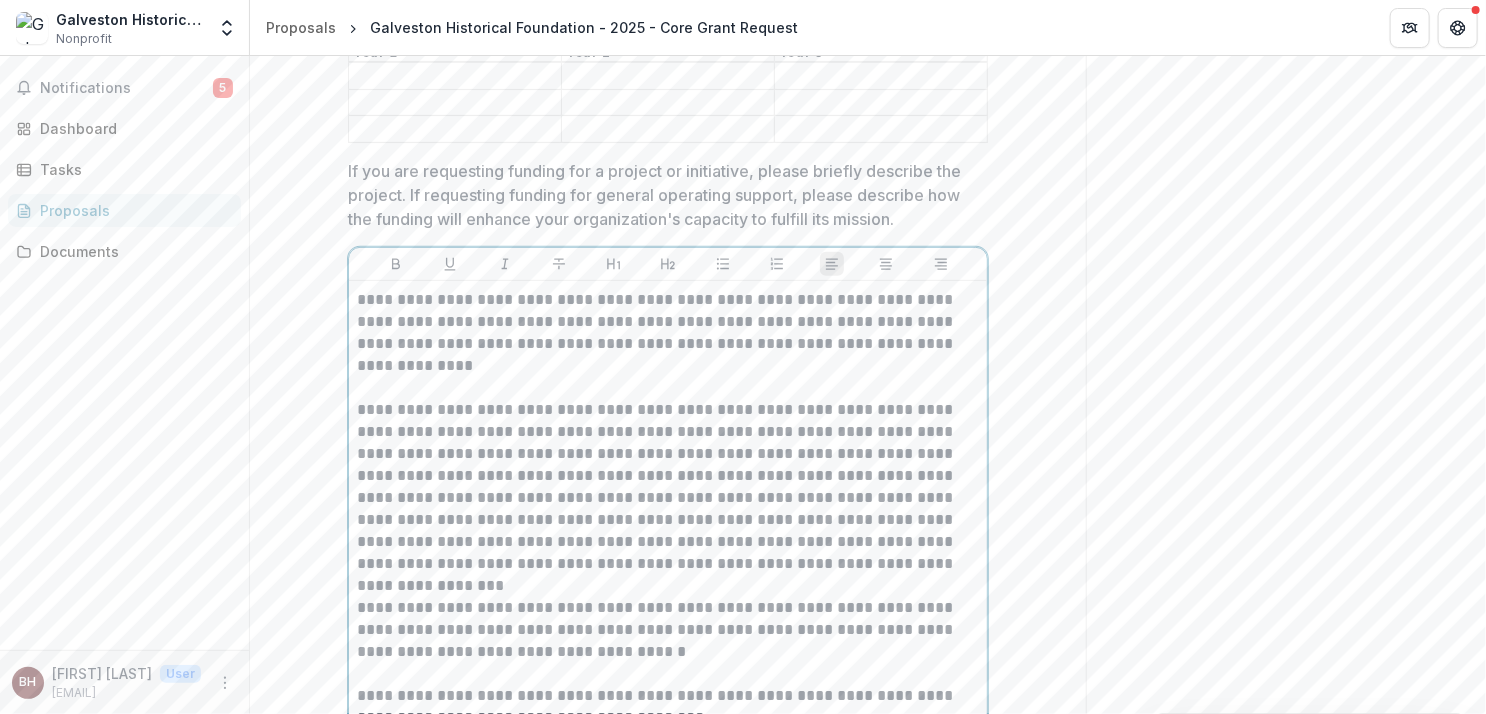 click on "**********" at bounding box center (668, 333) 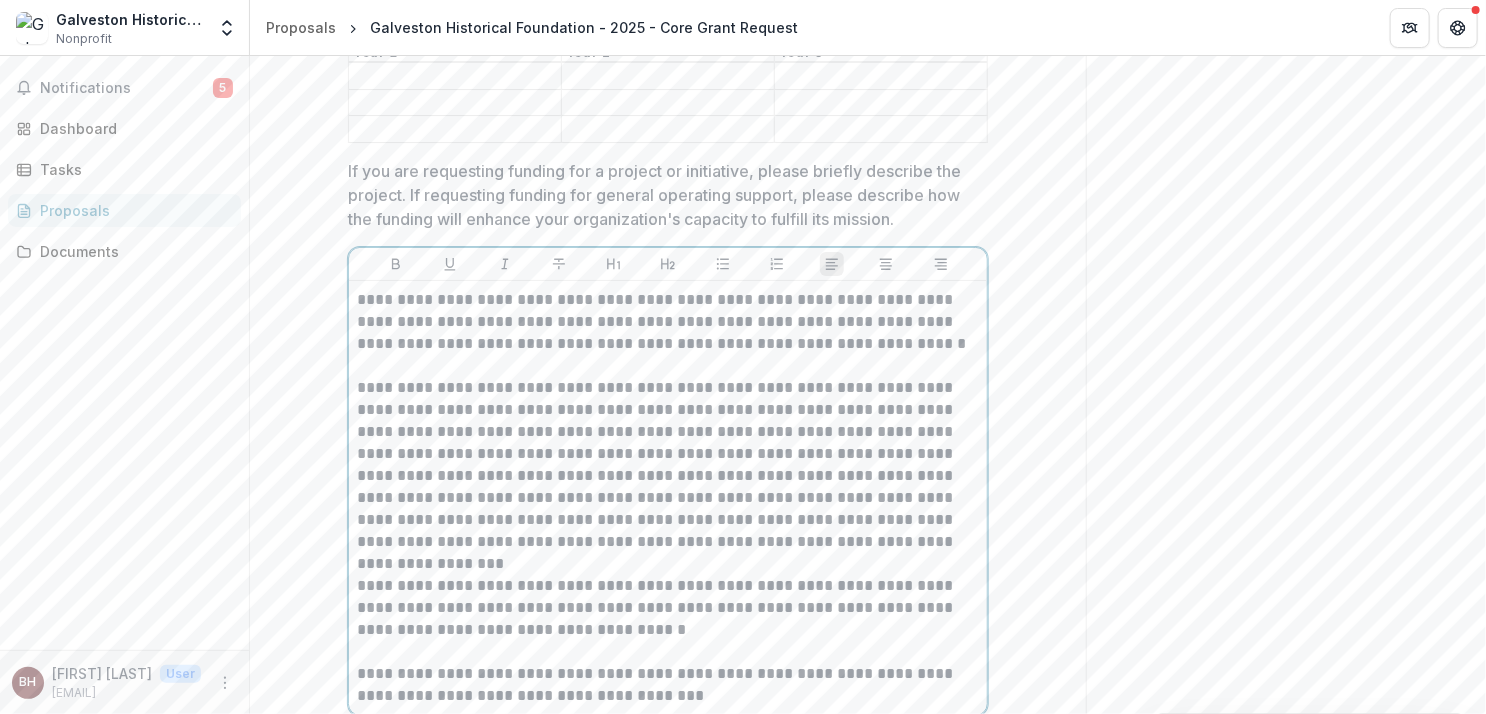 click on "**********" at bounding box center [668, 322] 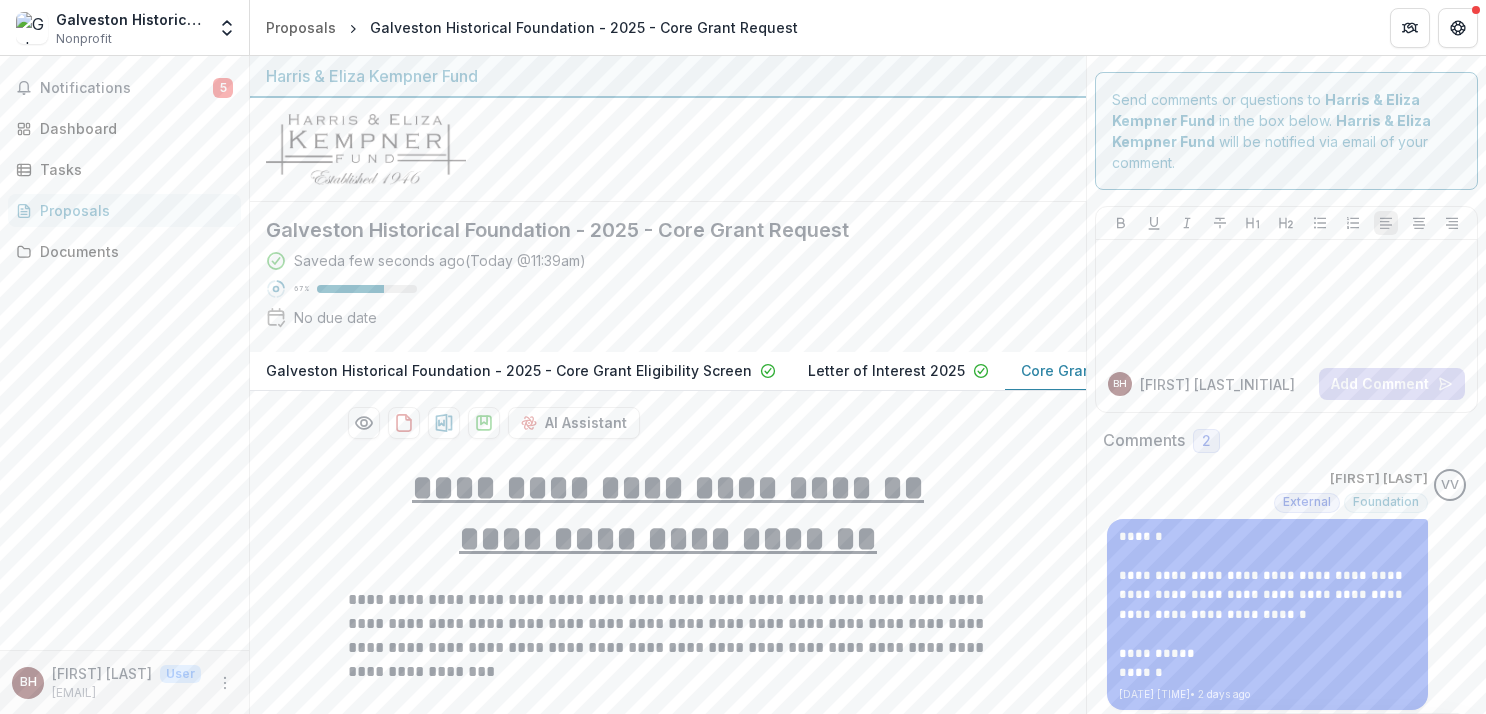 type 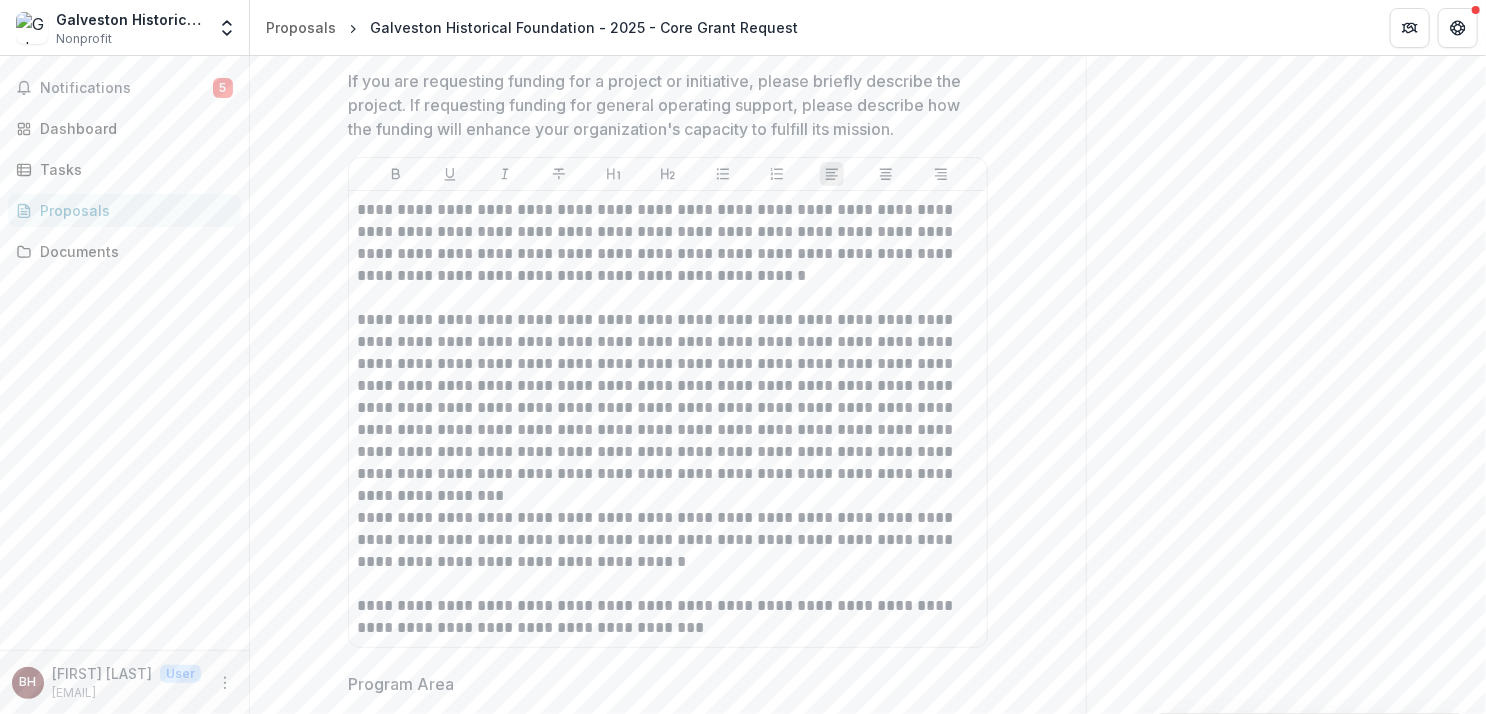 scroll, scrollTop: 4176, scrollLeft: 0, axis: vertical 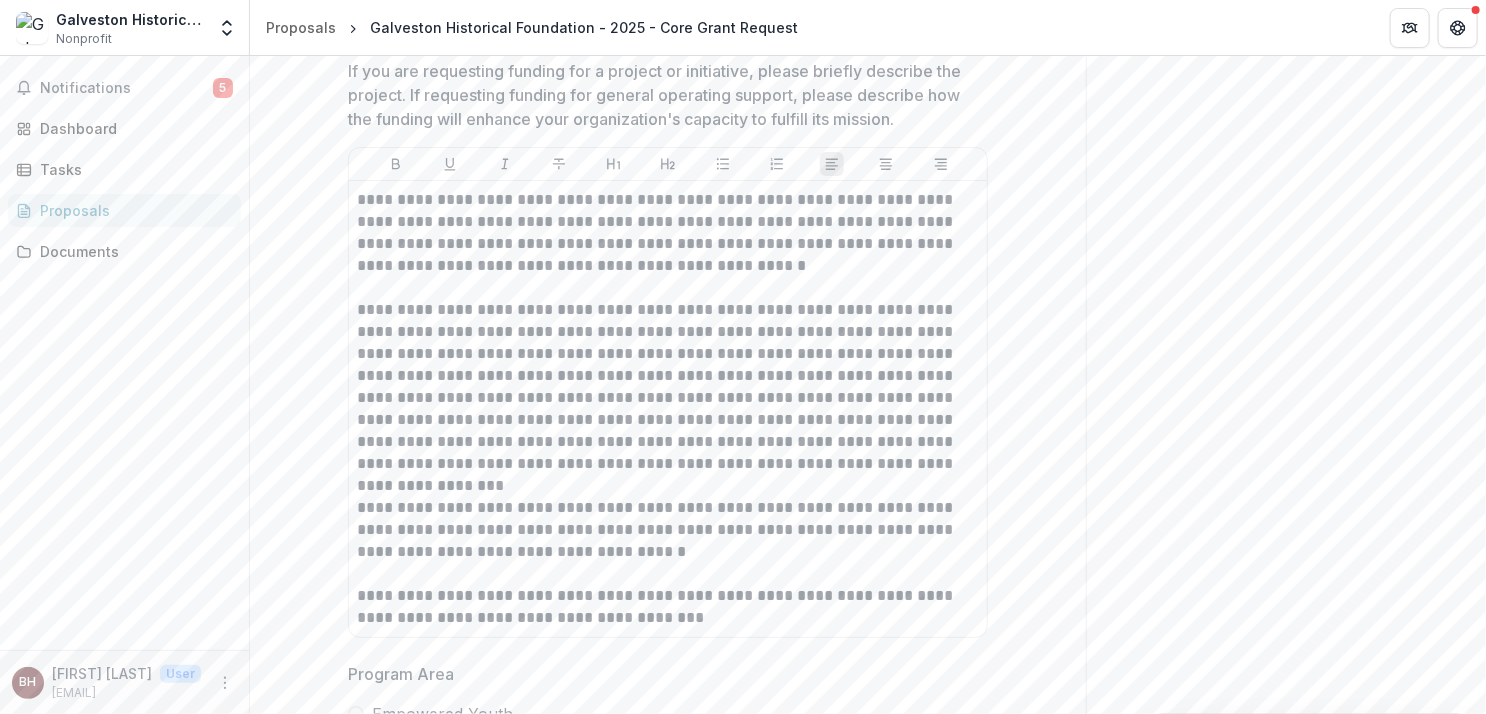 click on "**********" at bounding box center [668, 530] 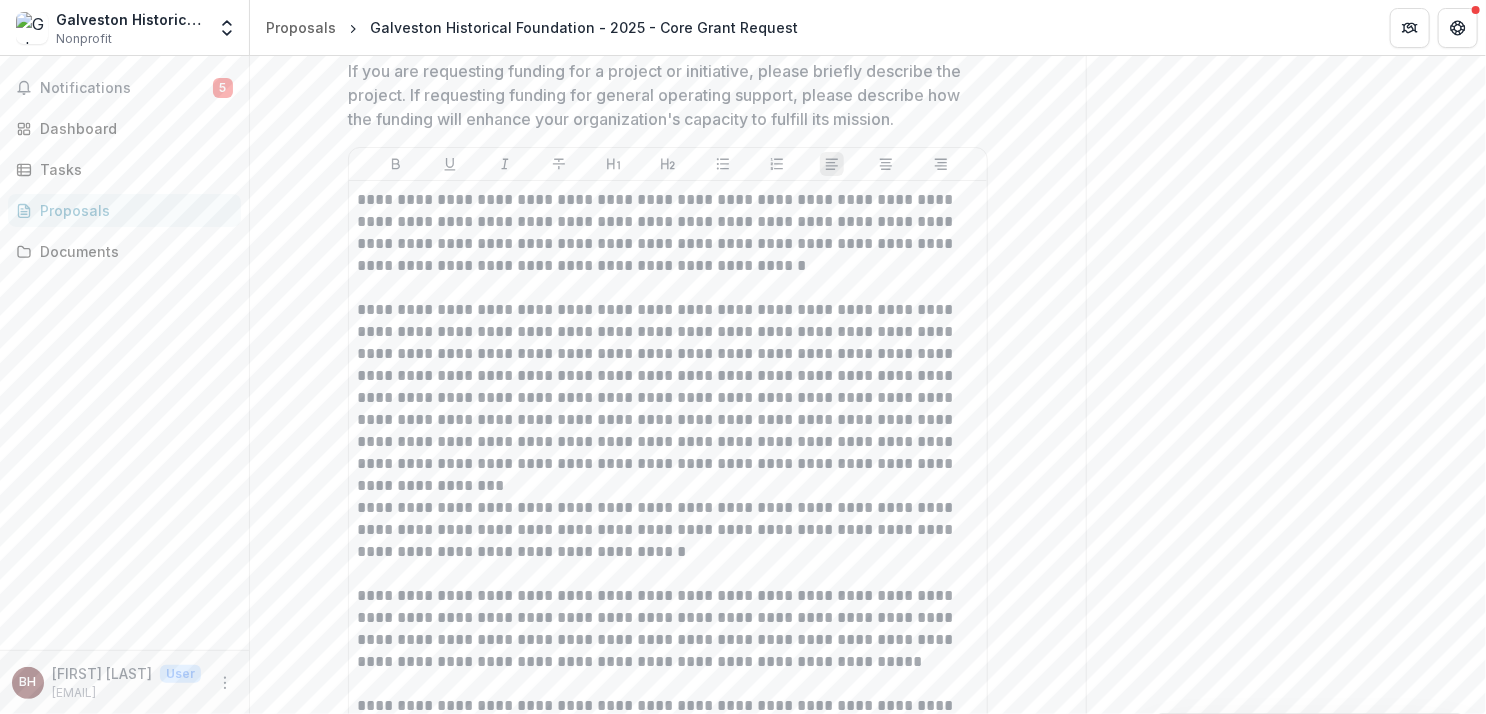 click on "**********" at bounding box center (668, 629) 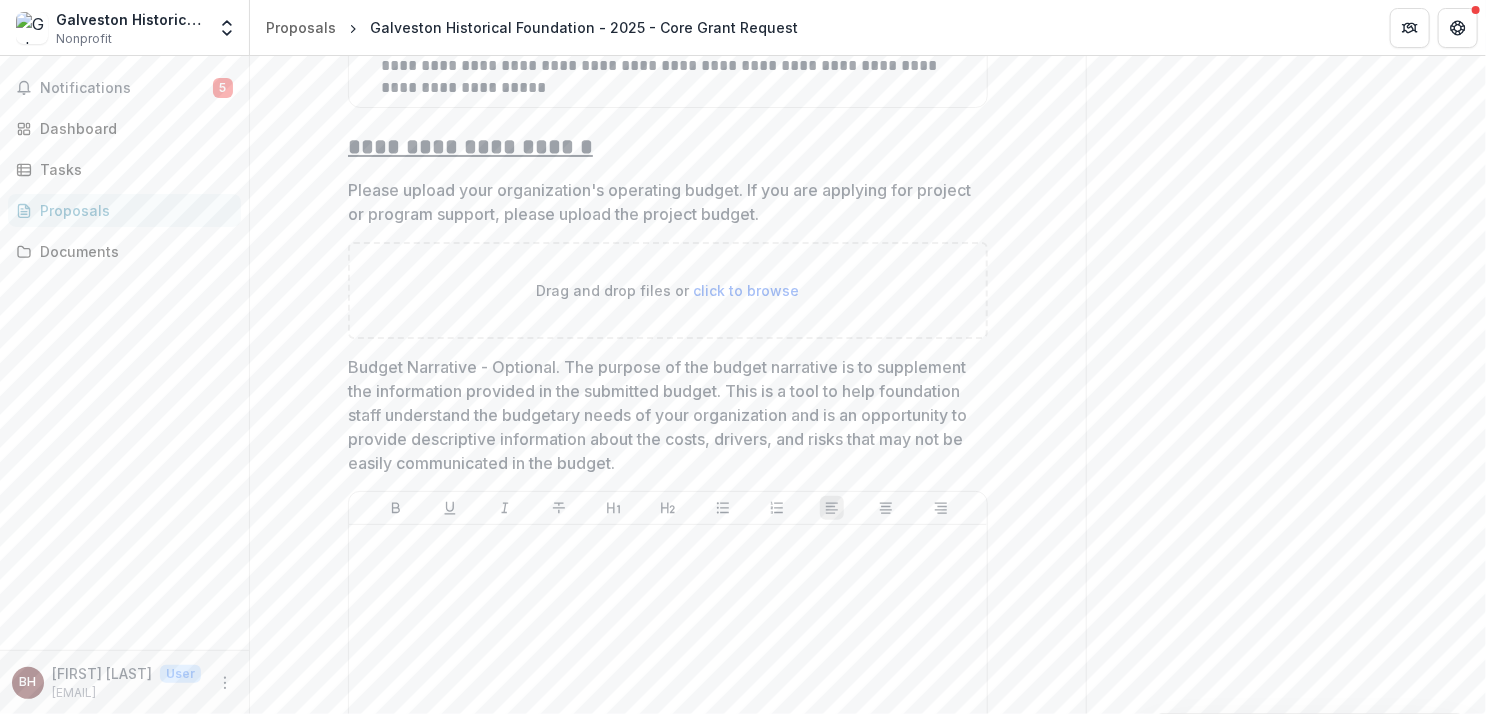scroll, scrollTop: 7848, scrollLeft: 0, axis: vertical 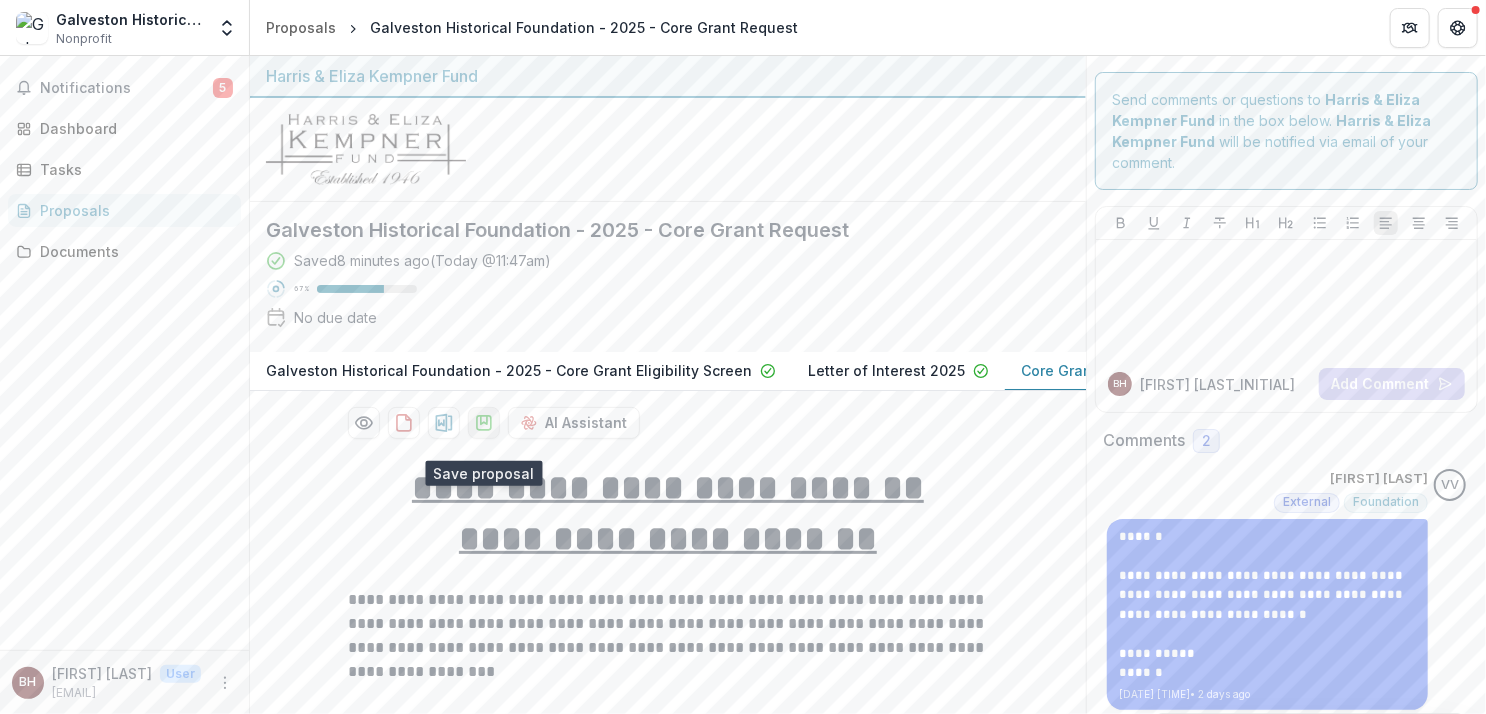 click 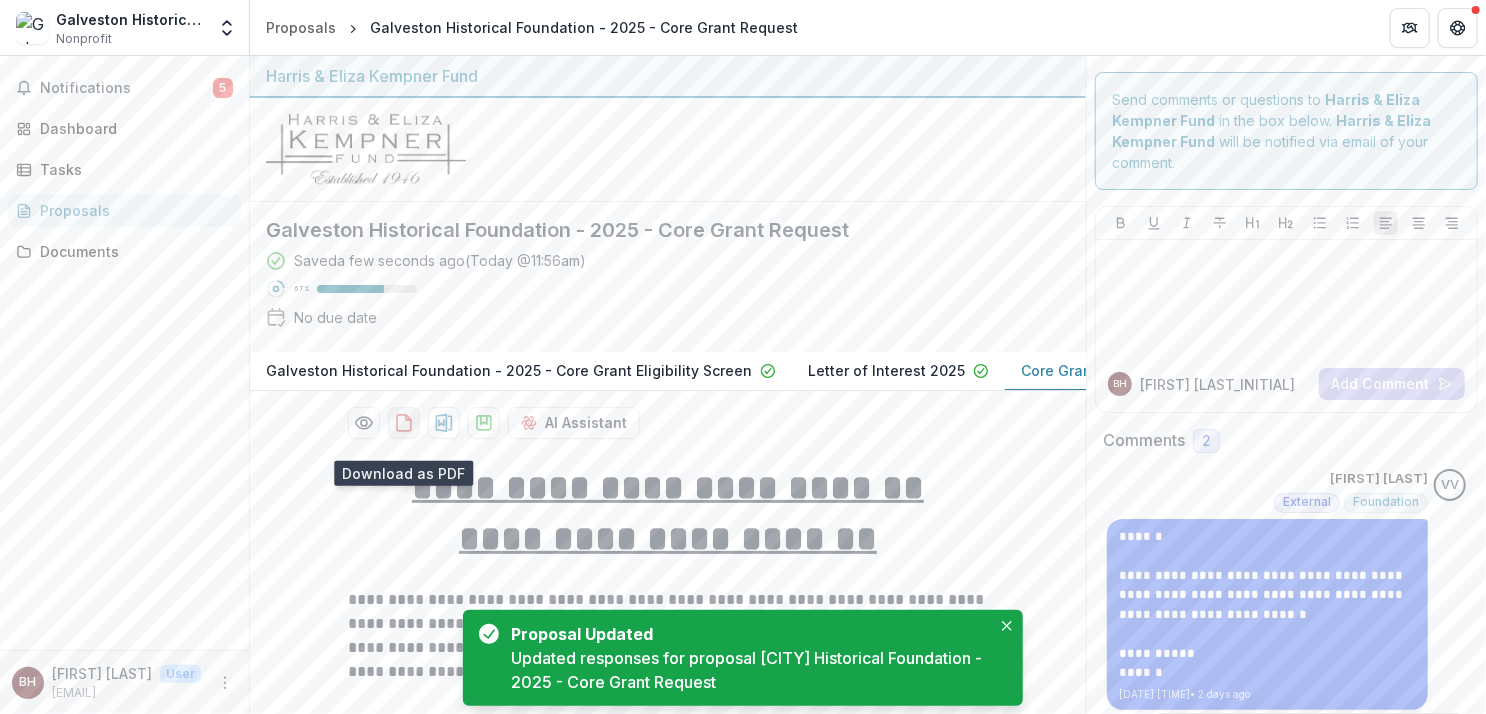 click 